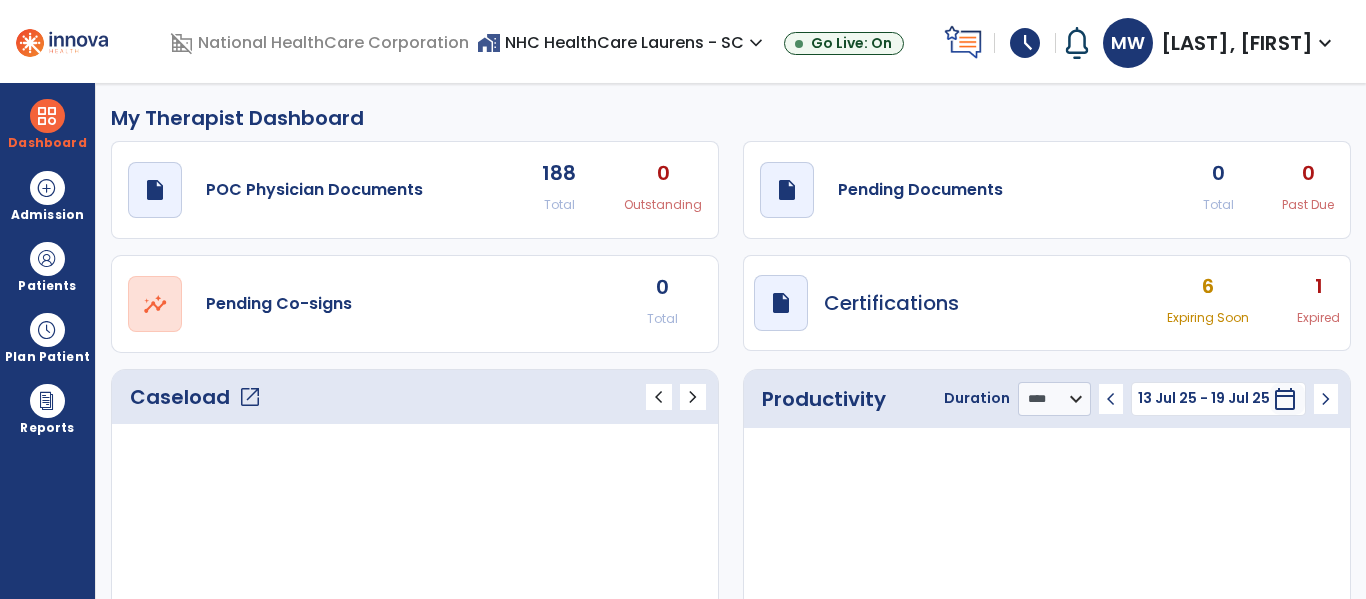 select on "****" 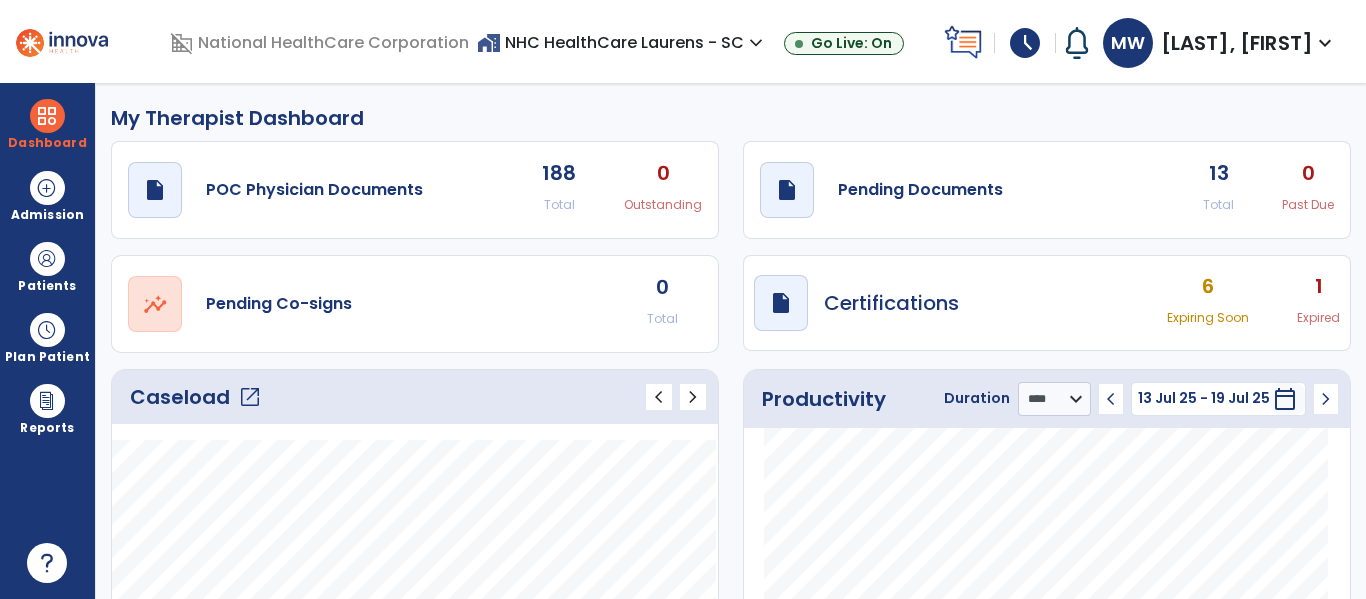 scroll, scrollTop: 0, scrollLeft: 0, axis: both 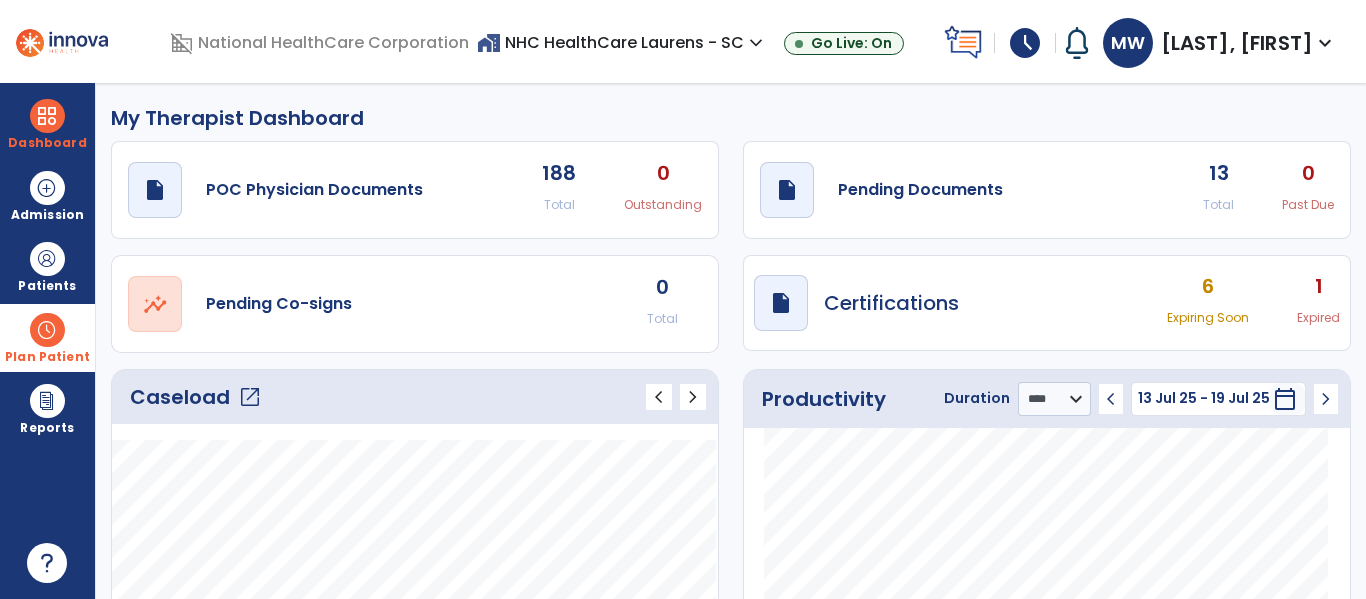 click at bounding box center (47, 330) 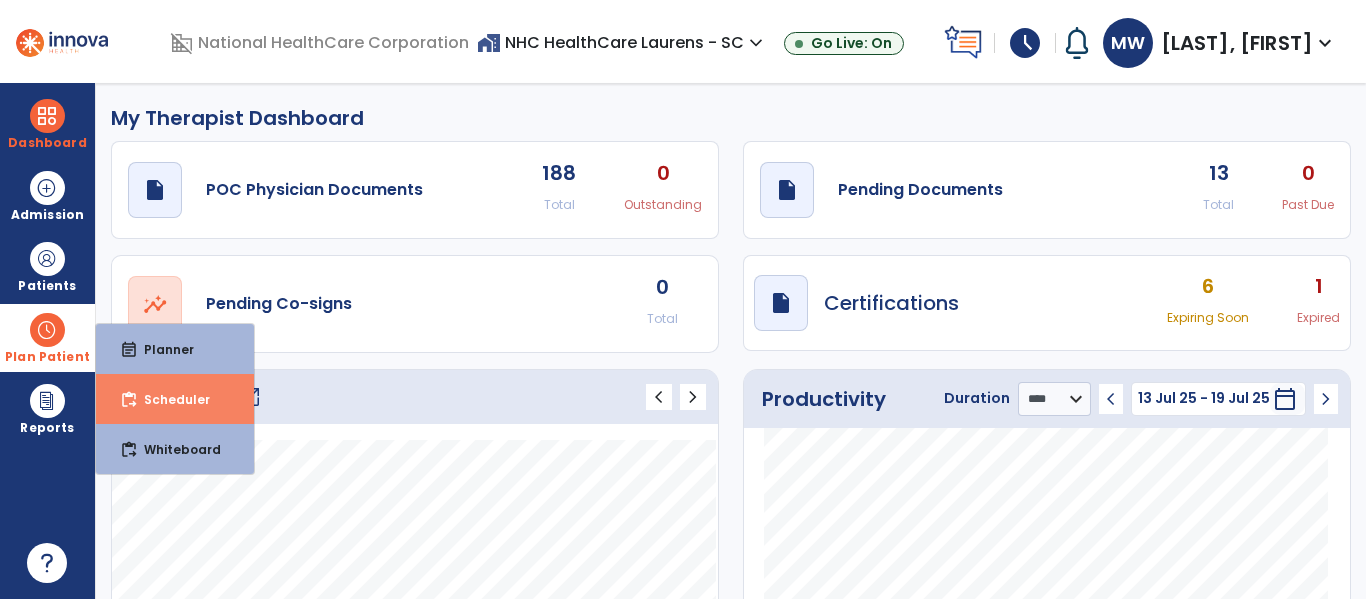 click on "content_paste_go  Scheduler" at bounding box center [175, 399] 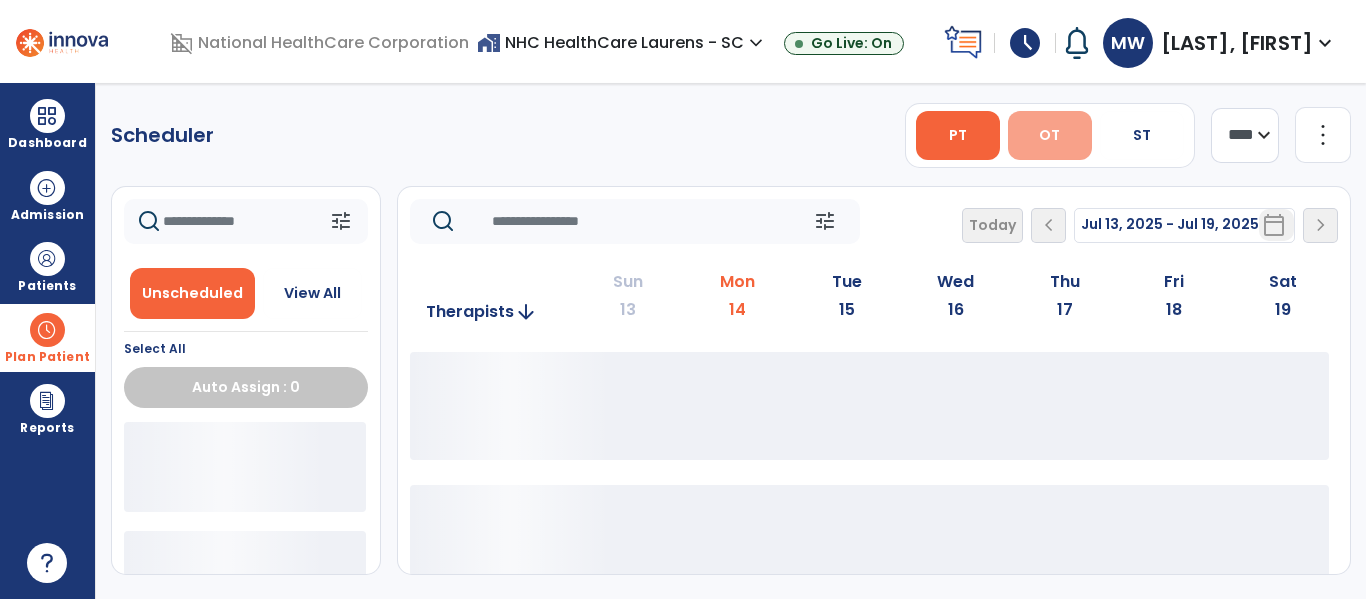 click on "OT" at bounding box center [1050, 135] 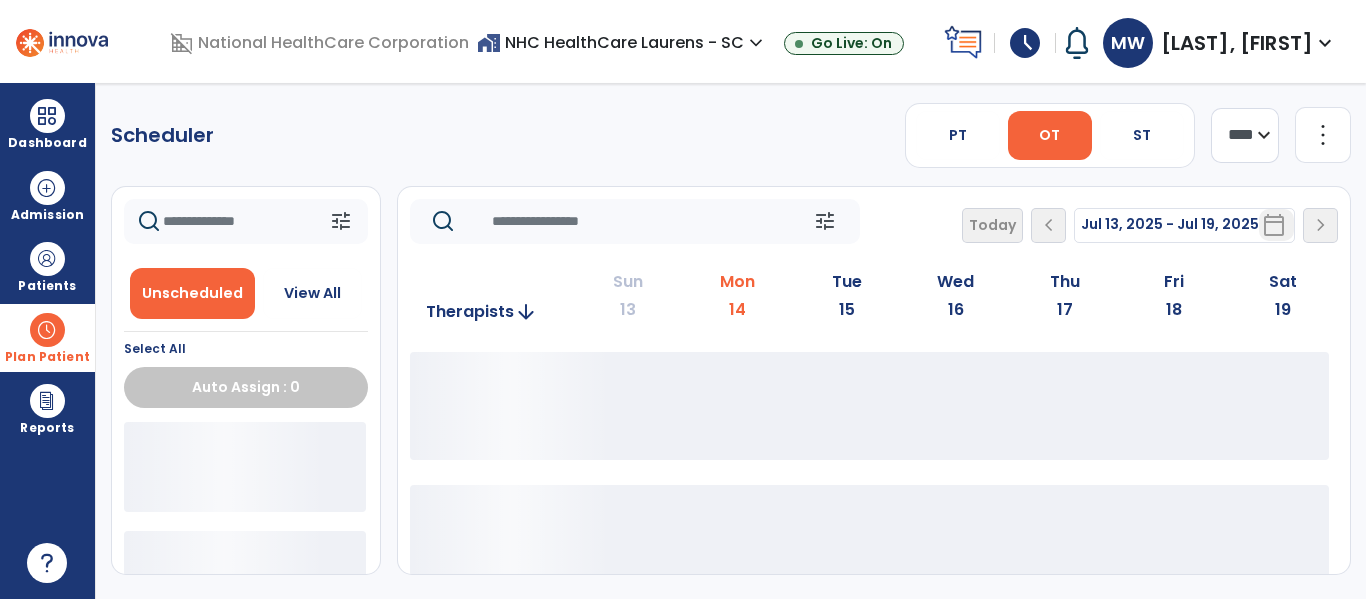 drag, startPoint x: 1250, startPoint y: 142, endPoint x: 1250, endPoint y: 154, distance: 12 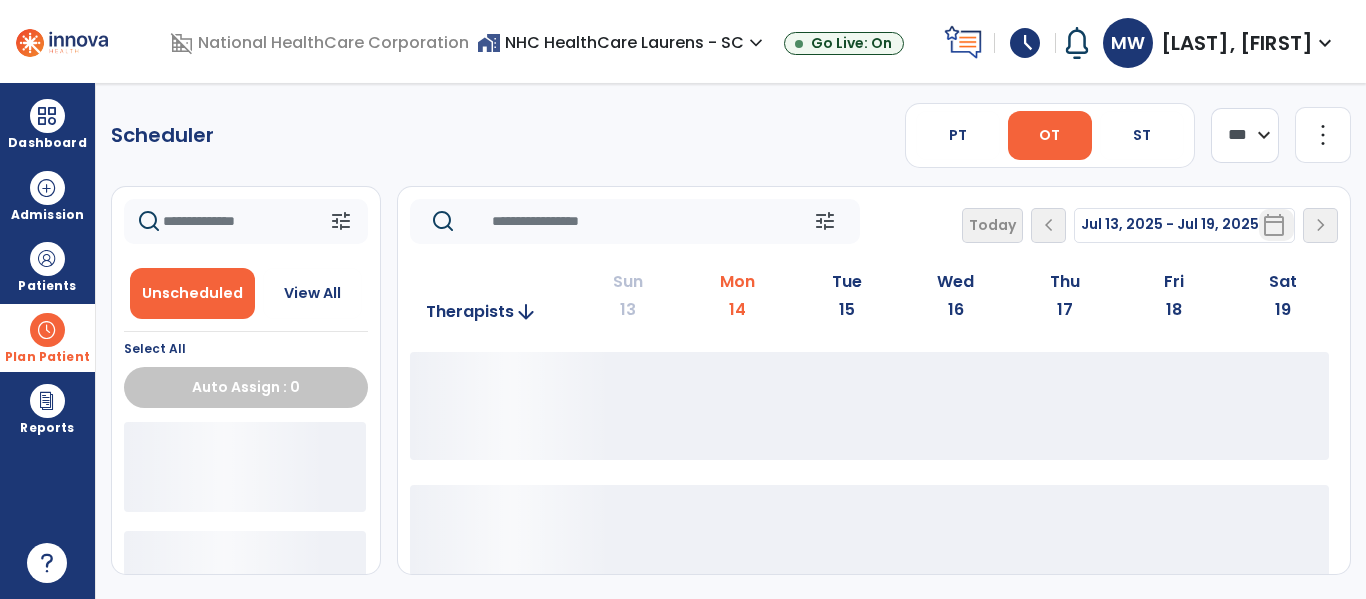 click on "**** ***" 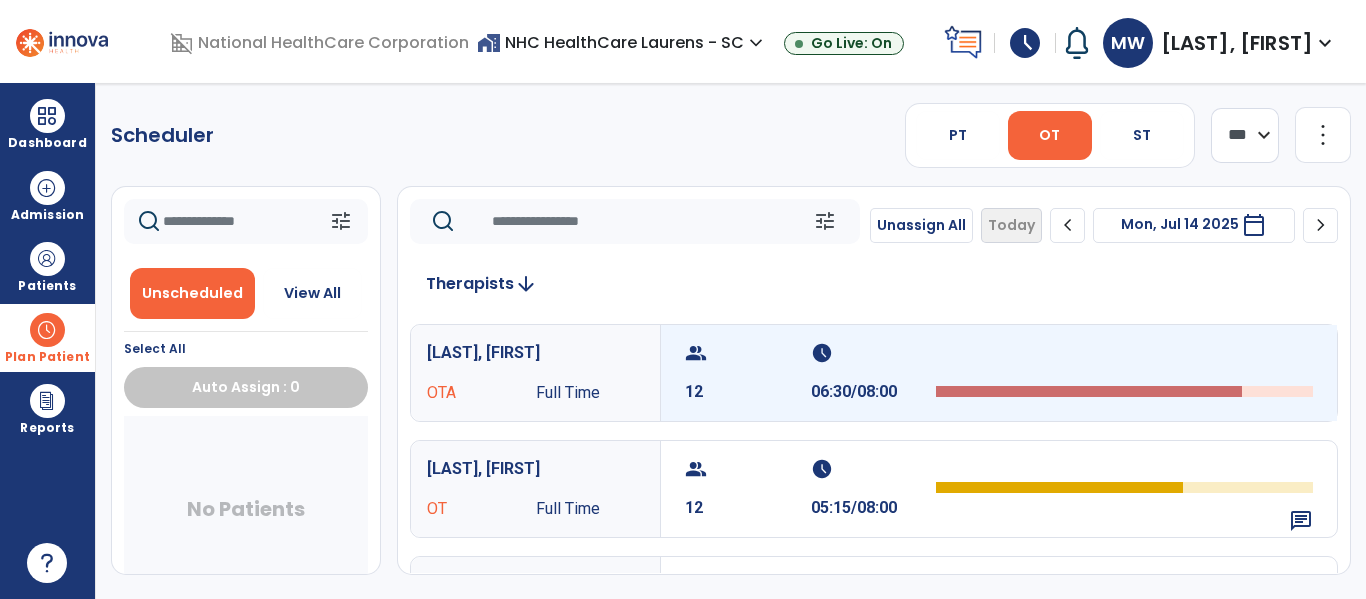 click on "group  12" at bounding box center [748, 373] 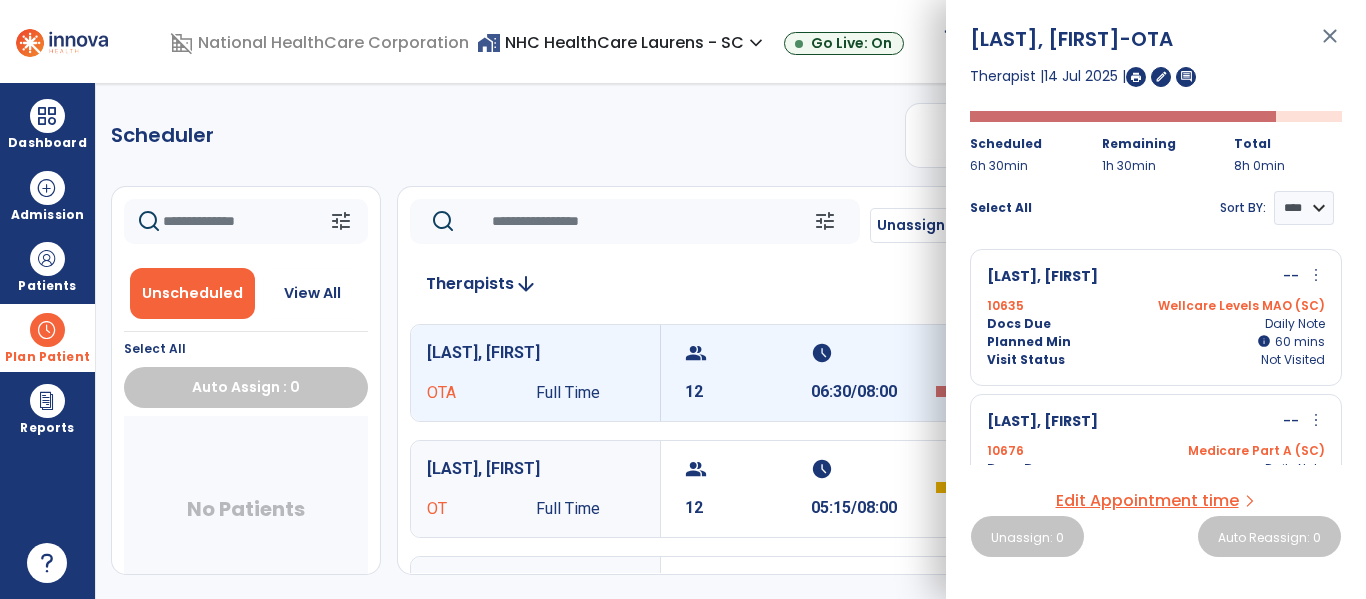 click at bounding box center (1136, 77) 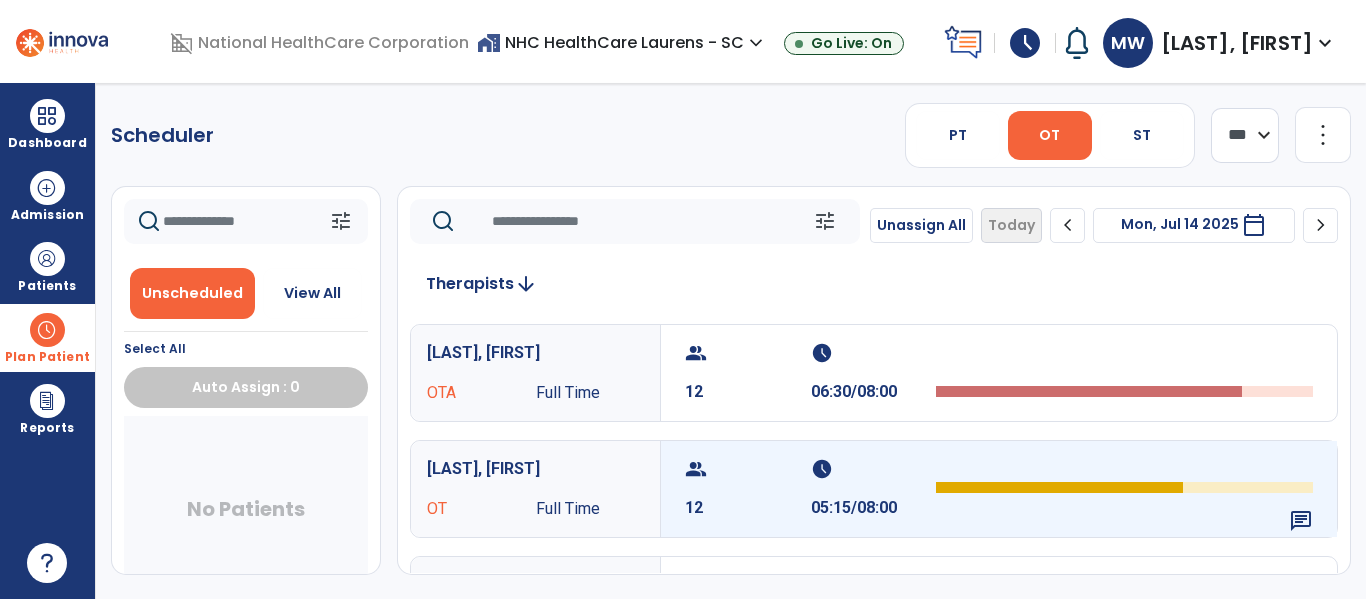 click on "group" at bounding box center (745, 469) 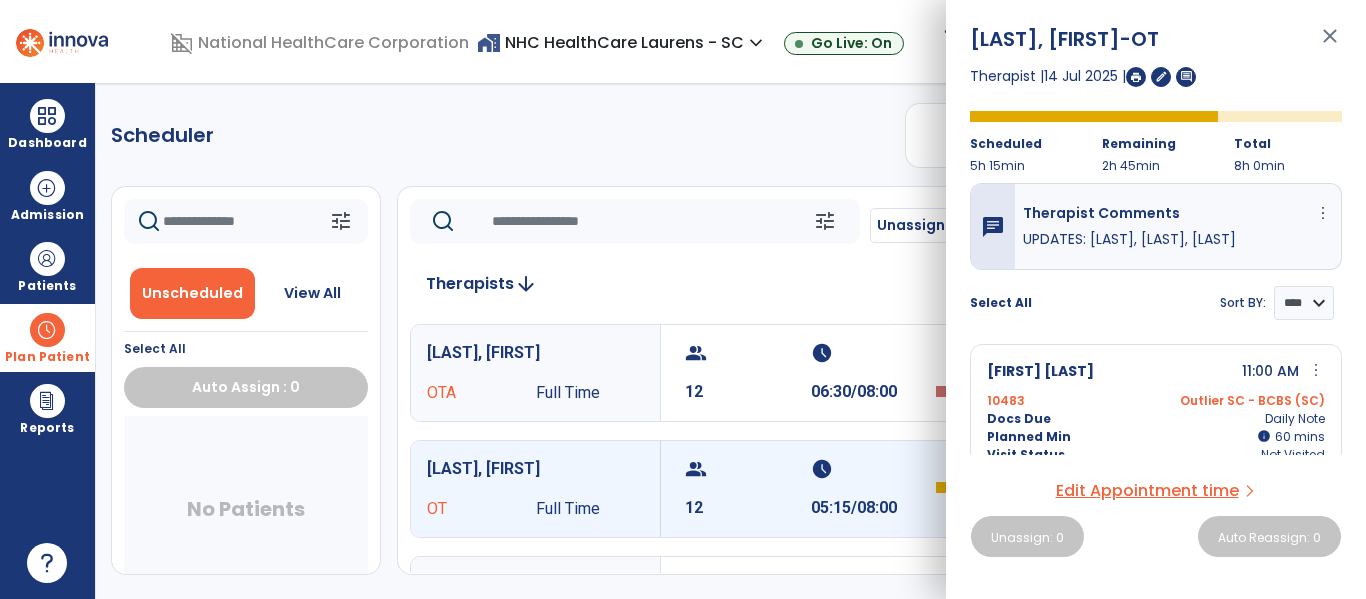 click at bounding box center (1136, 77) 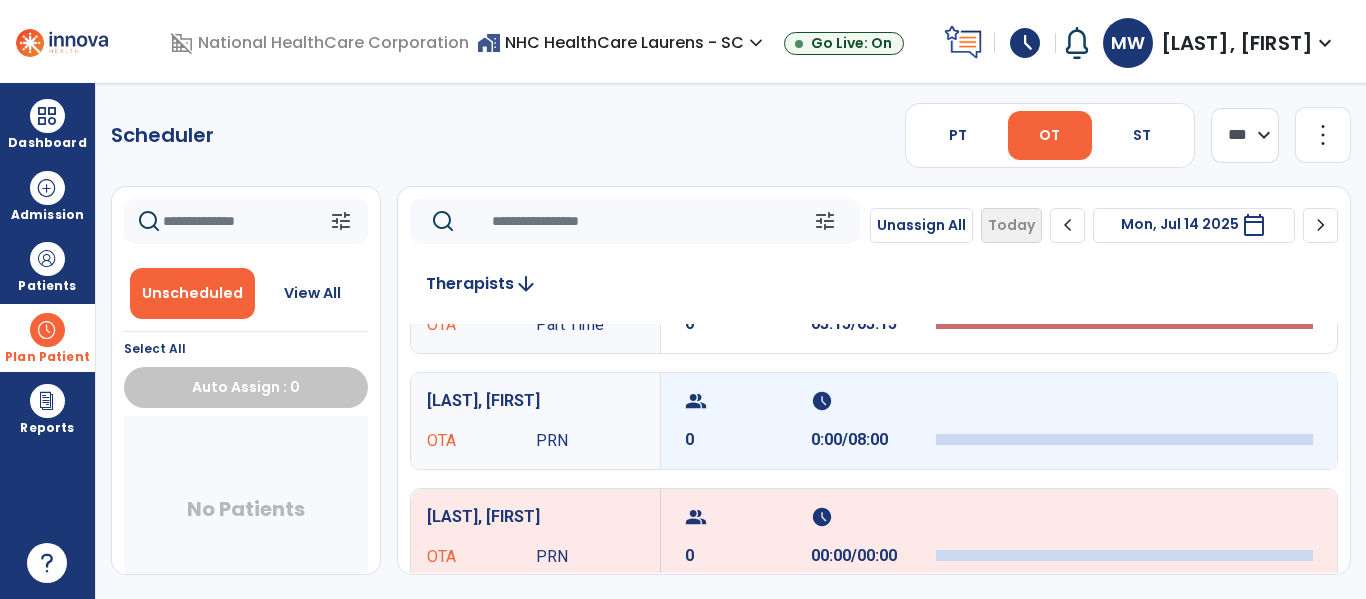 scroll, scrollTop: 200, scrollLeft: 0, axis: vertical 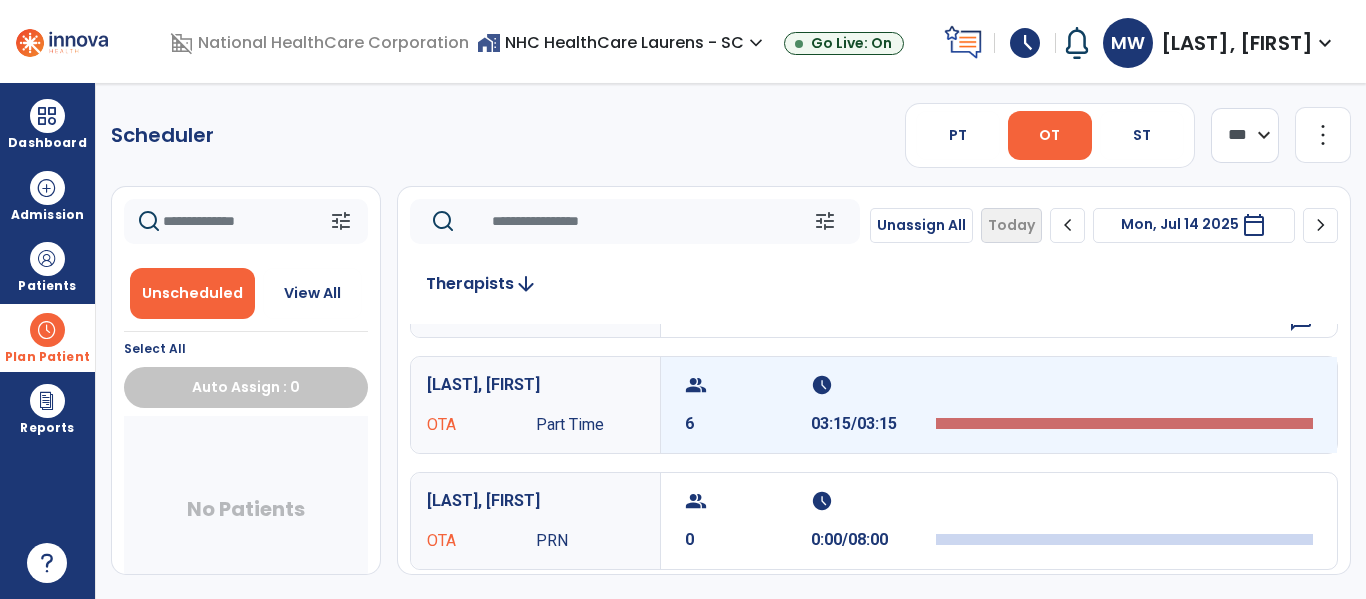 click on "group  6" at bounding box center (748, 405) 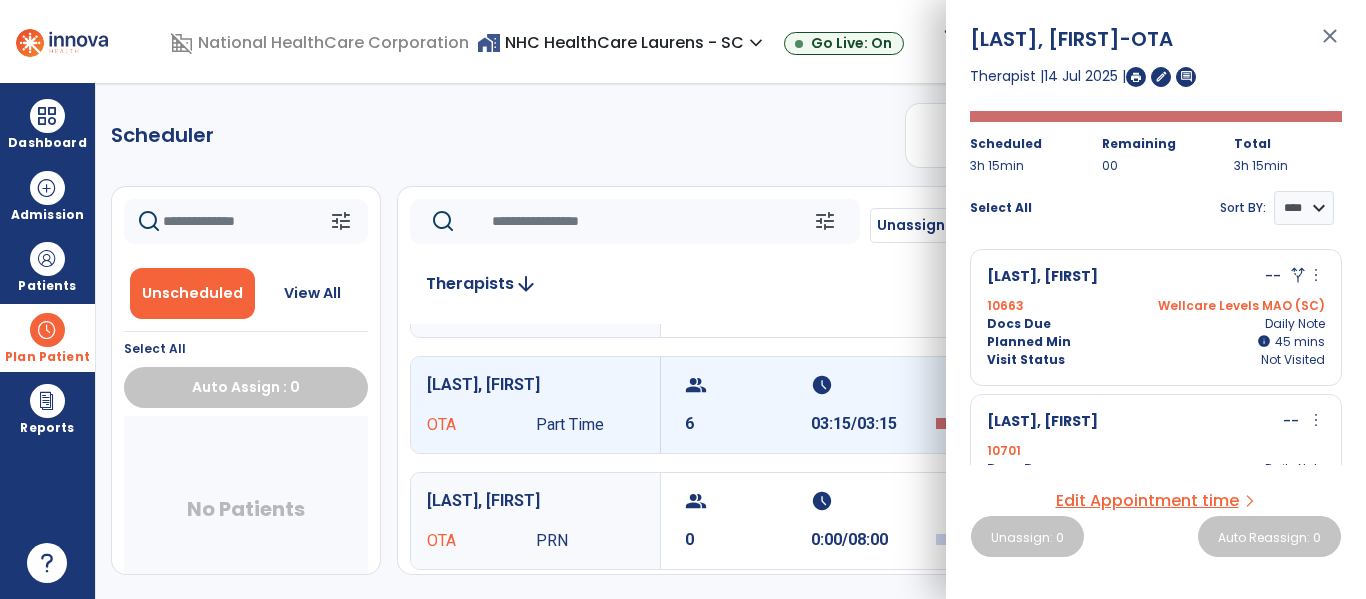 click at bounding box center [1136, 77] 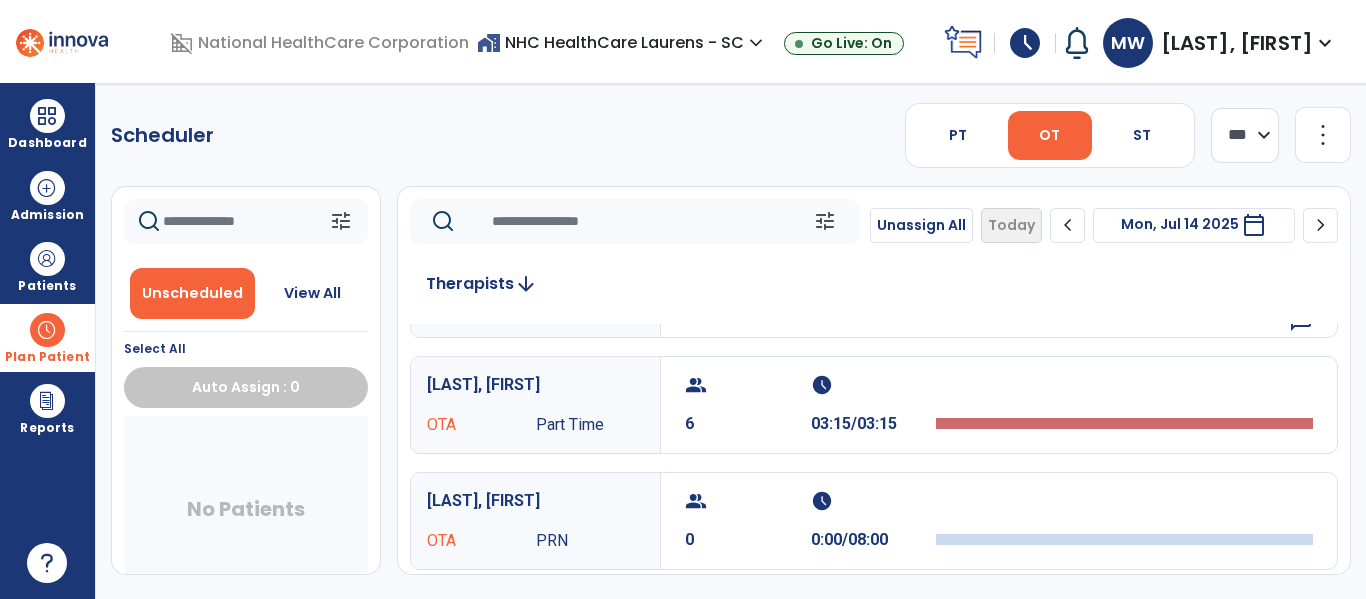 drag, startPoint x: 42, startPoint y: 280, endPoint x: 0, endPoint y: 232, distance: 63.780876 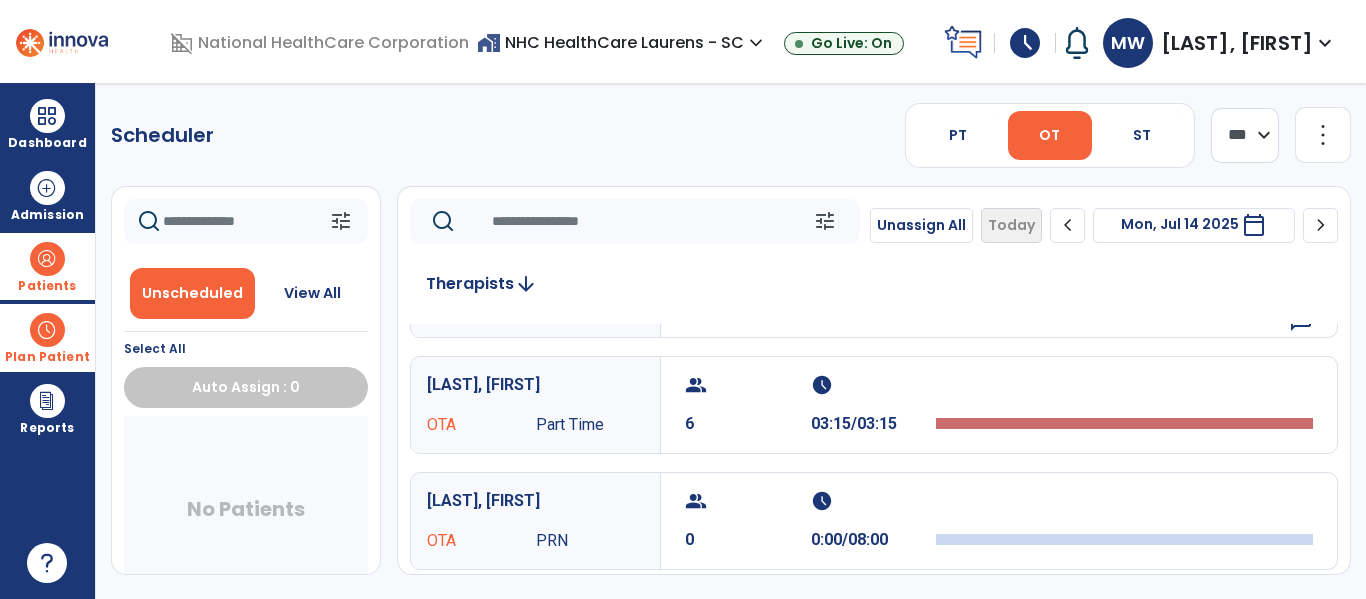 click at bounding box center (47, 259) 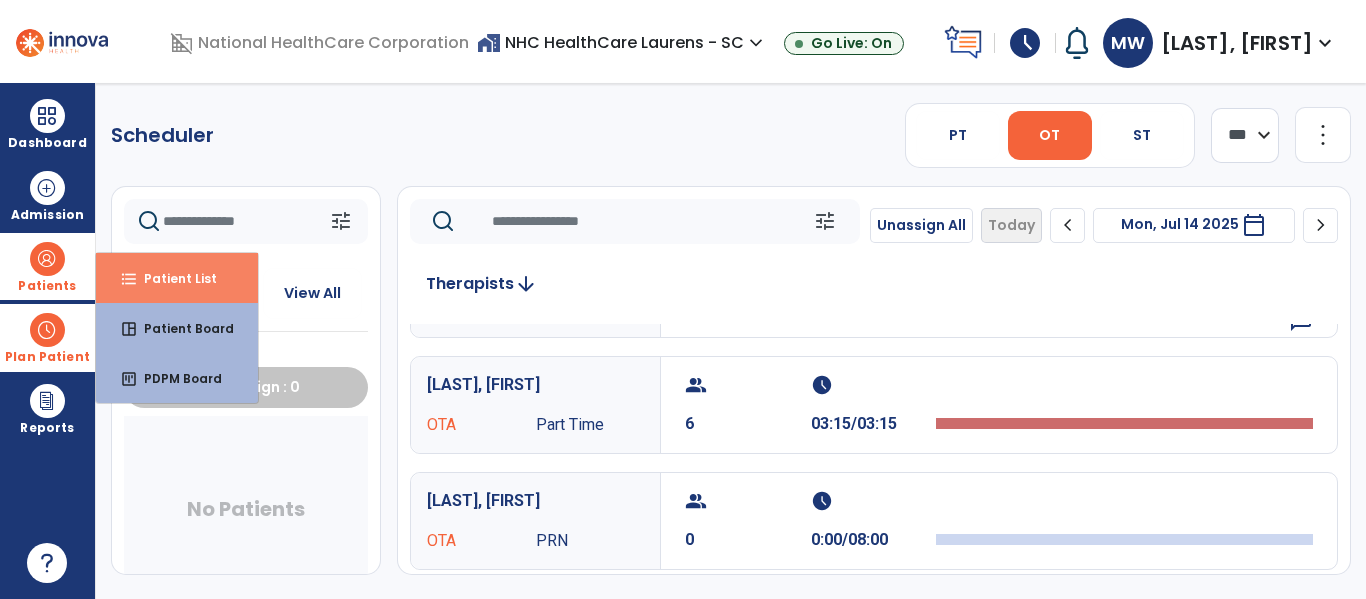 click on "Patient List" at bounding box center (172, 278) 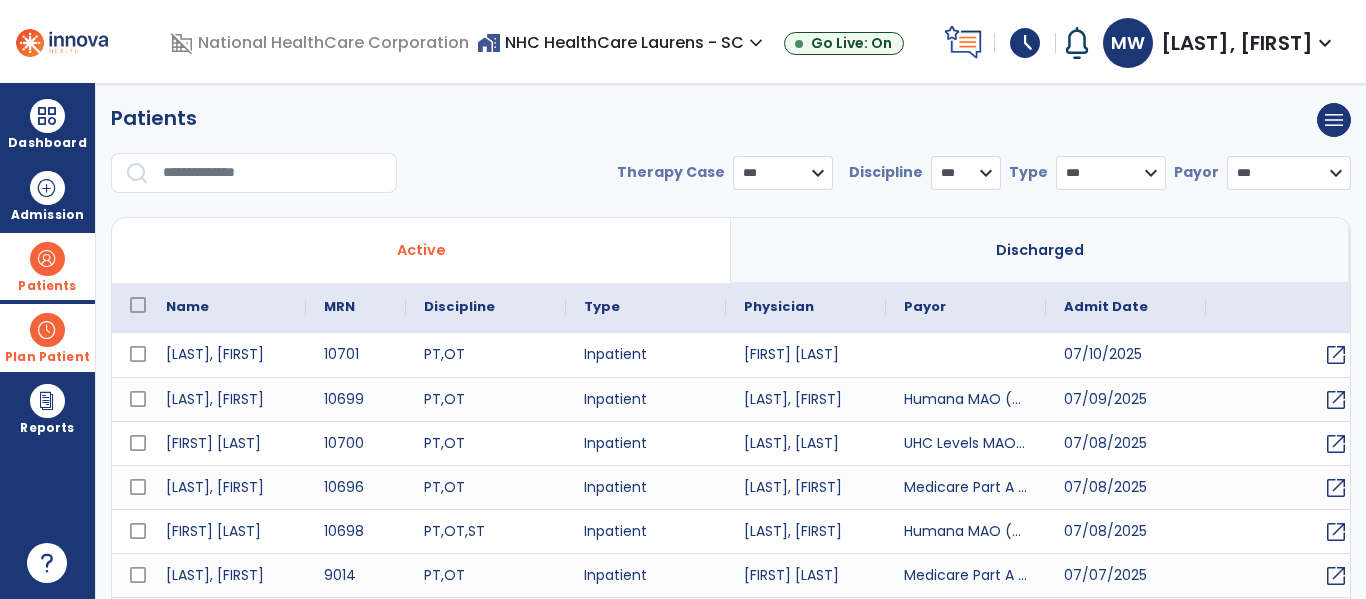 select on "***" 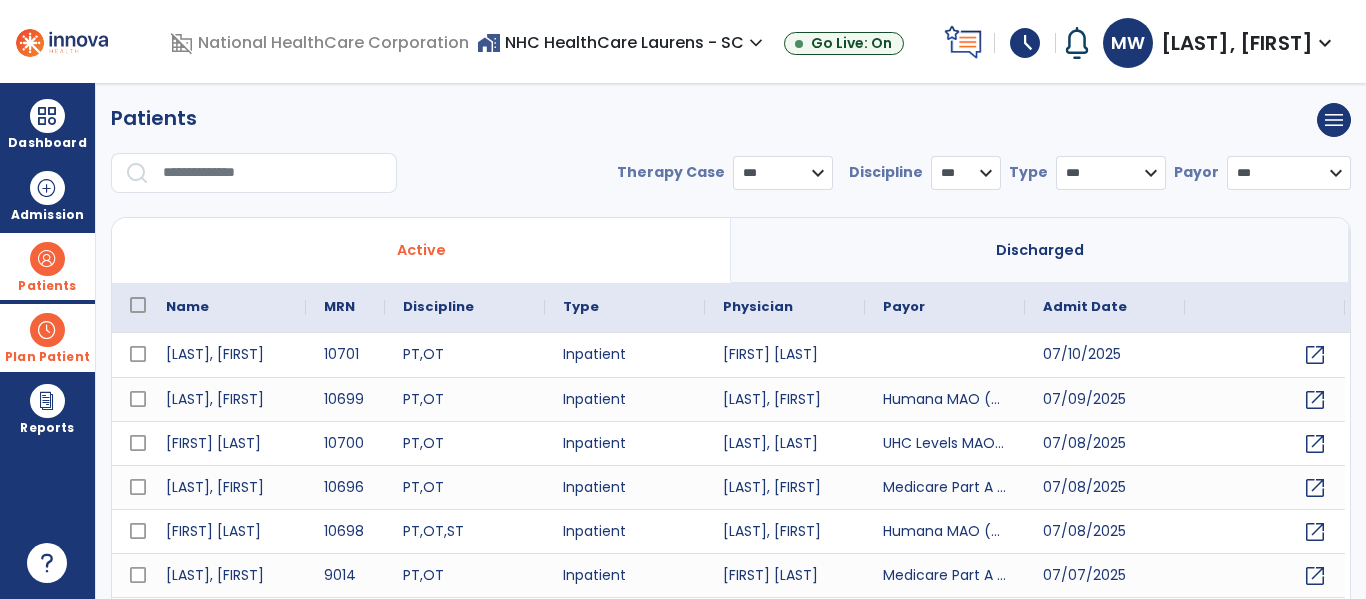 click at bounding box center [273, 173] 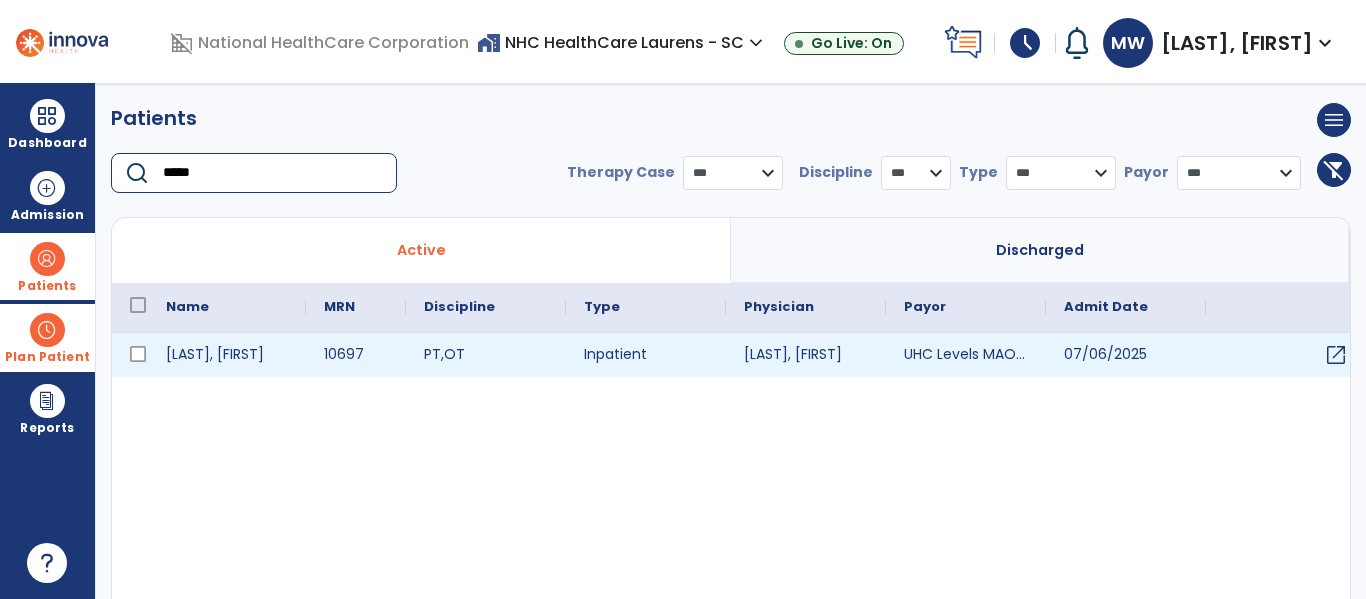 type on "*****" 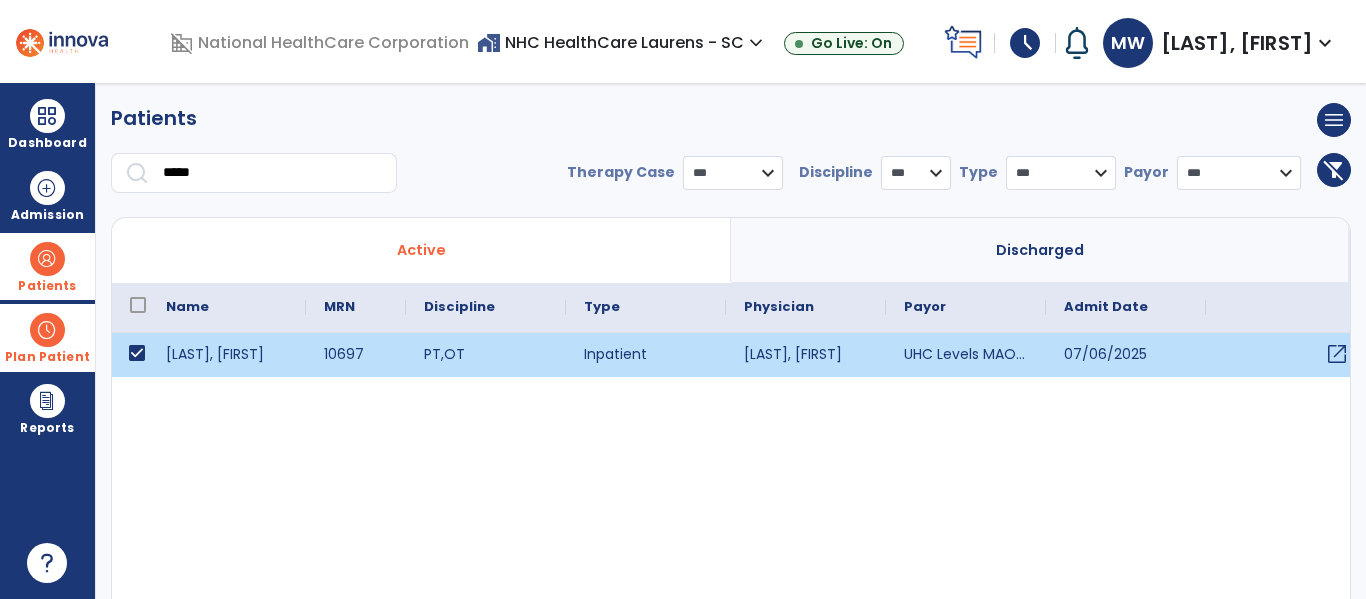 click on "open_in_new" at bounding box center [1337, 354] 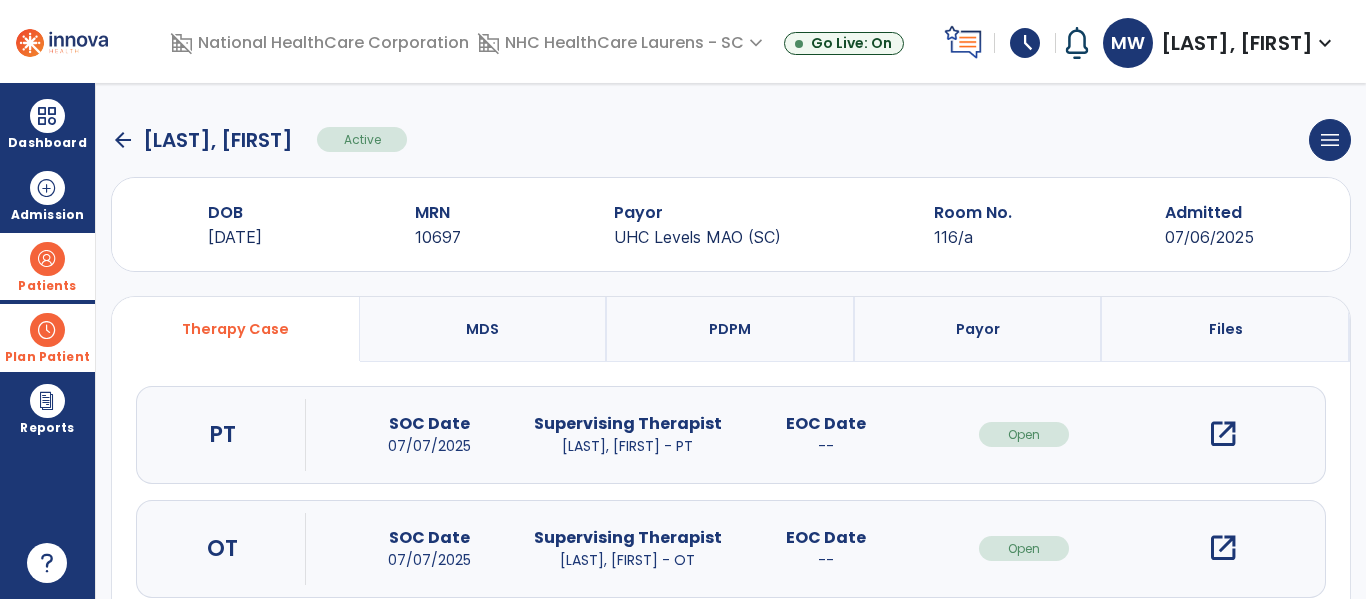 scroll, scrollTop: 100, scrollLeft: 0, axis: vertical 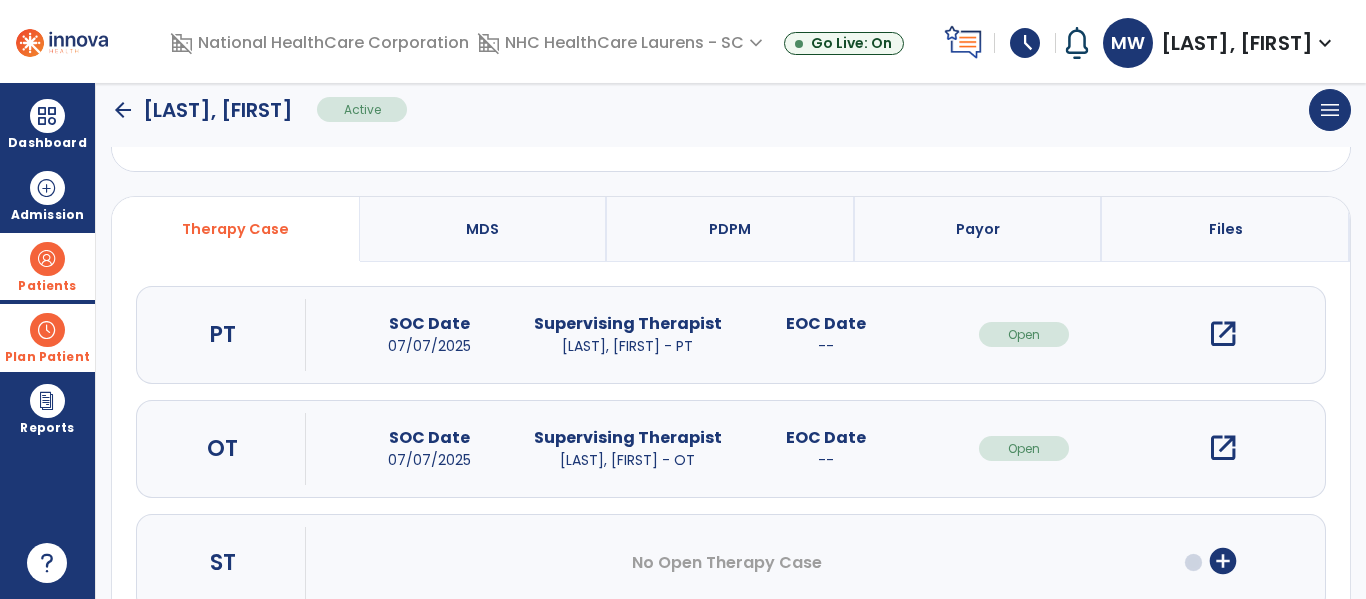 click on "OT SOC Date [DATE] Supervising Therapist [LAST], [FIRST]  - OT EOC Date   --    Open  open_in_new" at bounding box center (731, 449) 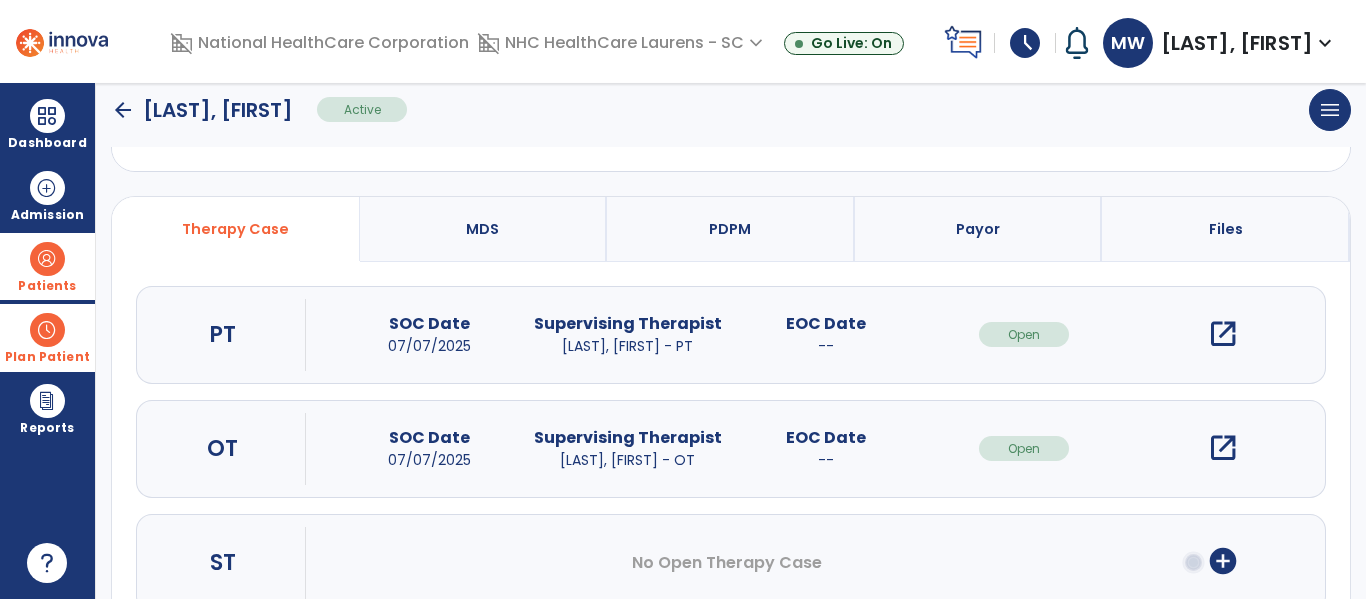 click on "open_in_new" at bounding box center (1223, 448) 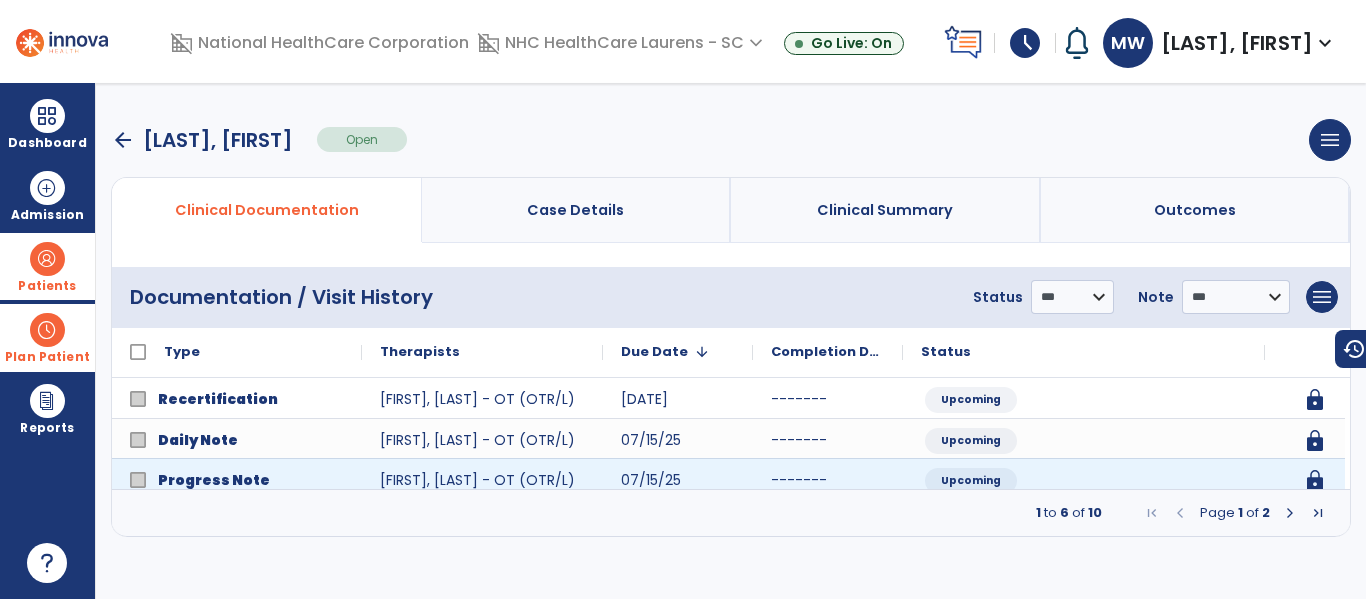 scroll, scrollTop: 0, scrollLeft: 0, axis: both 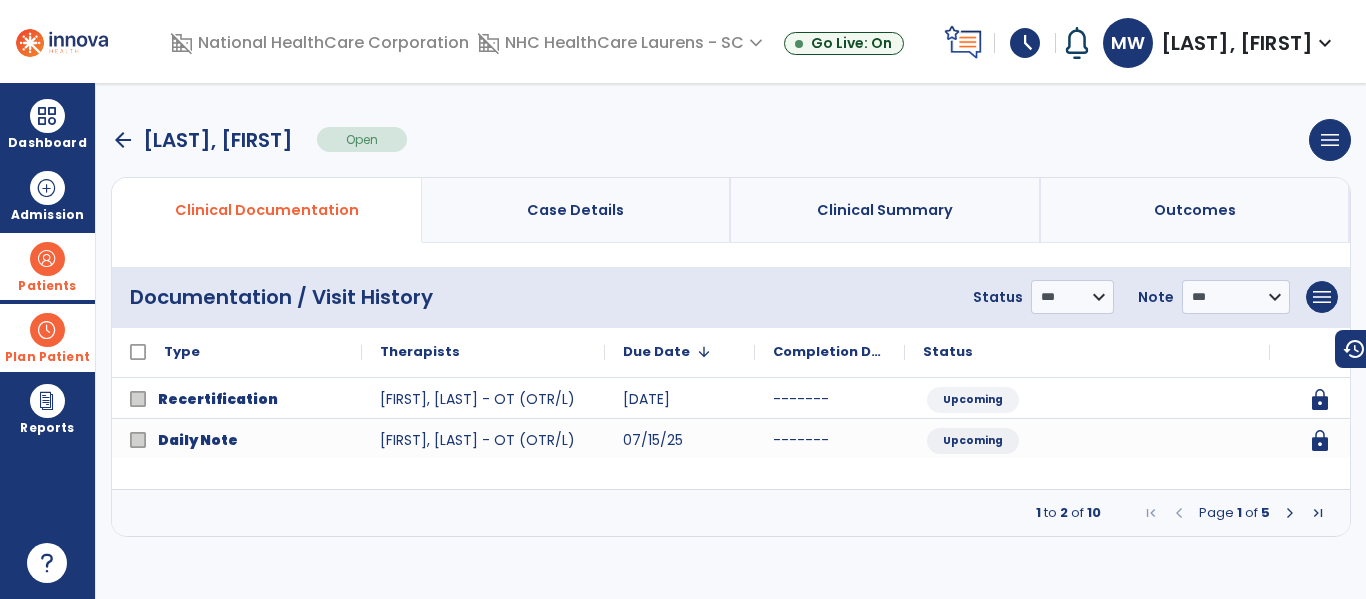 click at bounding box center [1290, 513] 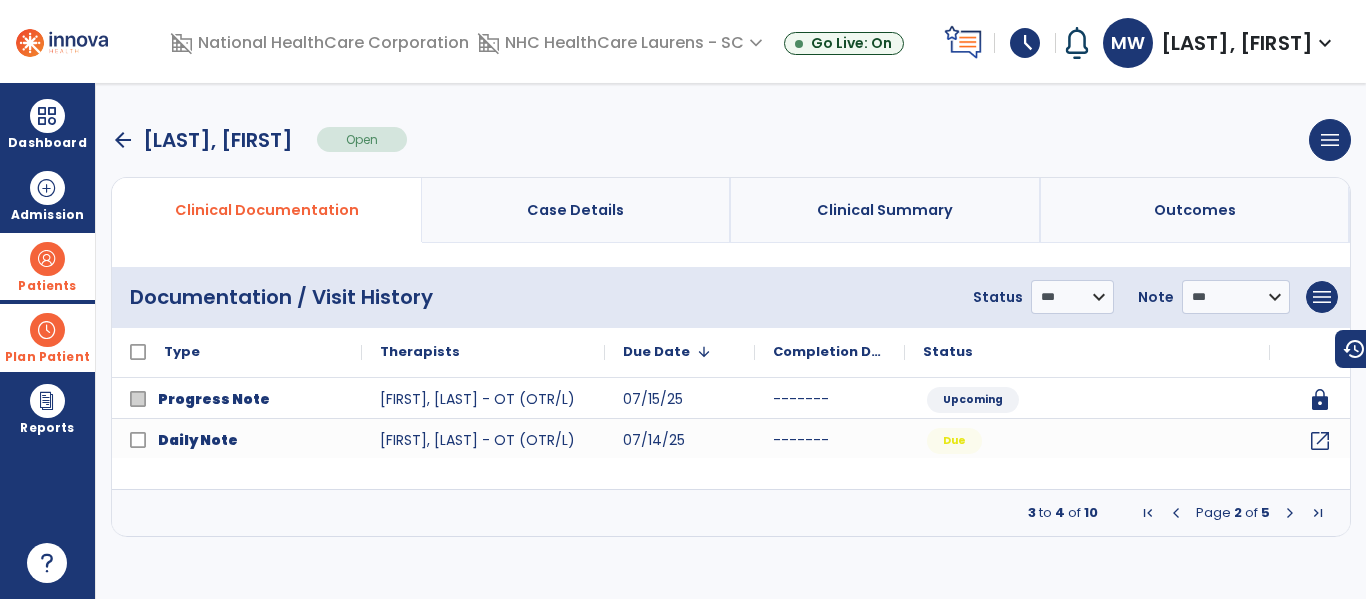 click at bounding box center (1290, 513) 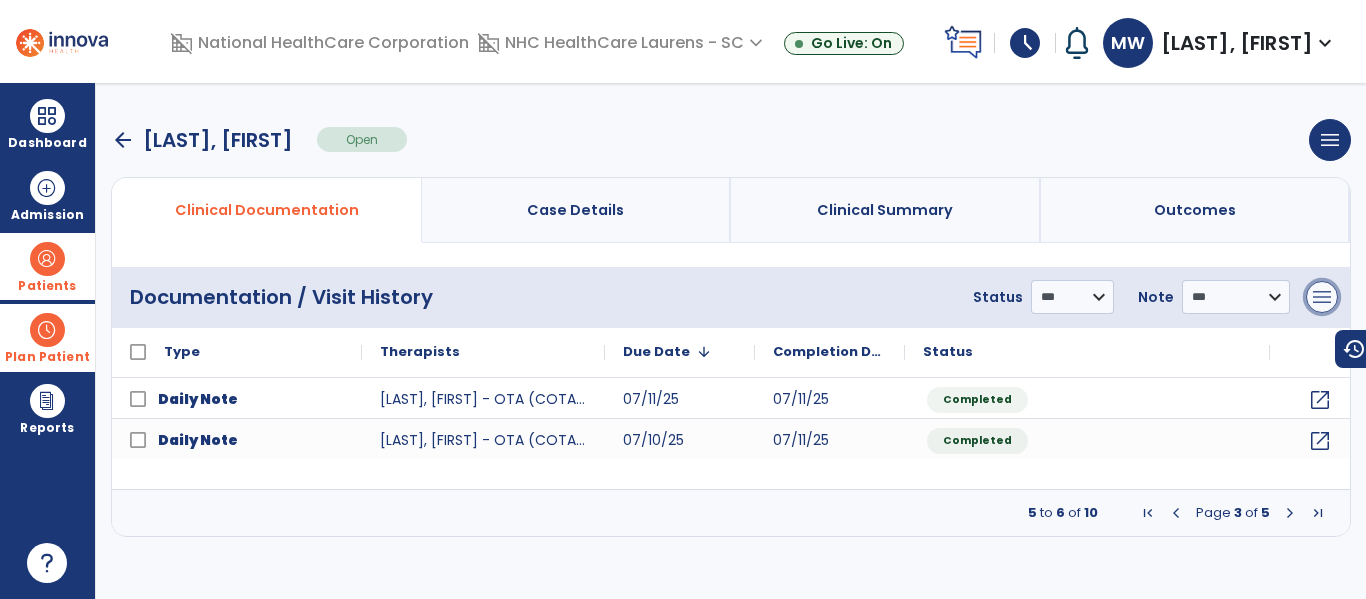 click on "menu" at bounding box center (1322, 297) 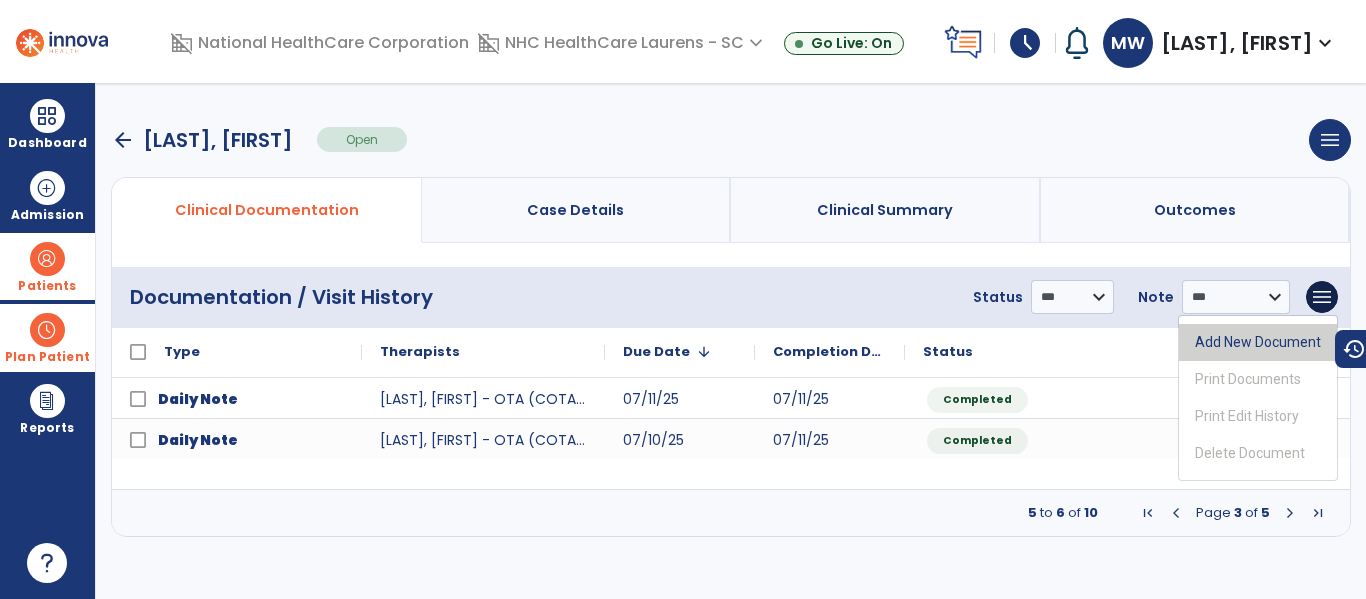 click on "Add New Document" at bounding box center [1258, 342] 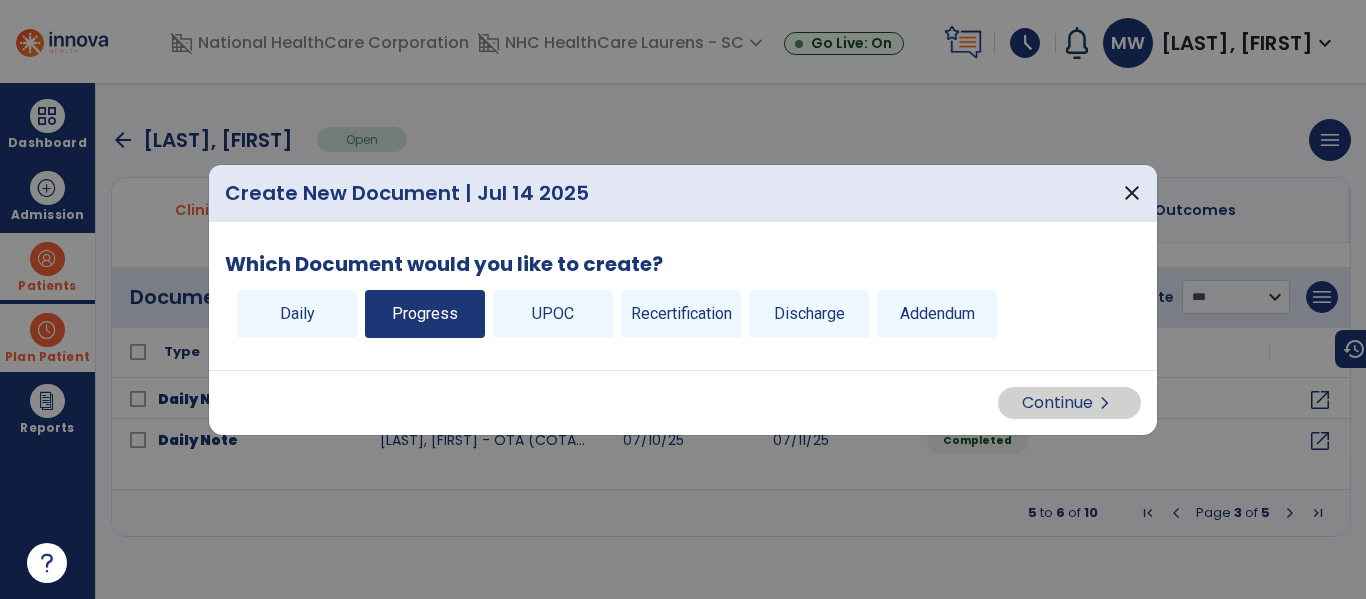 click on "Progress" at bounding box center [425, 314] 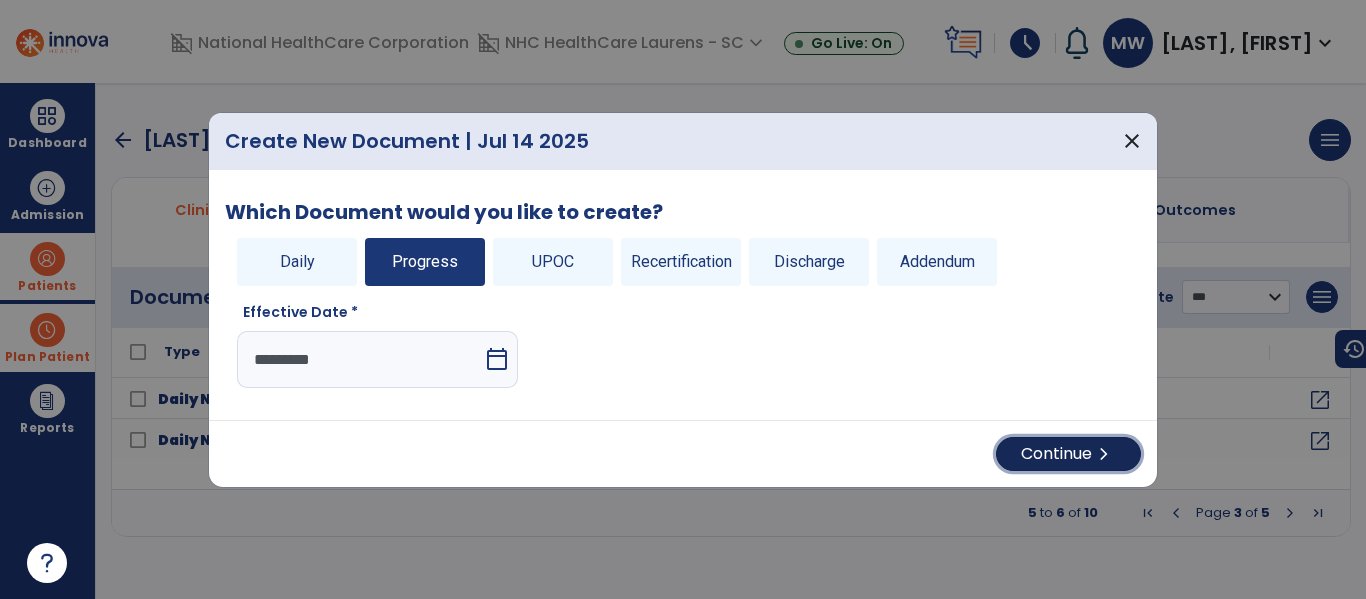 click on "Continue   chevron_right" at bounding box center [1068, 454] 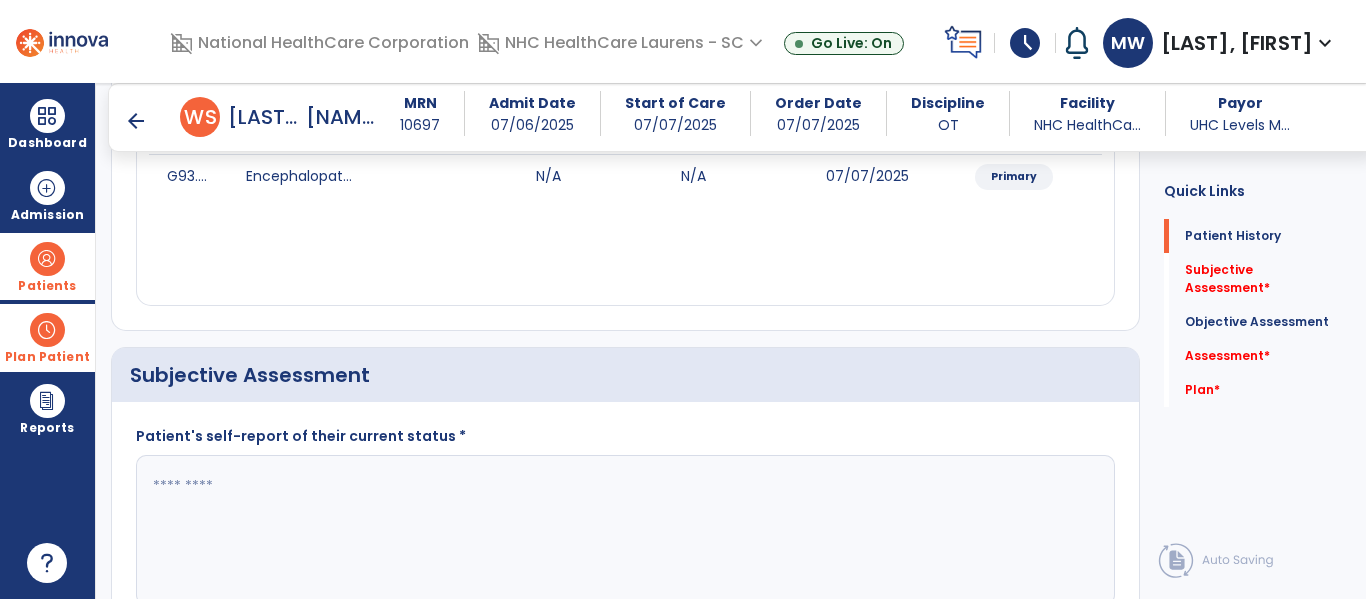 scroll, scrollTop: 300, scrollLeft: 0, axis: vertical 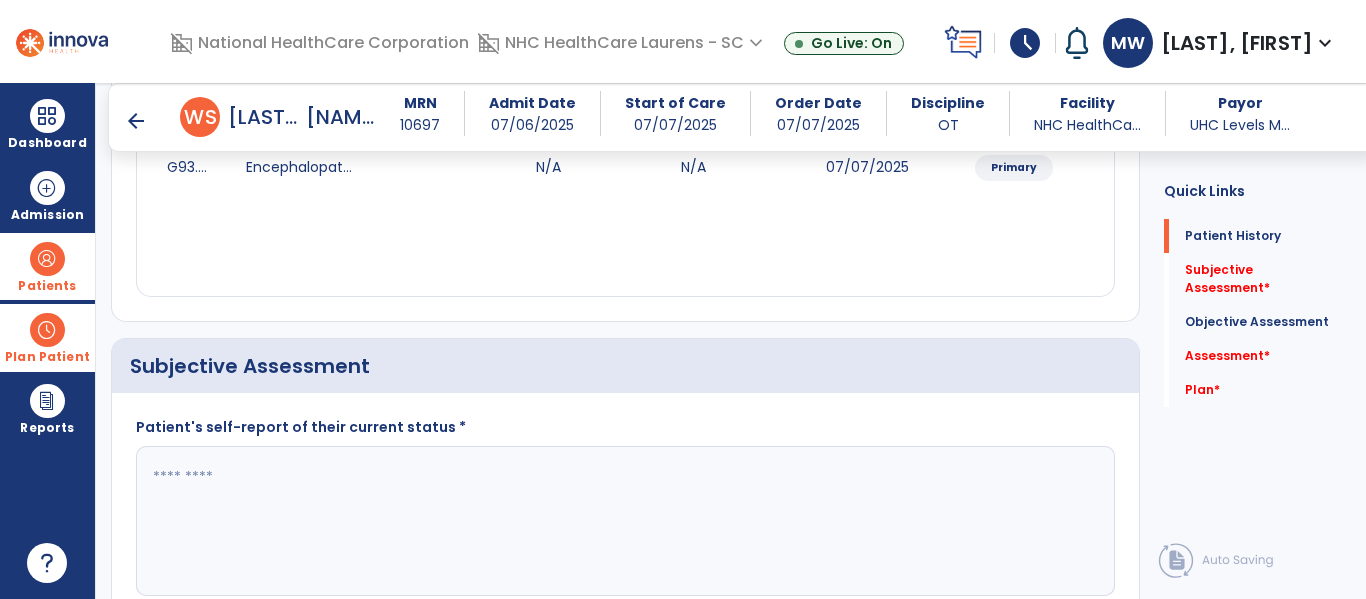 drag, startPoint x: 718, startPoint y: 473, endPoint x: 732, endPoint y: 482, distance: 16.643316 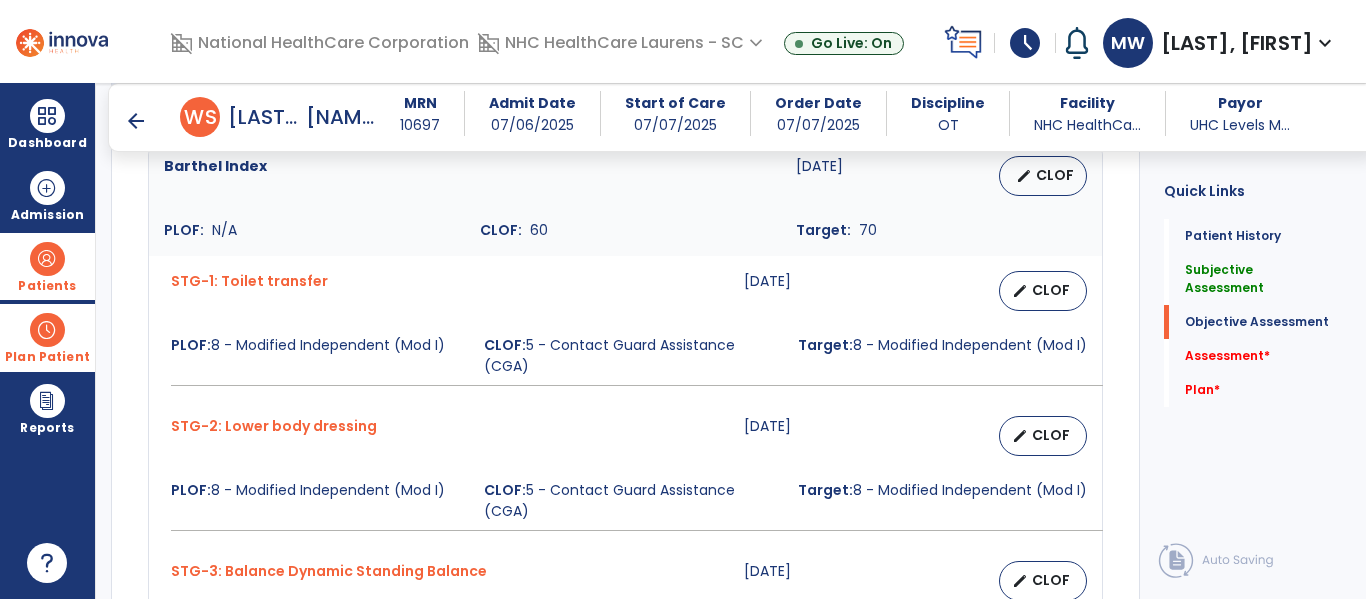 scroll, scrollTop: 1000, scrollLeft: 0, axis: vertical 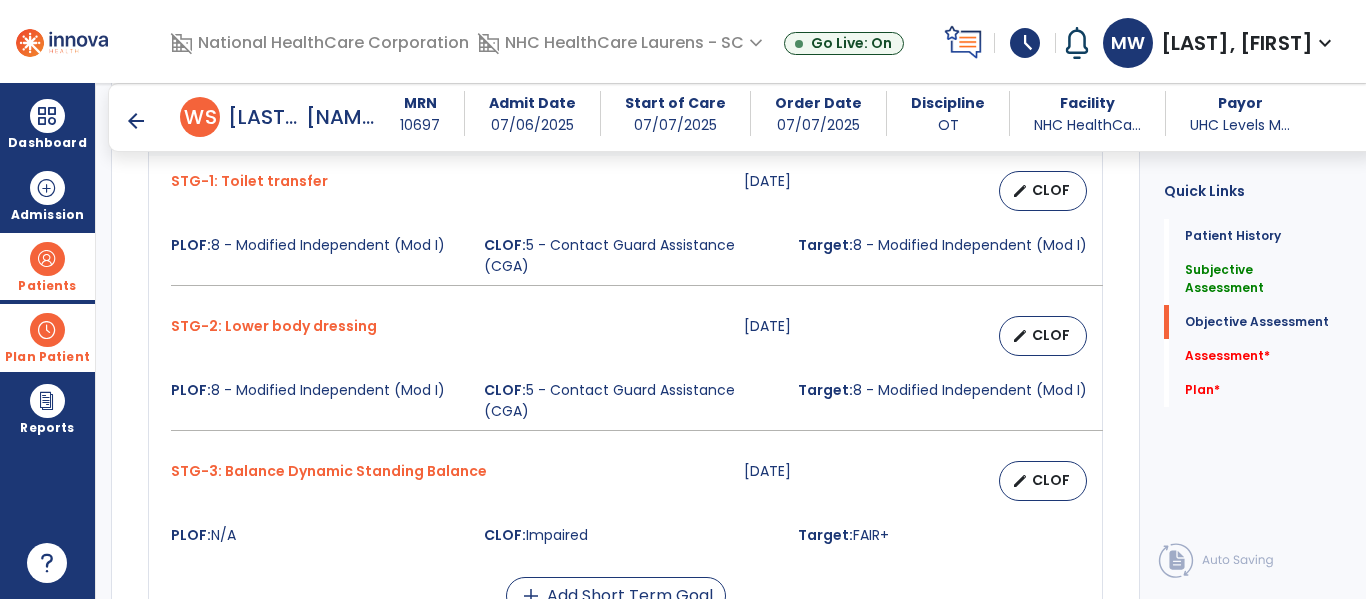 type on "**********" 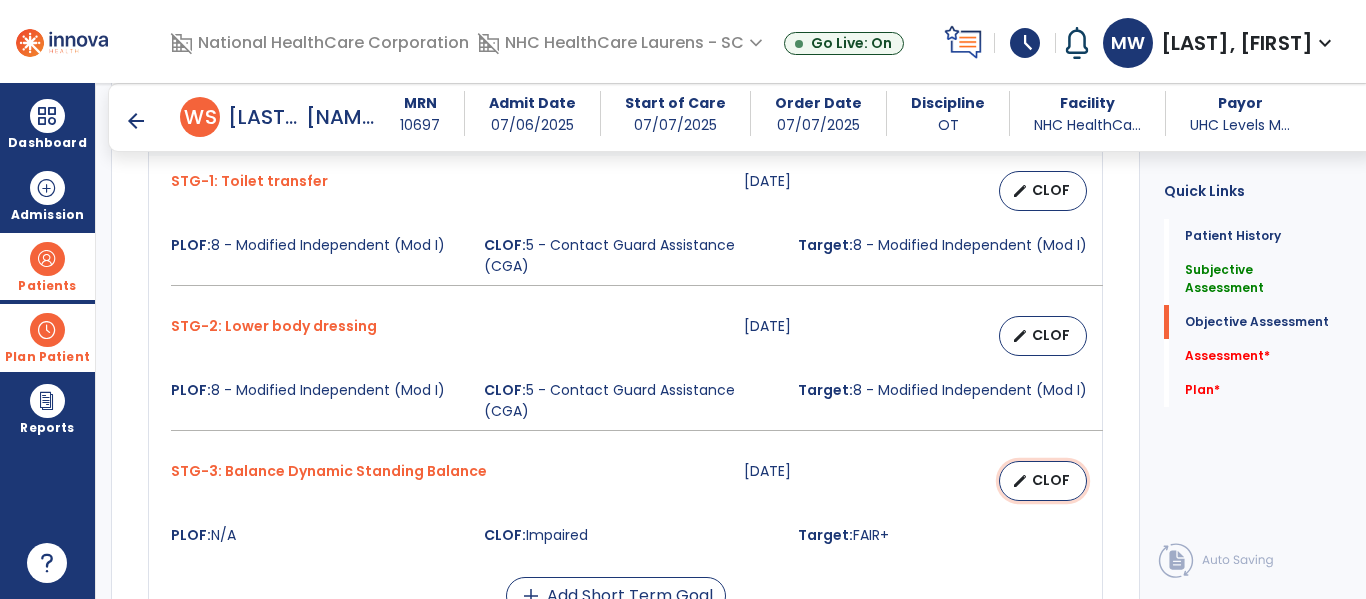 click on "edit   CLOF" at bounding box center [1043, 481] 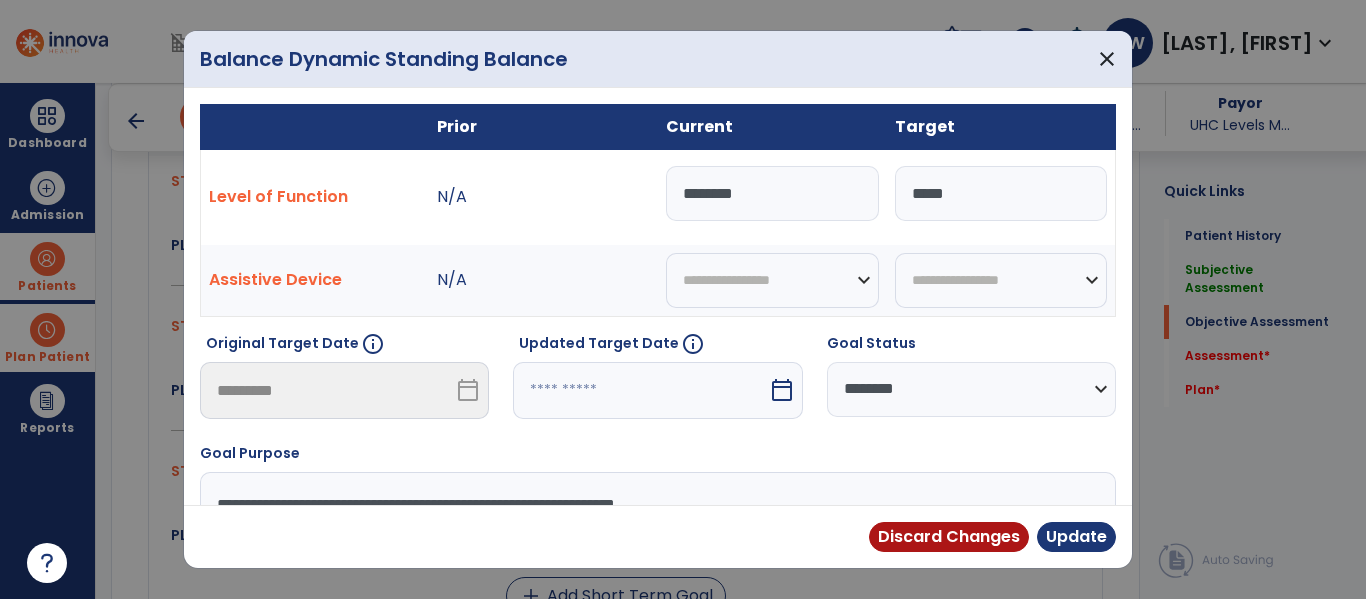 drag, startPoint x: 655, startPoint y: 196, endPoint x: 620, endPoint y: 190, distance: 35.510563 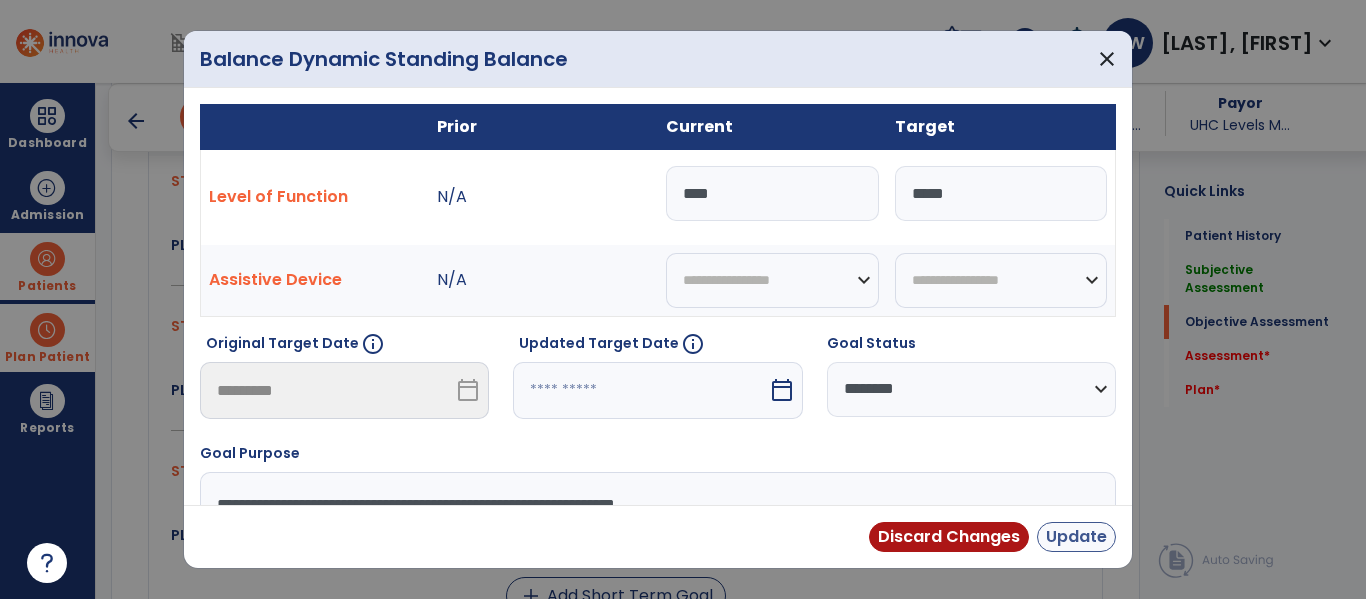type on "****" 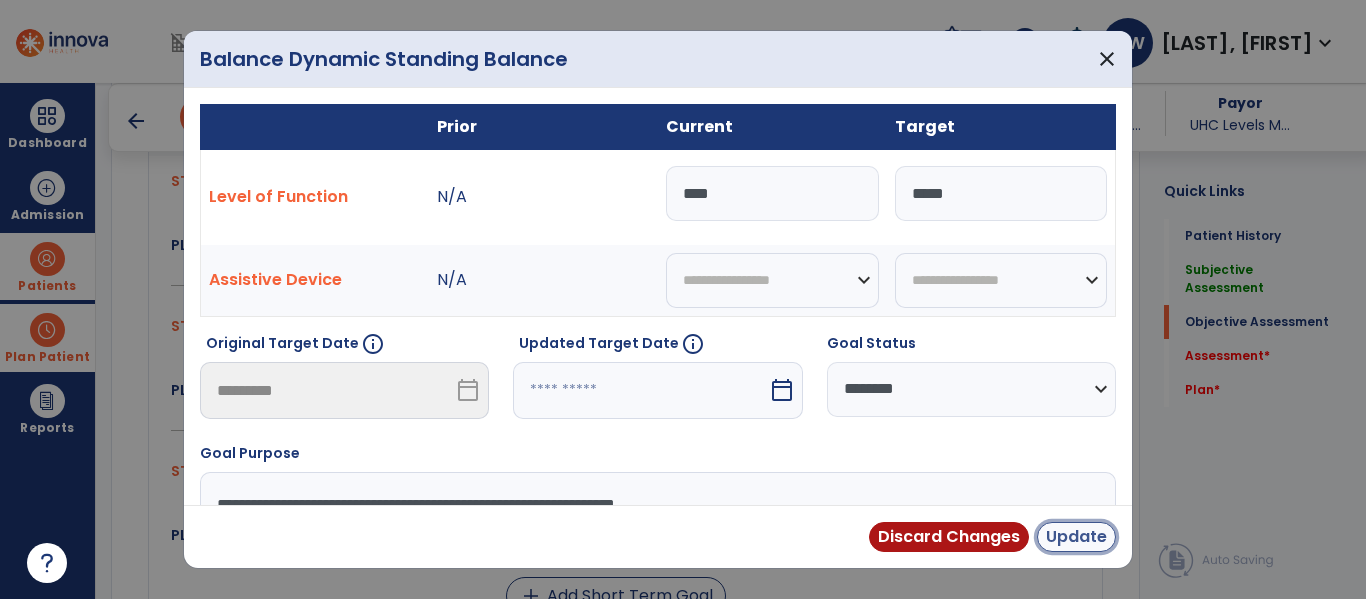 click on "Update" at bounding box center (1076, 537) 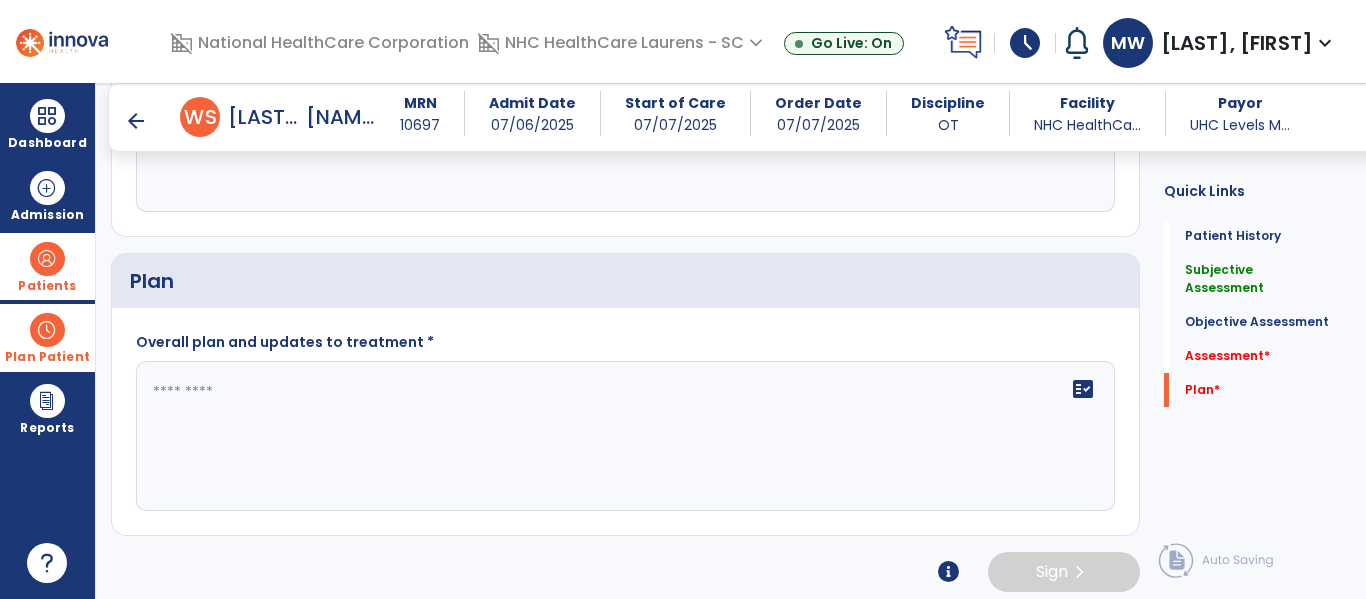 scroll, scrollTop: 1752, scrollLeft: 0, axis: vertical 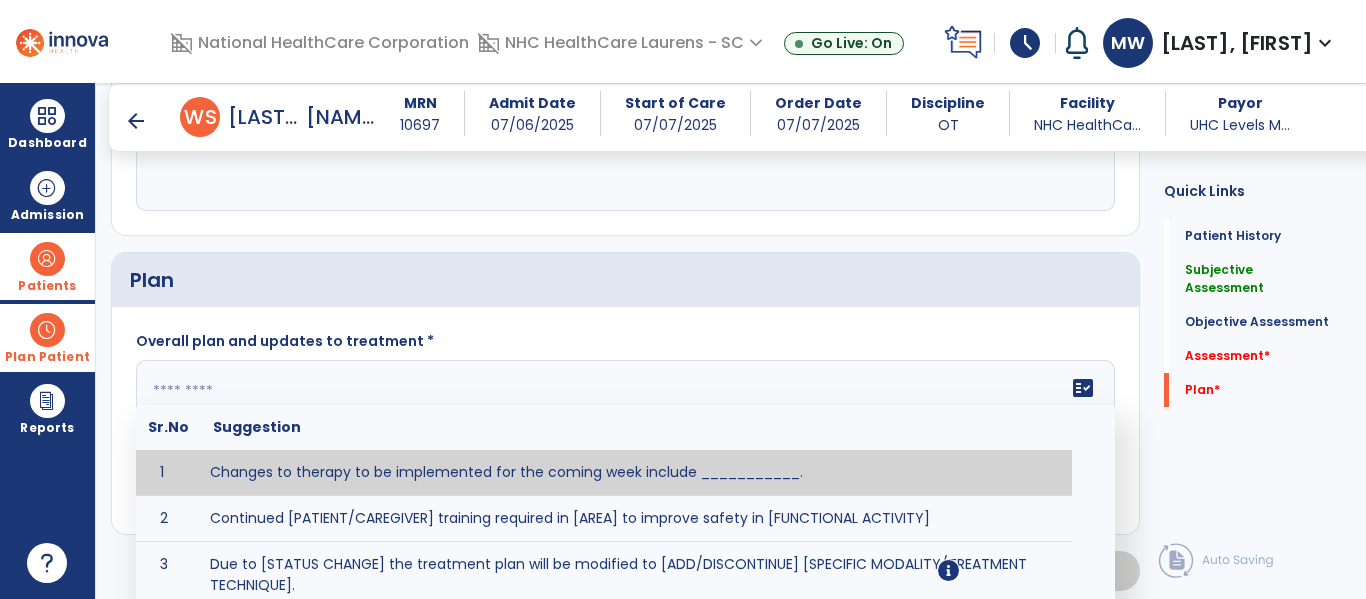 click 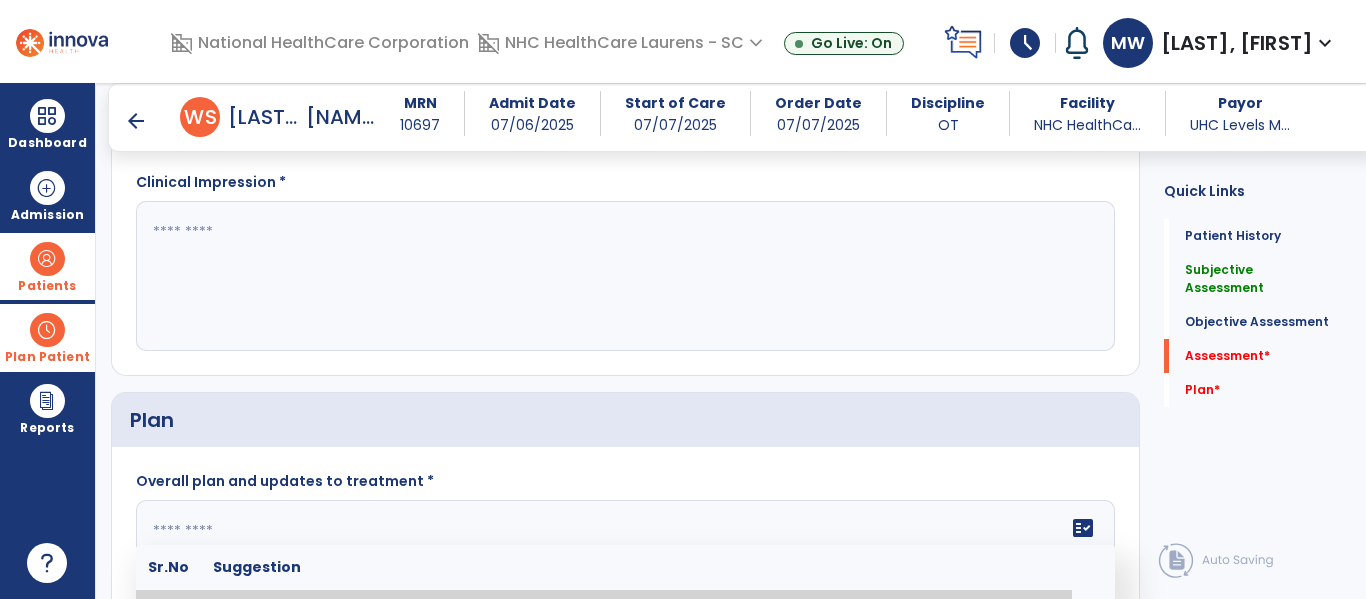 scroll, scrollTop: 1601, scrollLeft: 0, axis: vertical 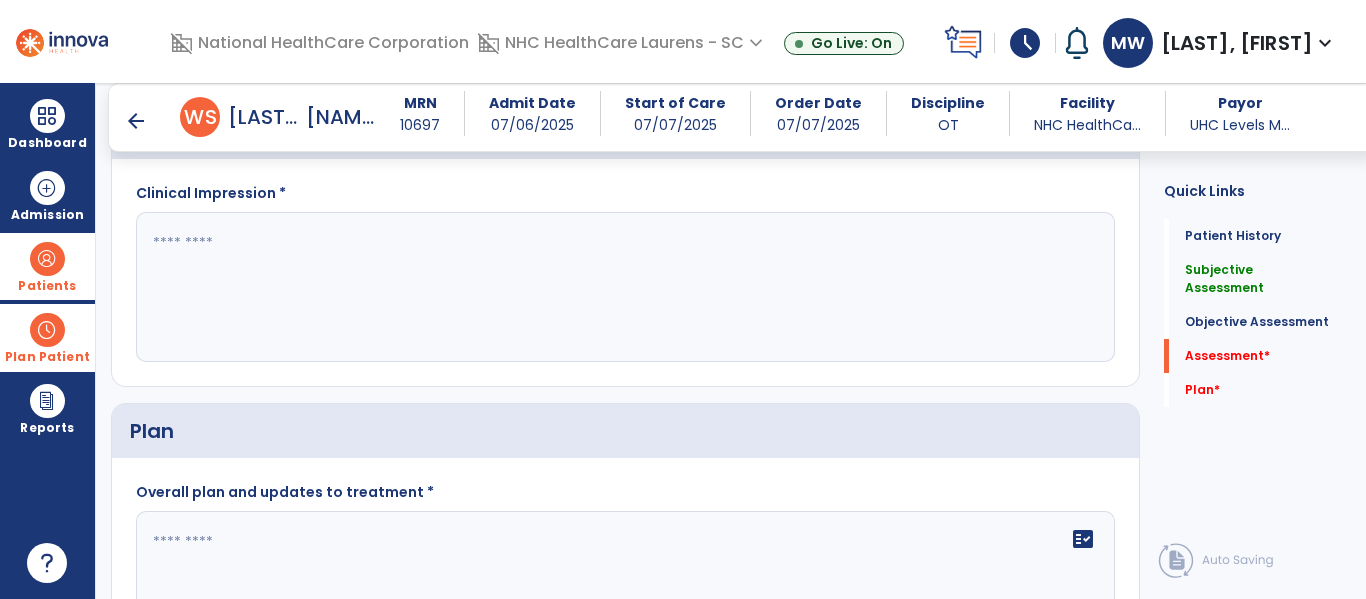click 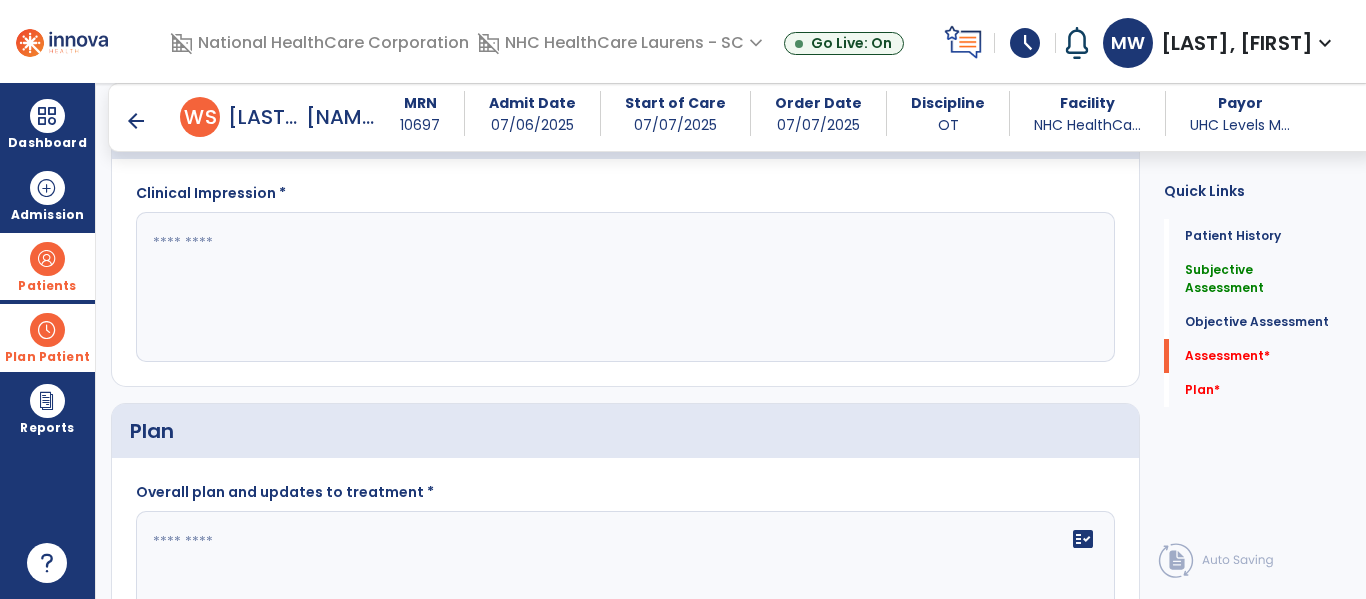 click 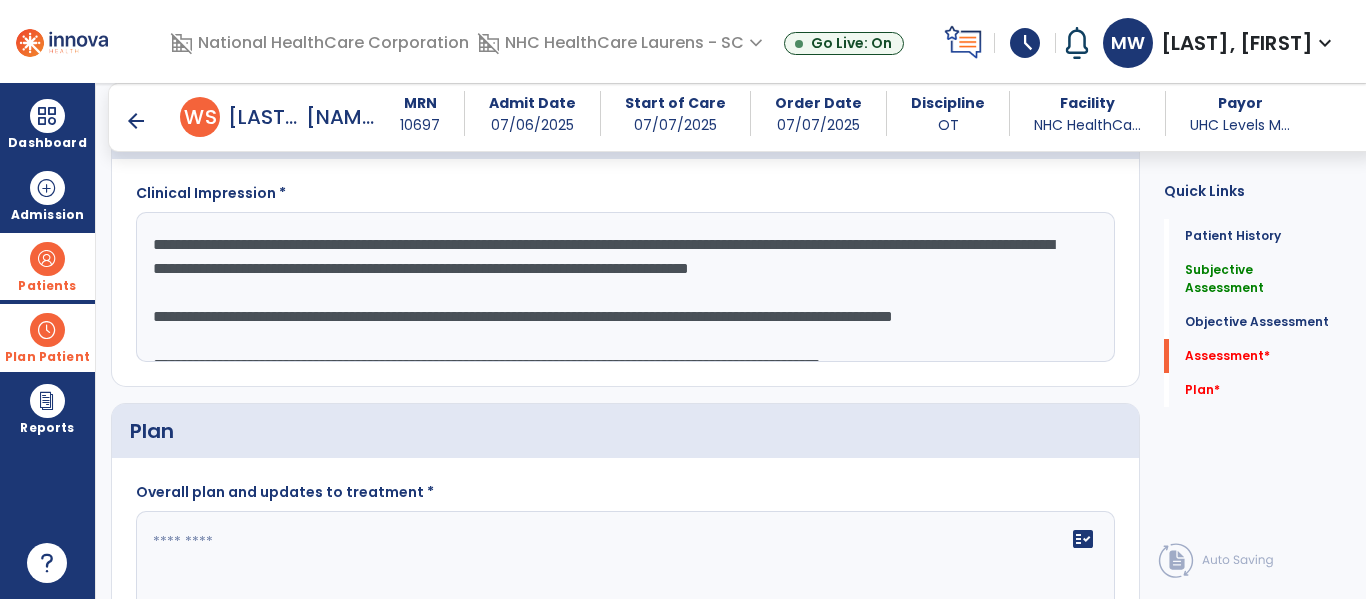 scroll, scrollTop: 207, scrollLeft: 0, axis: vertical 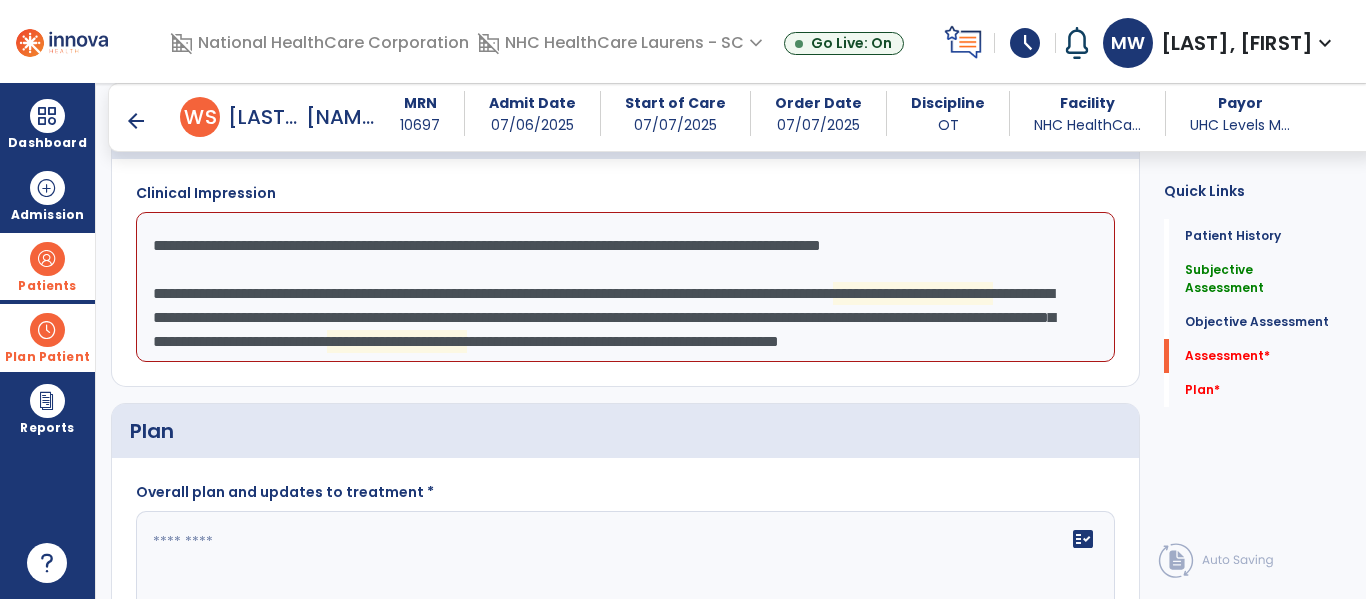 click on "**********" 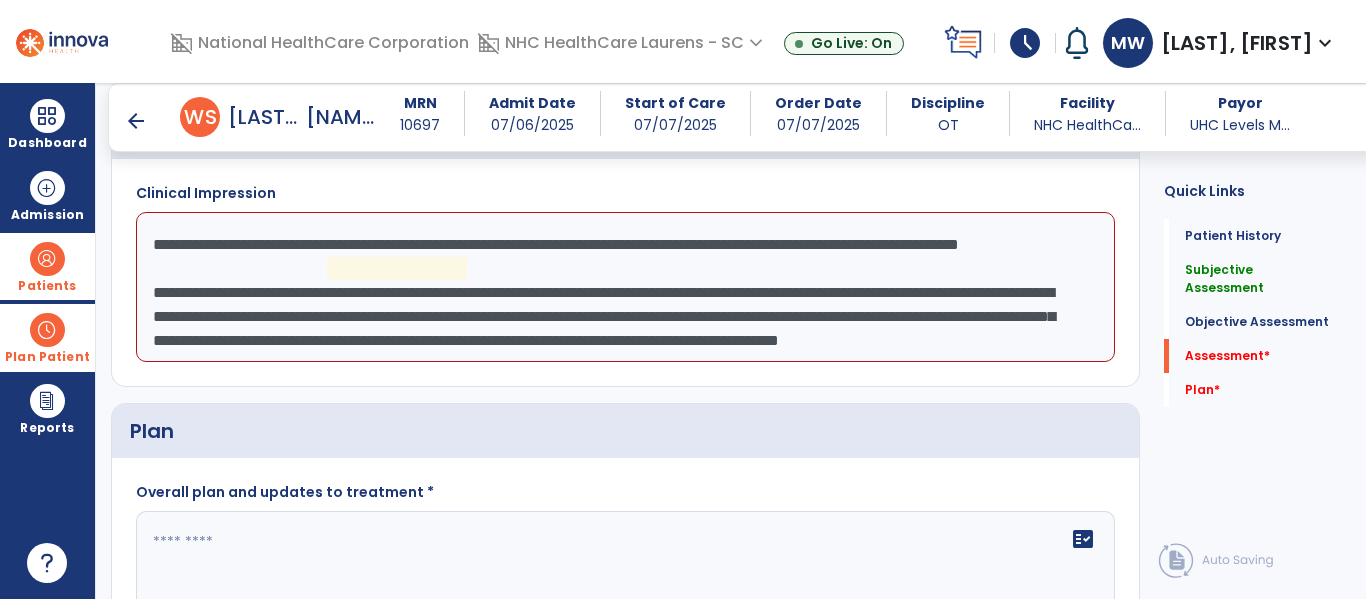 click on "**********" 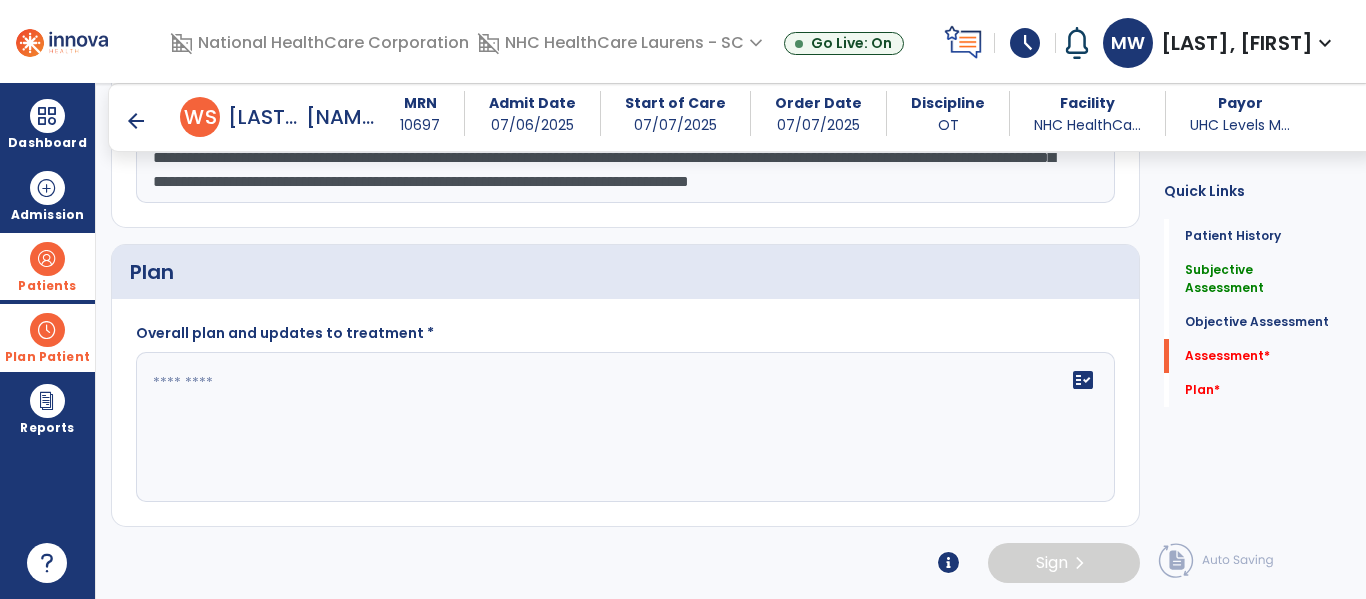 type on "**********" 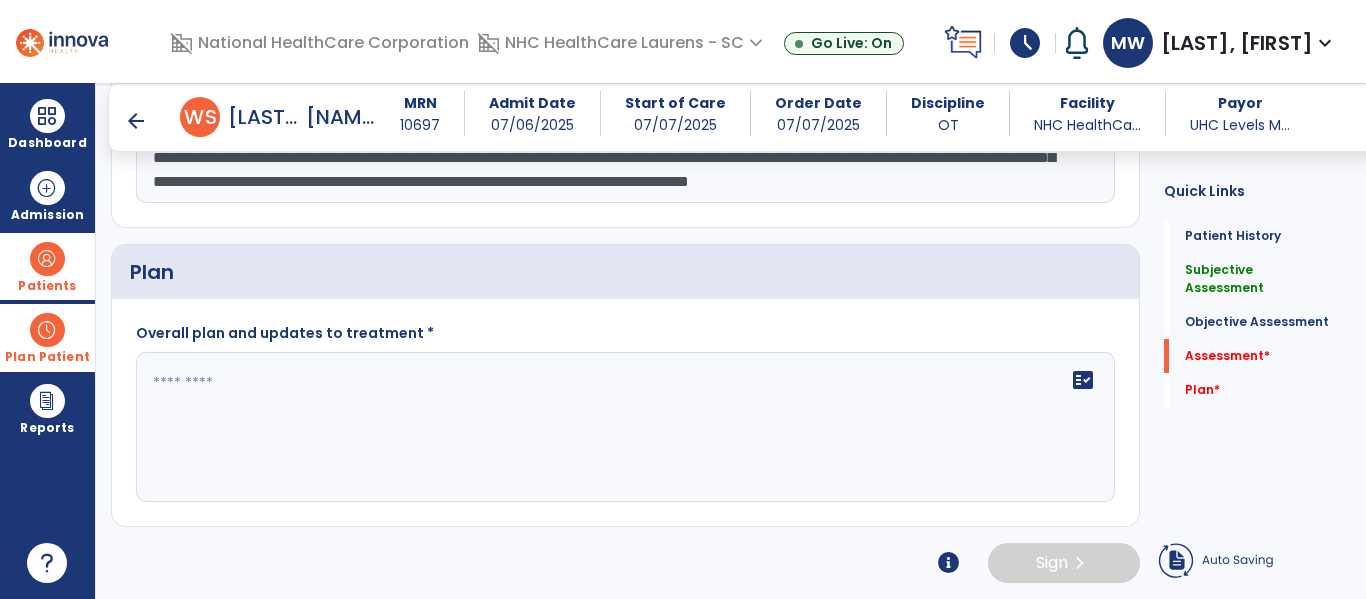 click 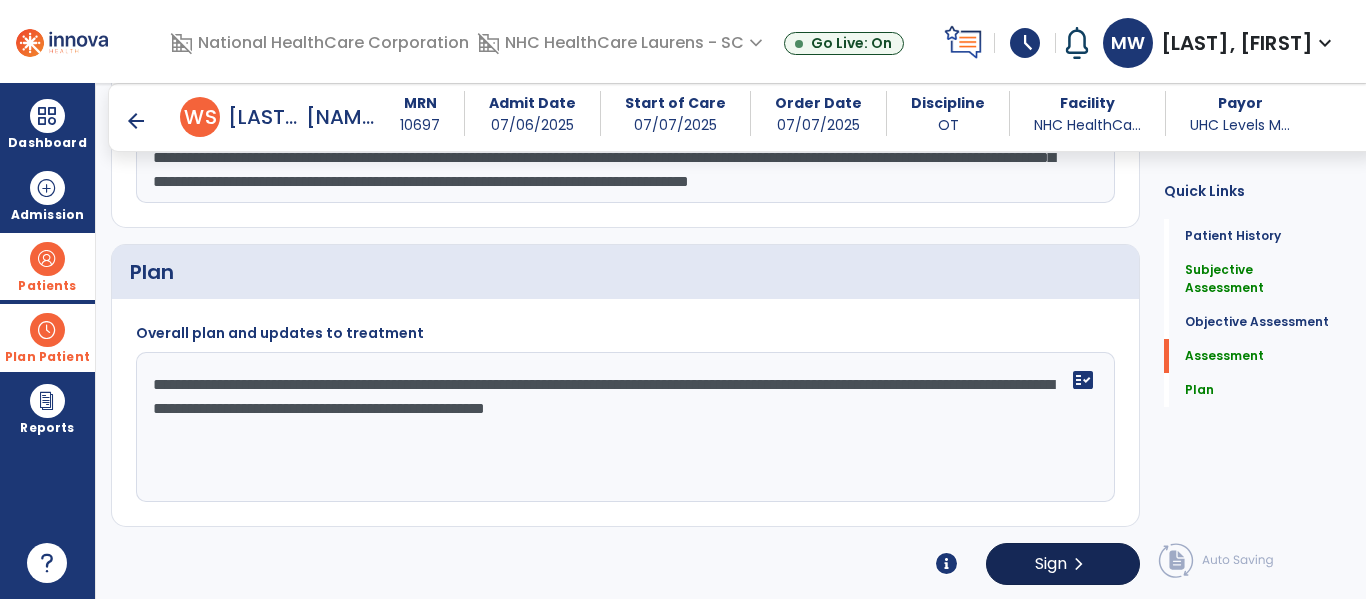 type on "**********" 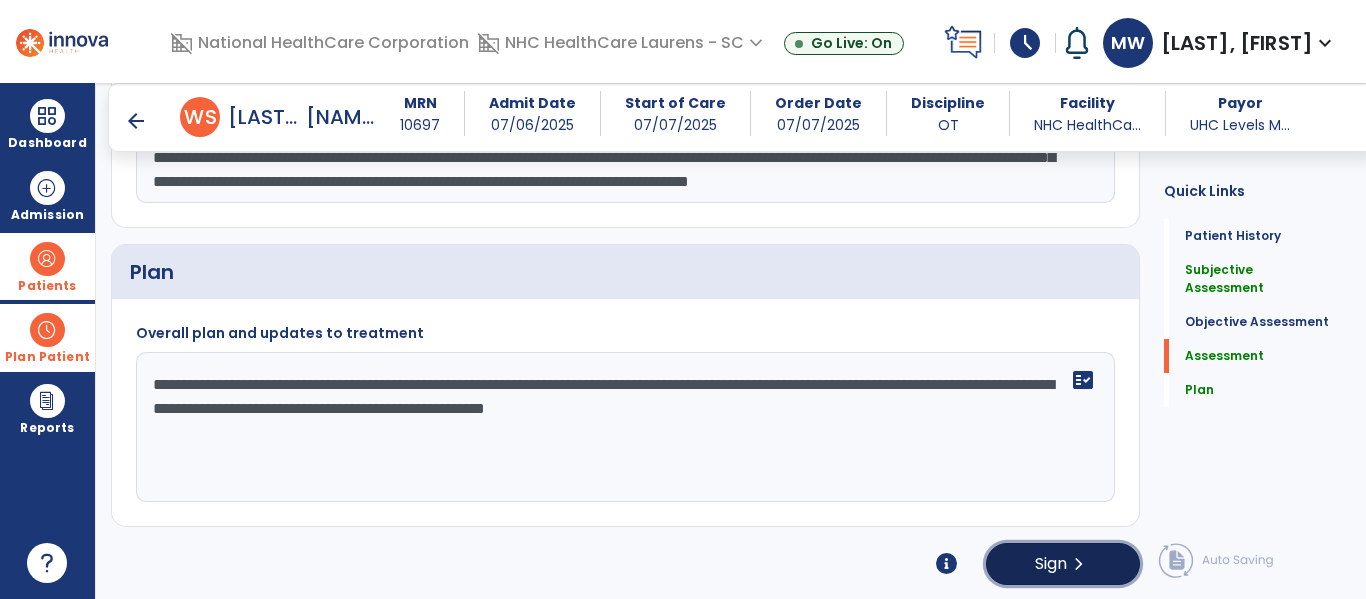 click on "Sign  chevron_right" 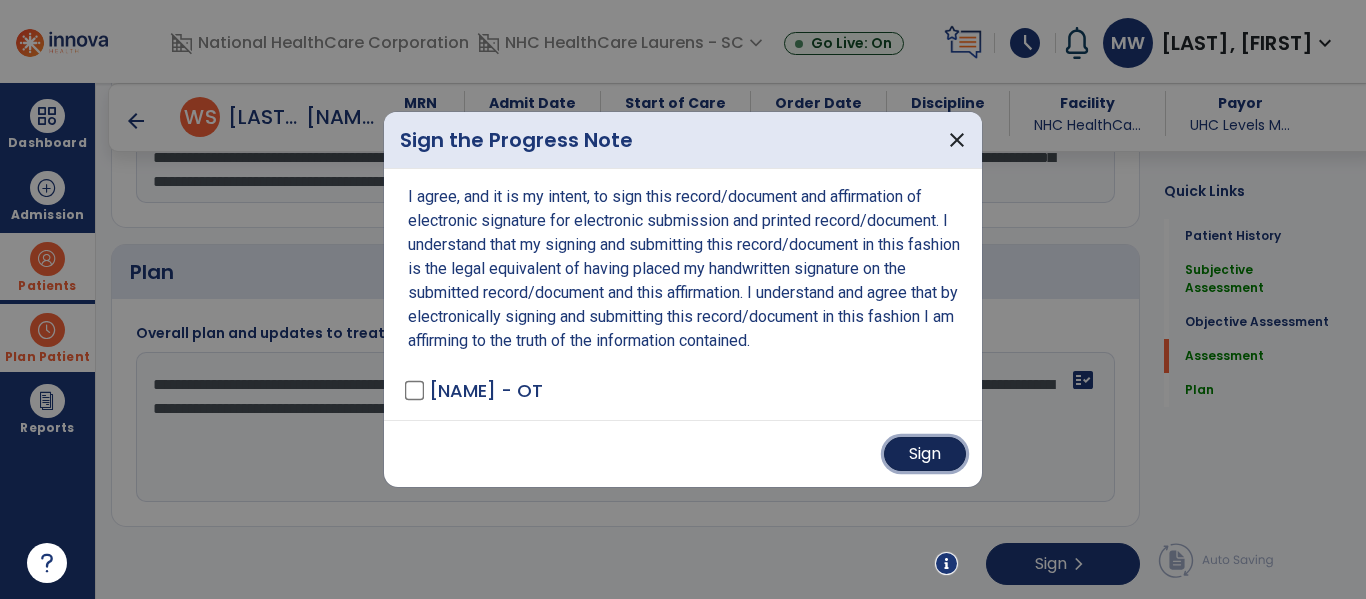 click on "Sign" at bounding box center [925, 454] 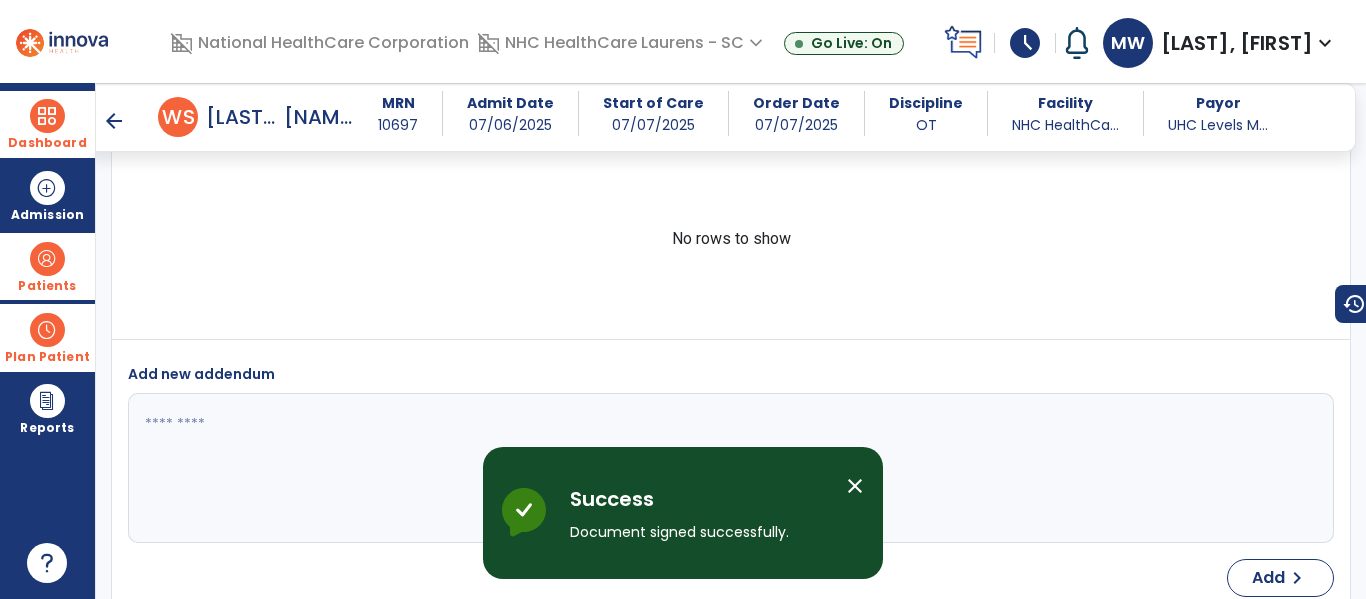scroll, scrollTop: 2320, scrollLeft: 0, axis: vertical 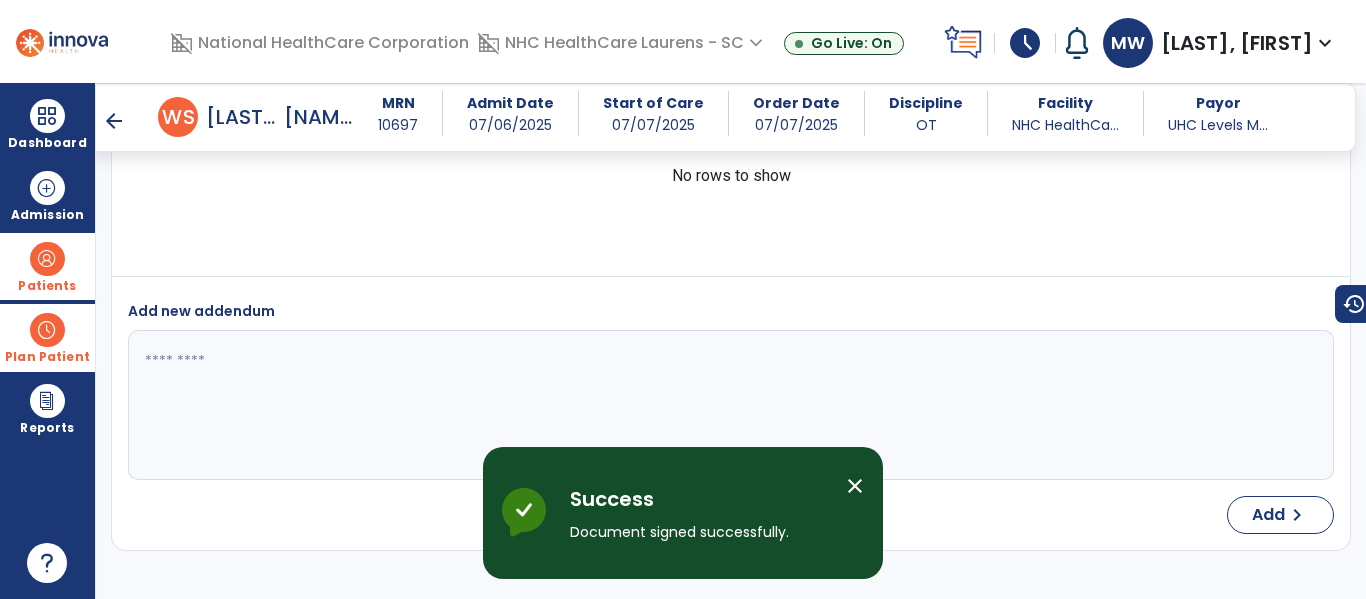 click on "arrow_back" at bounding box center (114, 121) 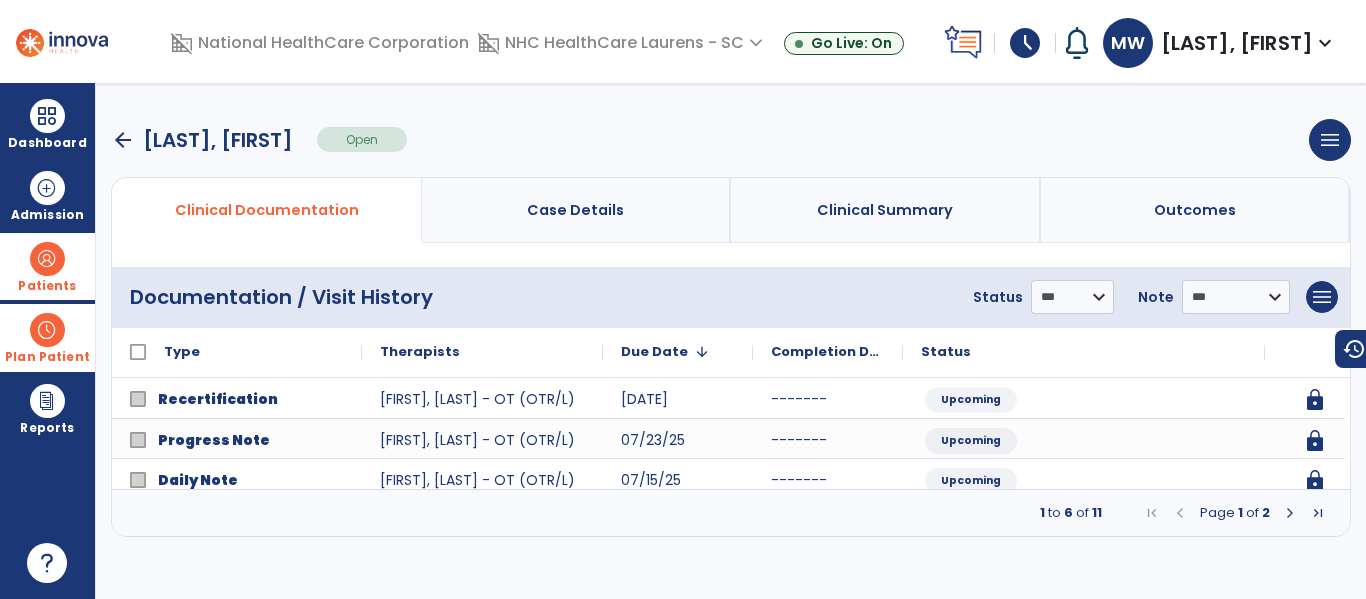 scroll, scrollTop: 0, scrollLeft: 0, axis: both 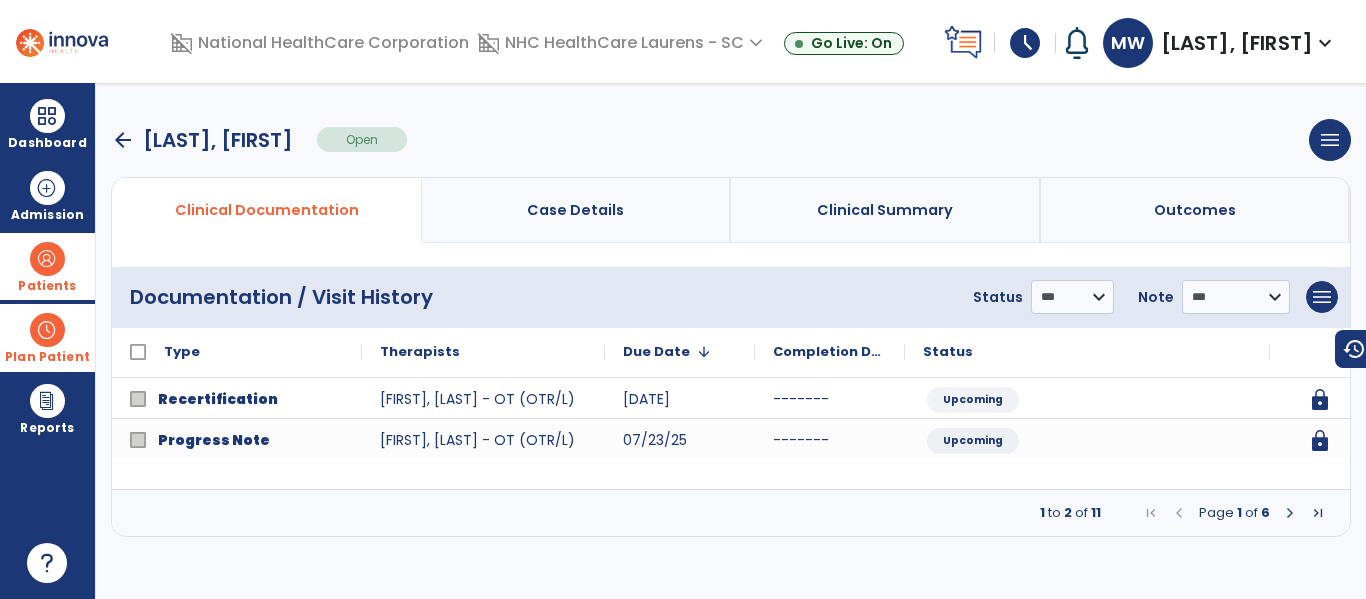 click at bounding box center [1290, 513] 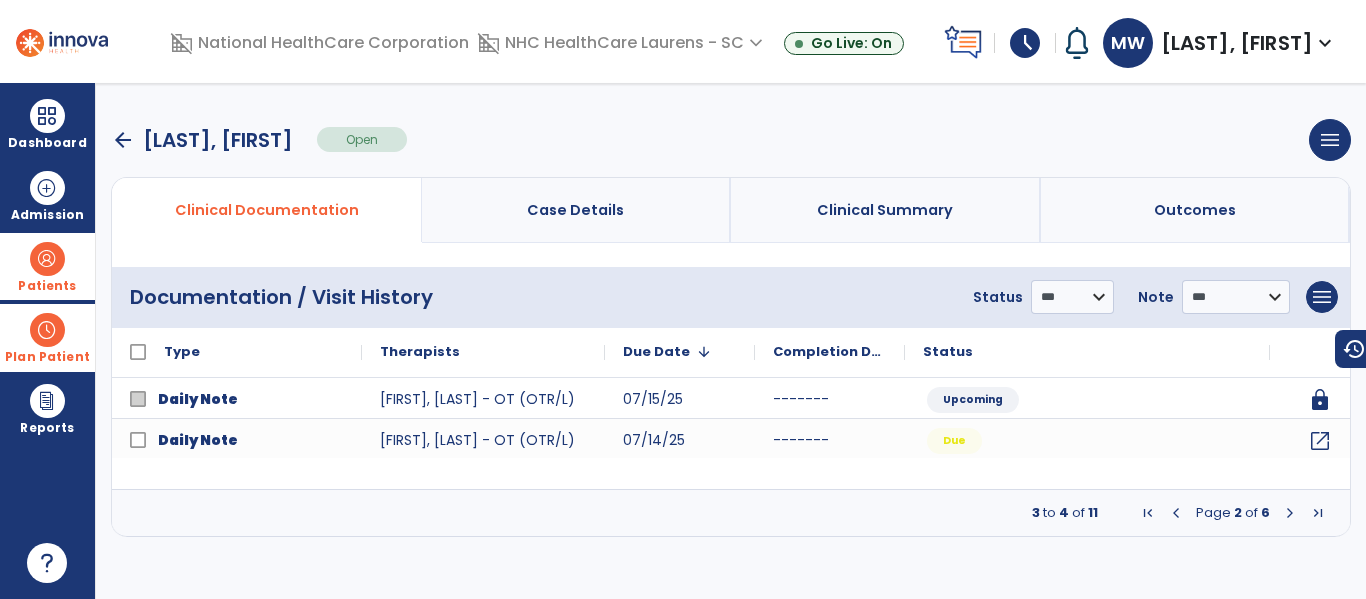 click on "arrow_back   [LAST], [FIRST]  Open  menu   Edit Therapy Case   Delete Therapy Case   Close Therapy Case" at bounding box center [731, 140] 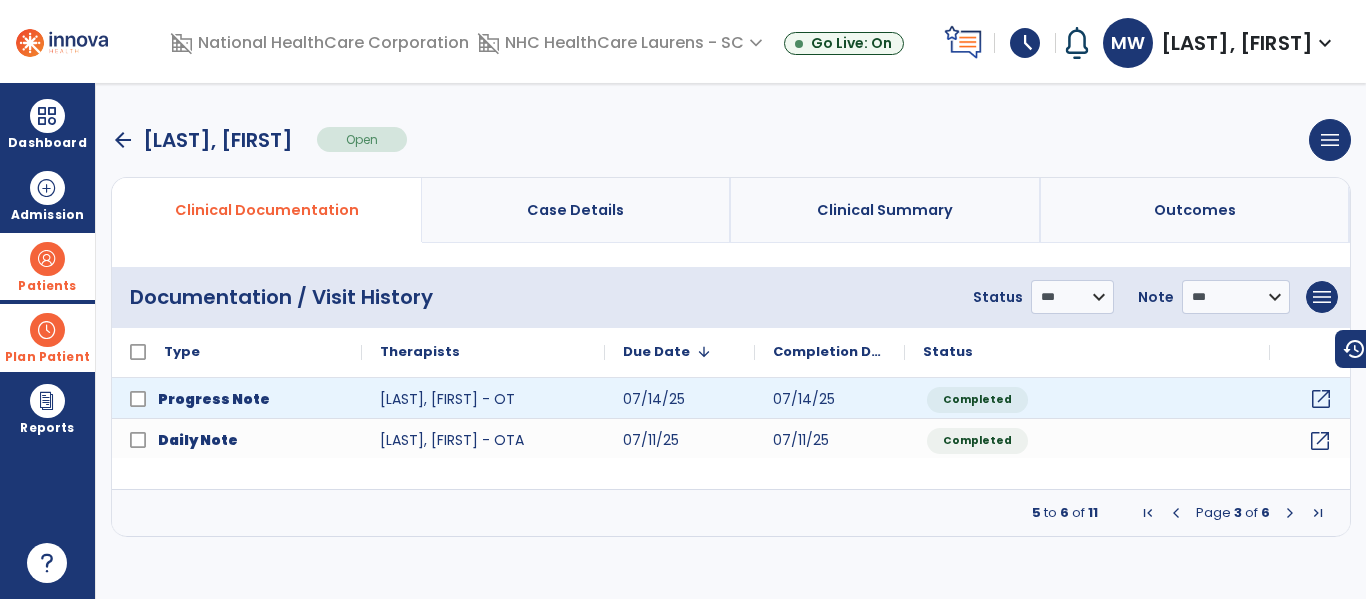 click on "open_in_new" 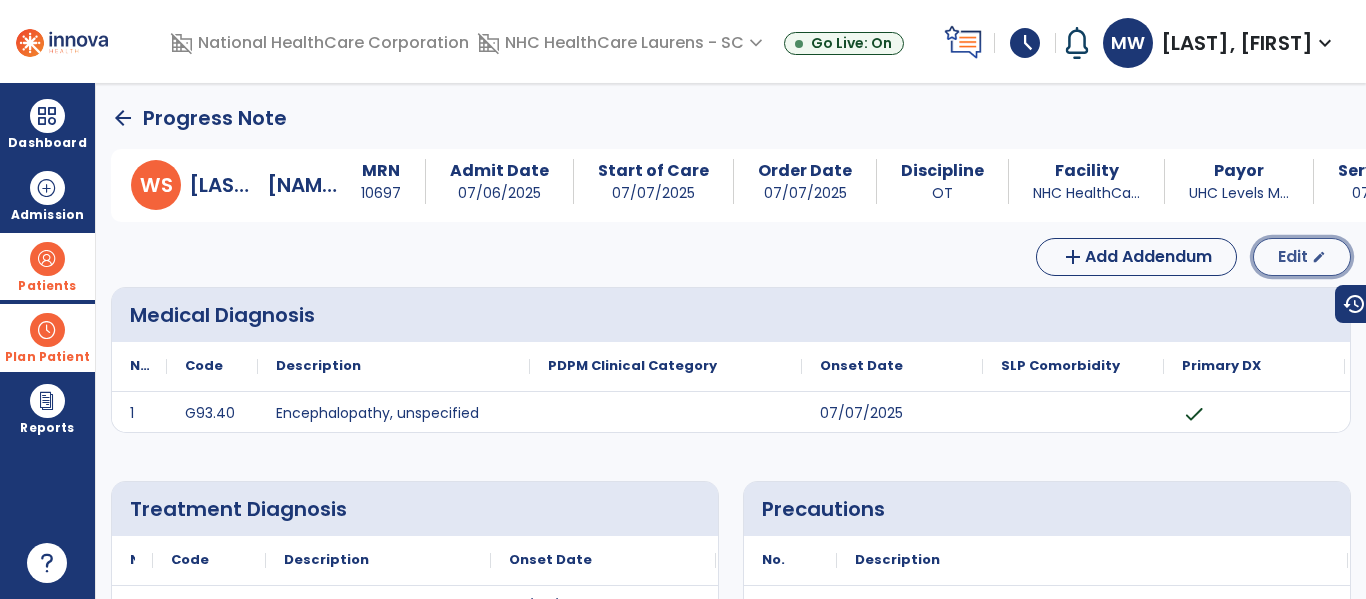 click on "Edit  edit" 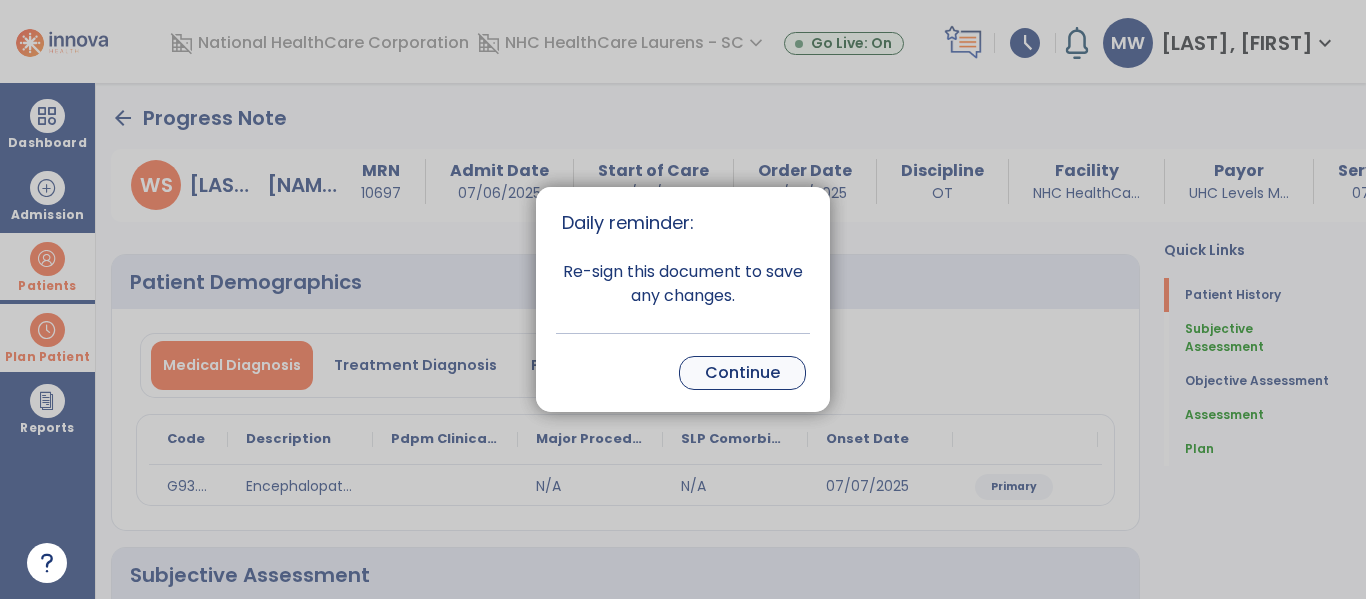 click on "Continue" at bounding box center [742, 373] 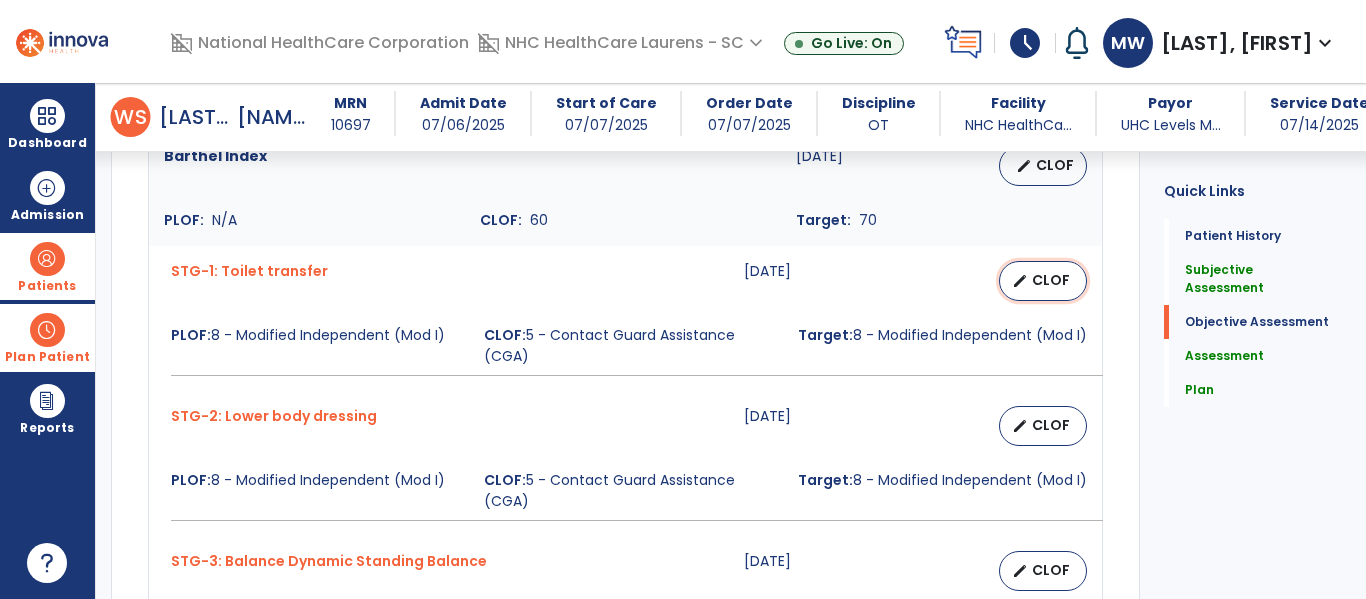 click on "edit   CLOF" at bounding box center (1043, 281) 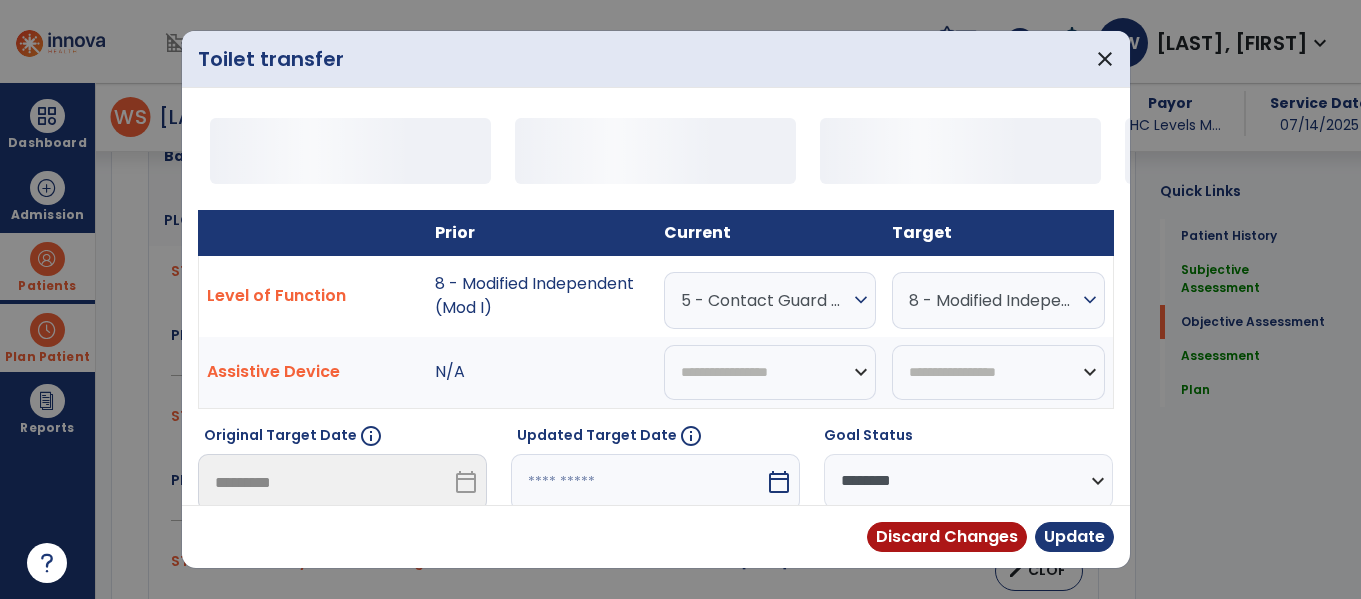 scroll, scrollTop: 800, scrollLeft: 0, axis: vertical 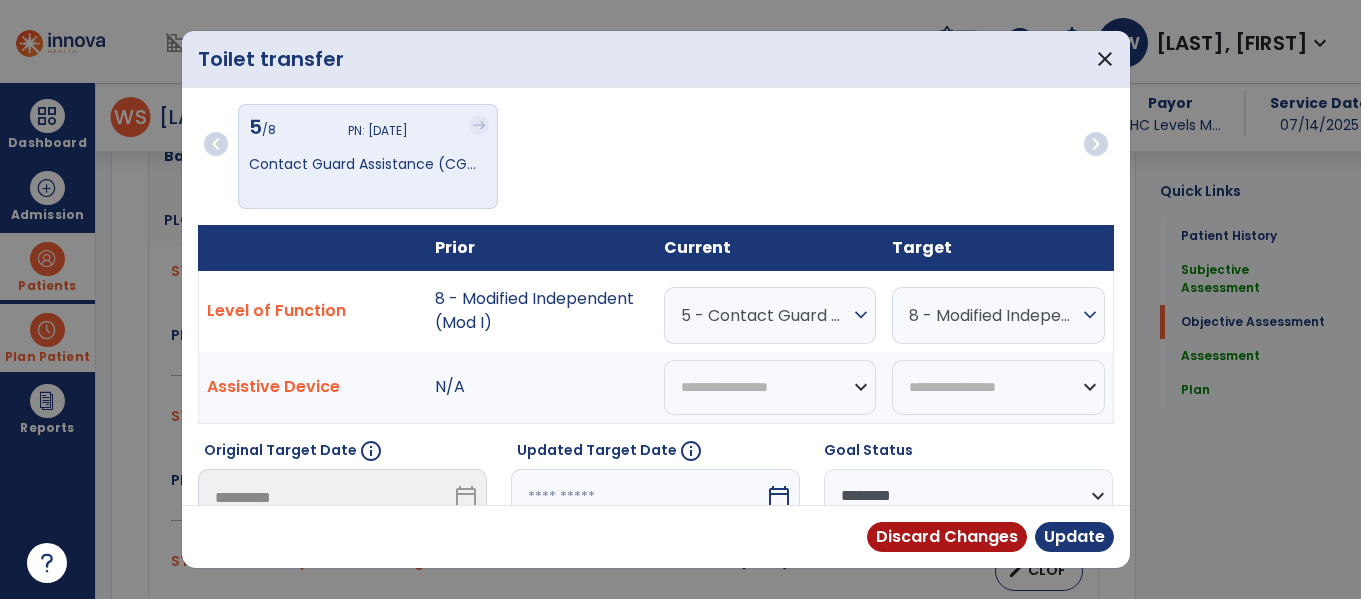 click on "5 - Contact Guard Assistance (CGA)" at bounding box center [765, 315] 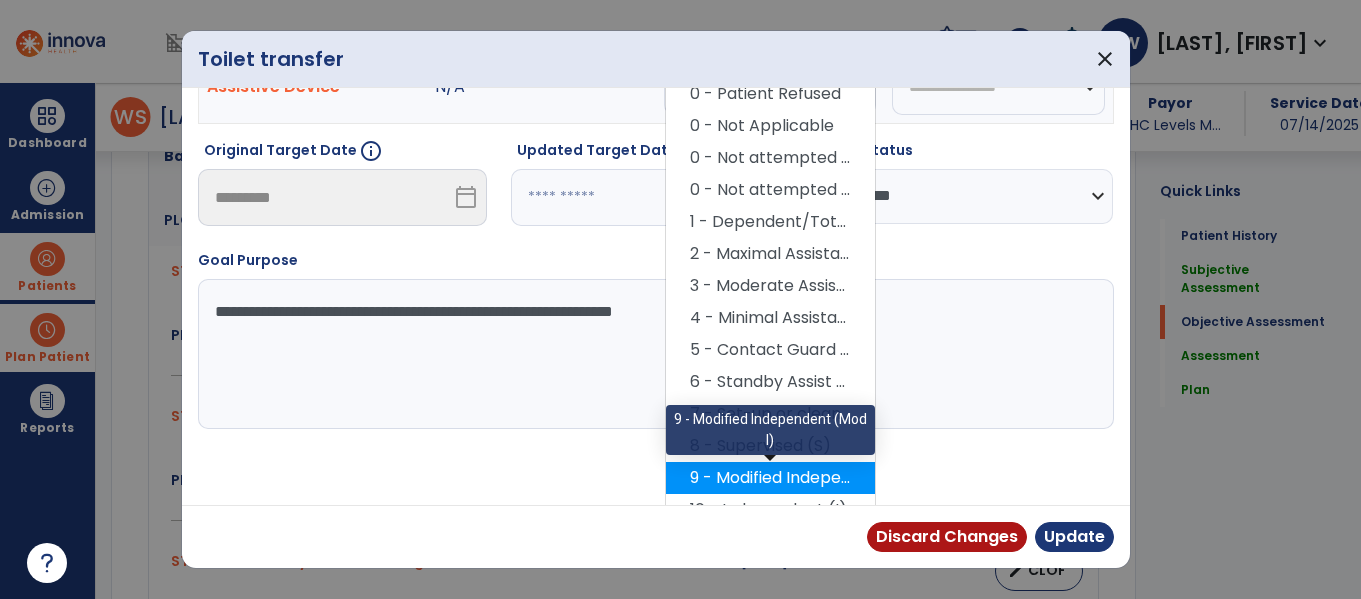 click on "9 - Modified Independent (Mod I)" at bounding box center [770, 478] 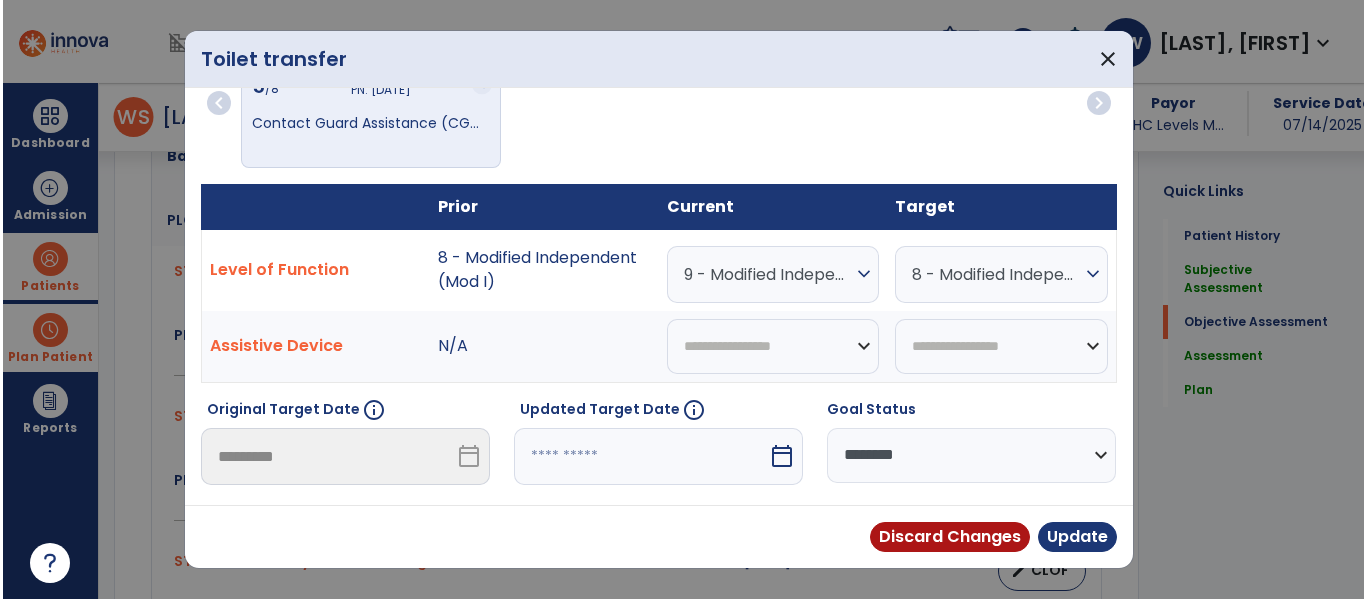 scroll, scrollTop: 40, scrollLeft: 0, axis: vertical 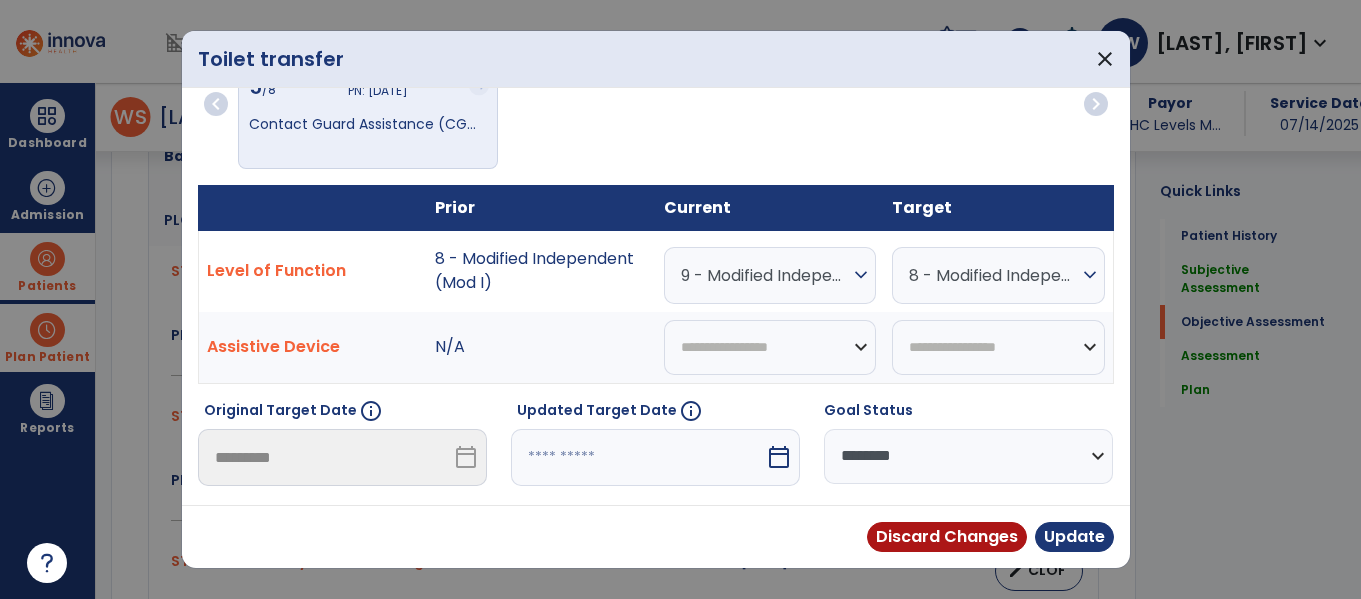 click on "**********" at bounding box center [968, 456] 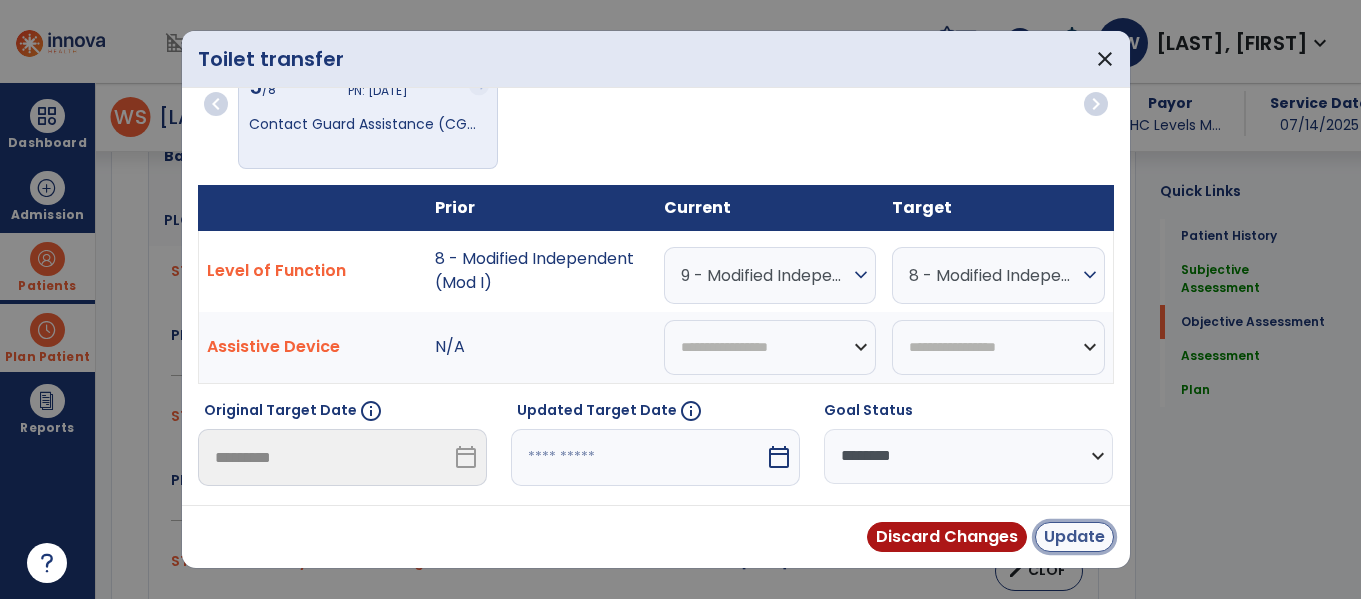 click on "Update" at bounding box center (1074, 537) 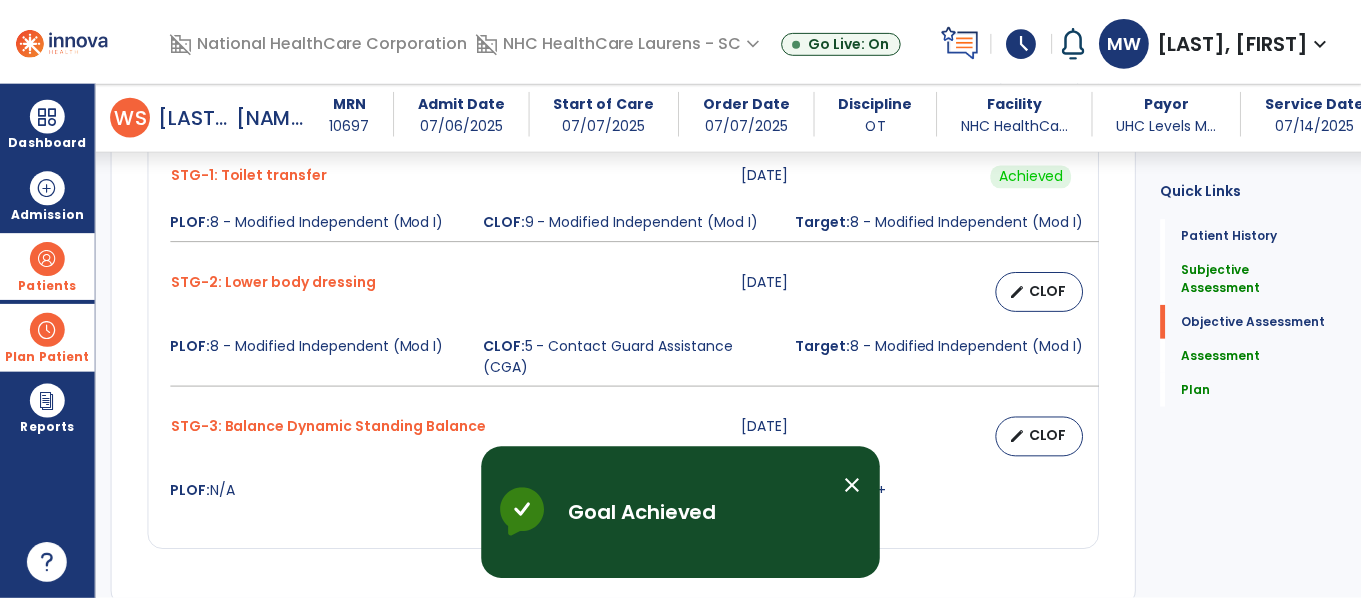 scroll, scrollTop: 900, scrollLeft: 0, axis: vertical 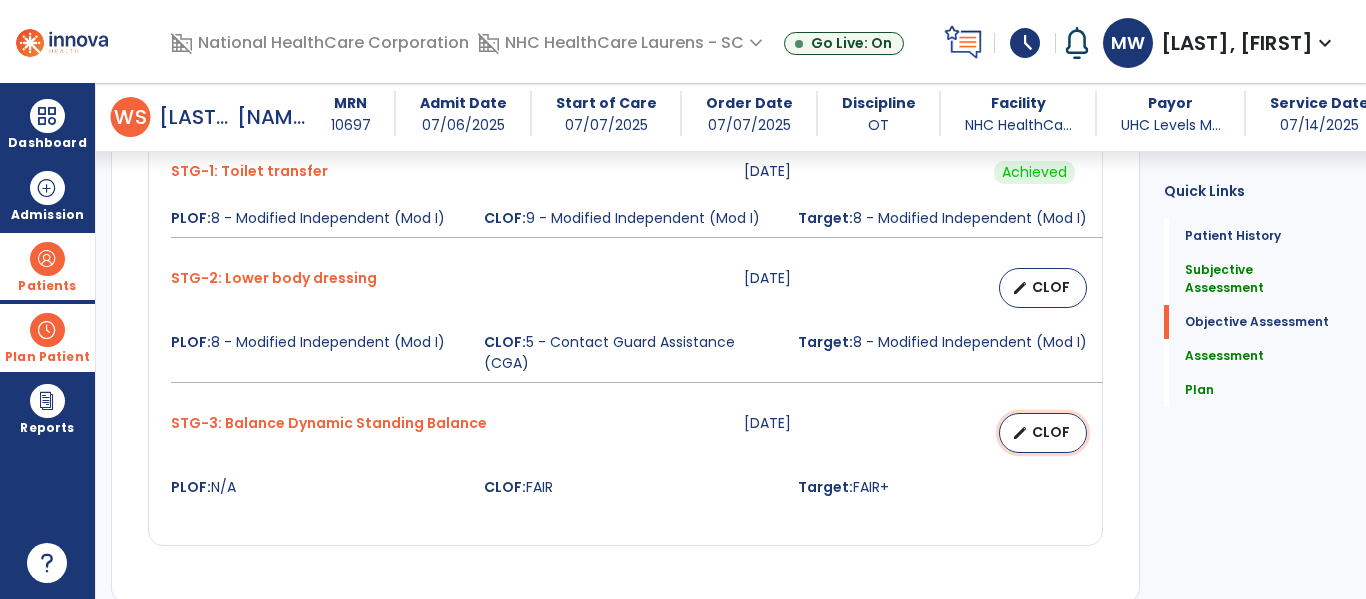 click on "CLOF" at bounding box center [1051, 432] 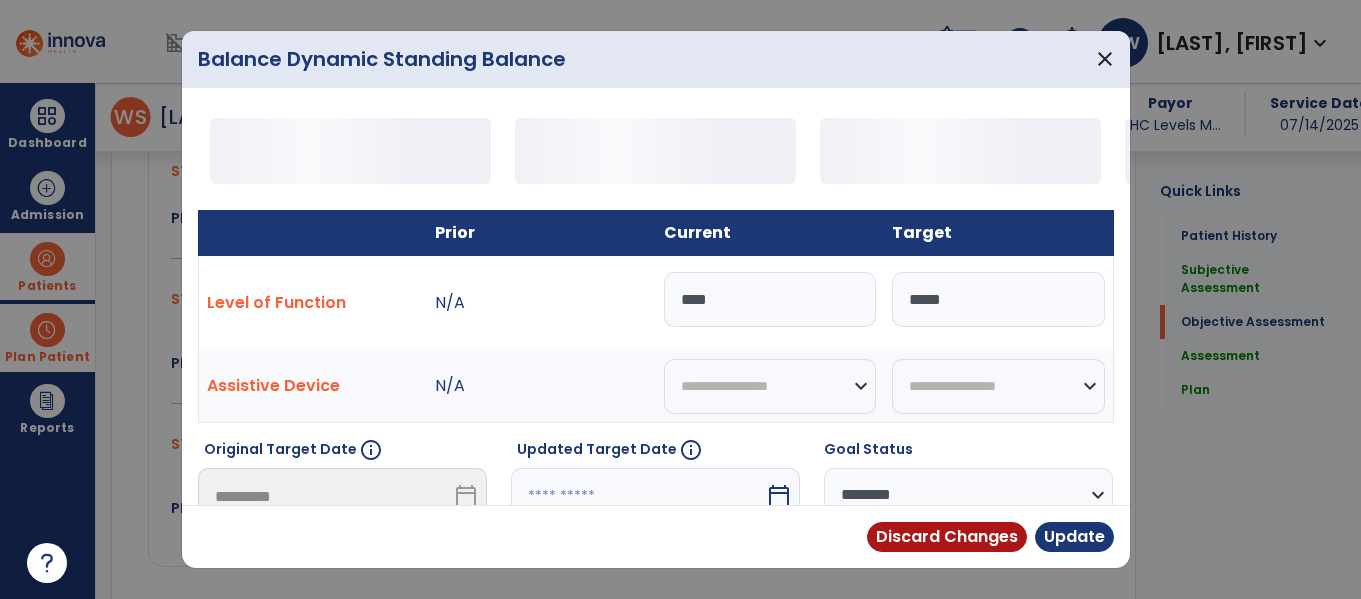 scroll, scrollTop: 900, scrollLeft: 0, axis: vertical 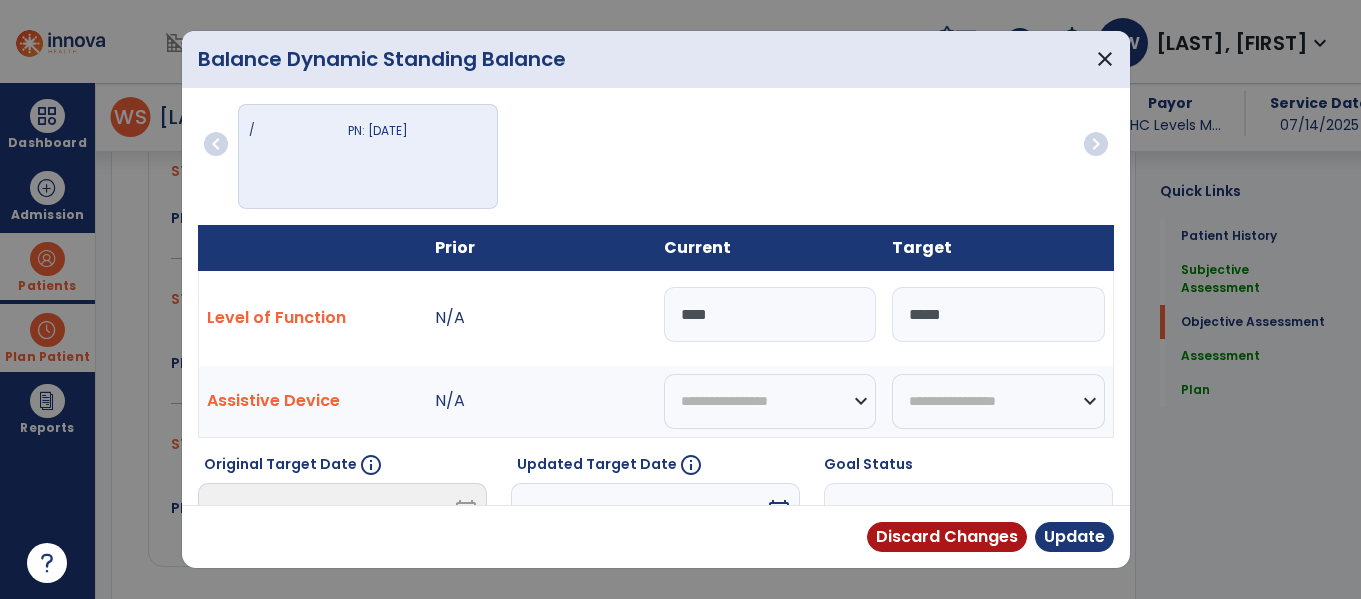 click on "****" at bounding box center [770, 314] 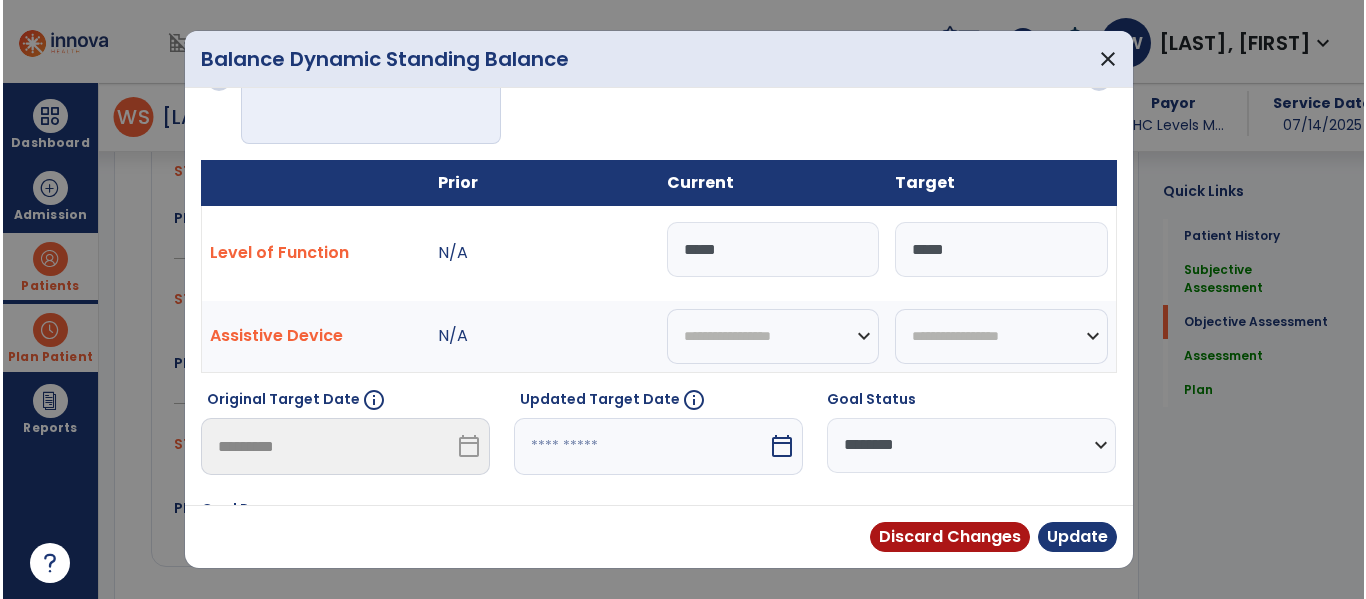 scroll, scrollTop: 100, scrollLeft: 0, axis: vertical 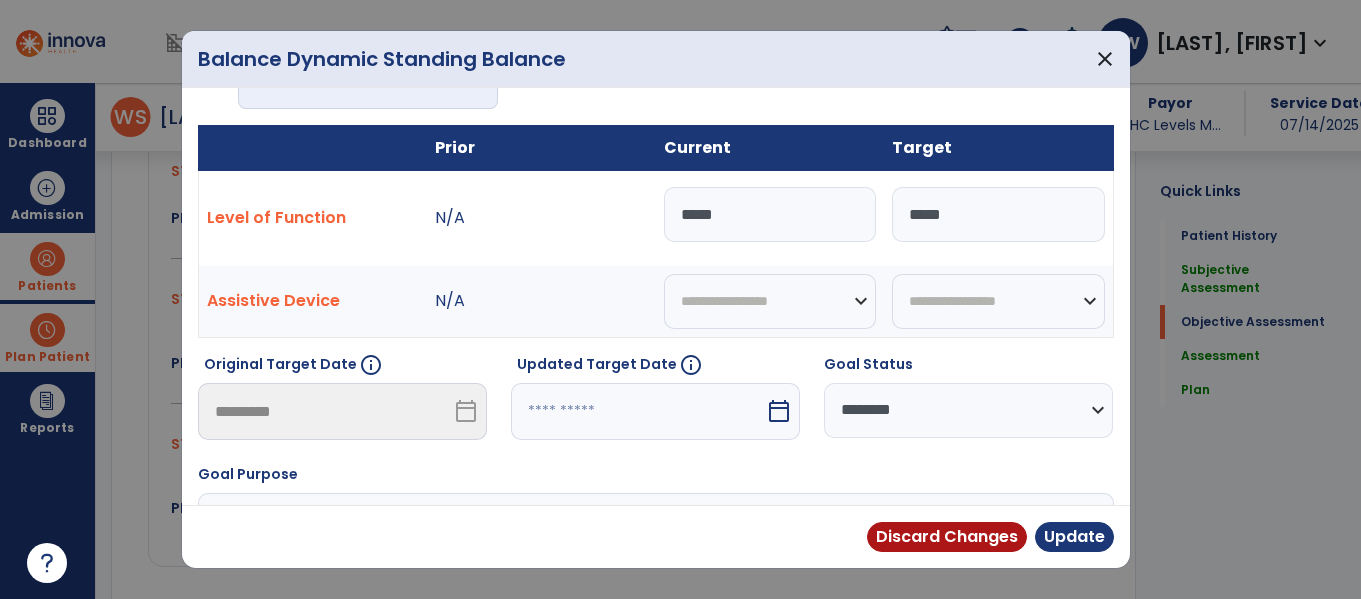 type on "*****" 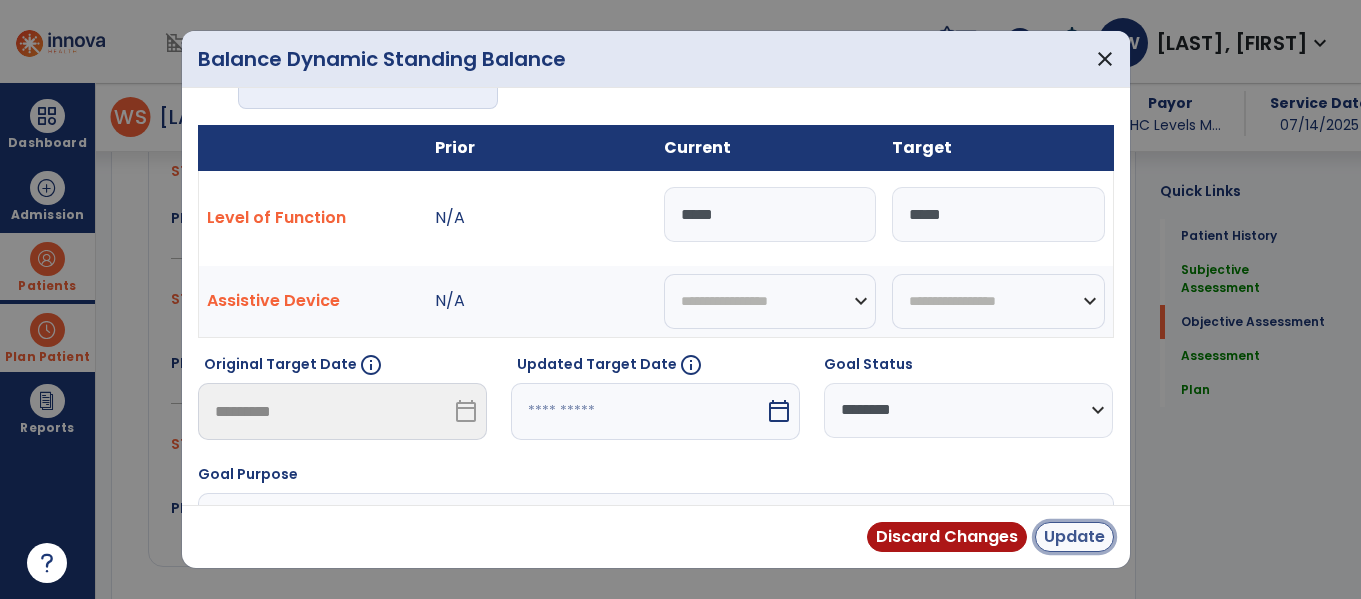 click on "Update" at bounding box center (1074, 537) 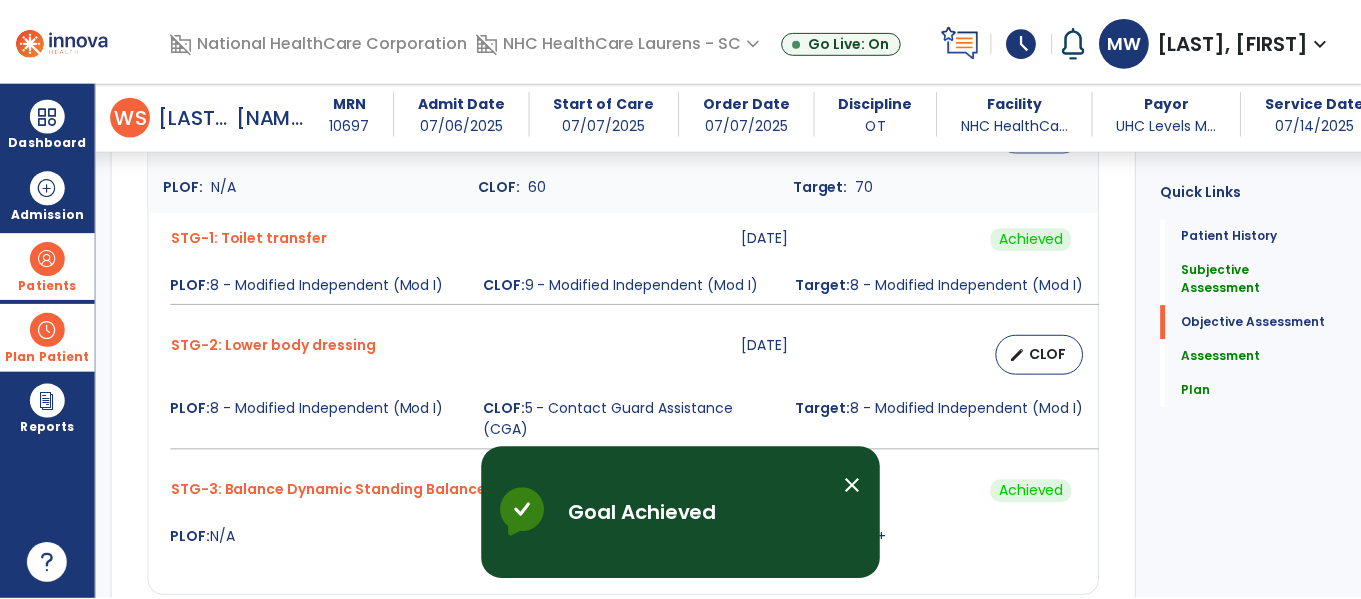 scroll, scrollTop: 800, scrollLeft: 0, axis: vertical 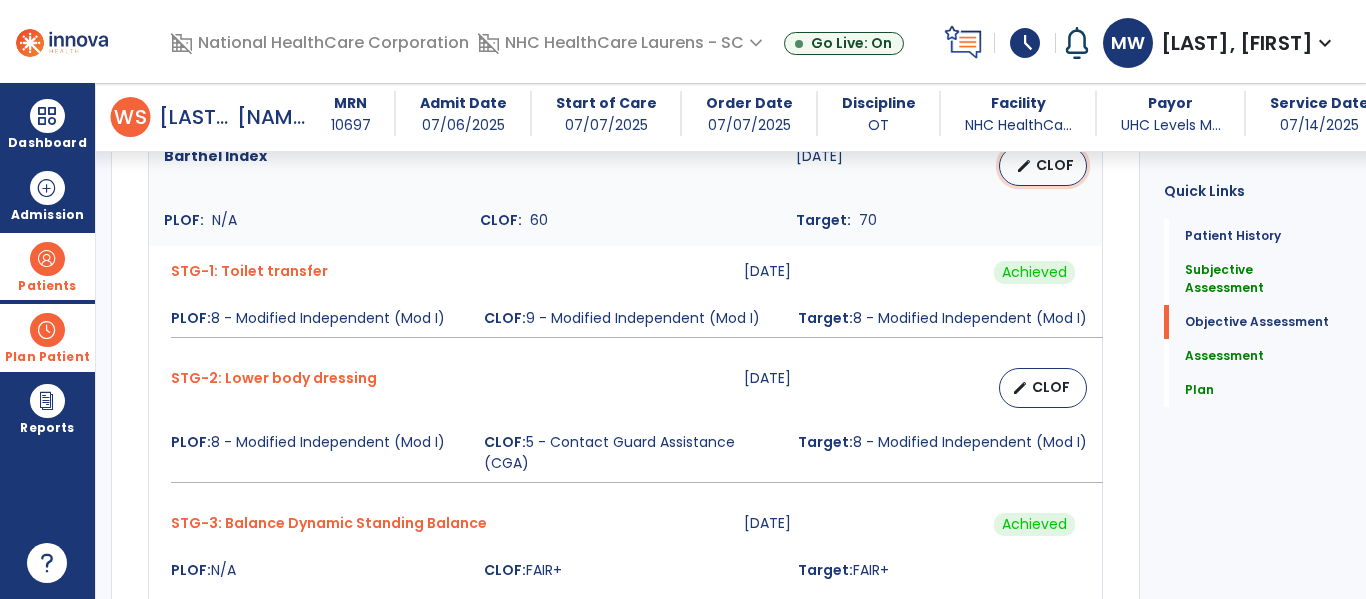 click on "edit" at bounding box center (1024, 166) 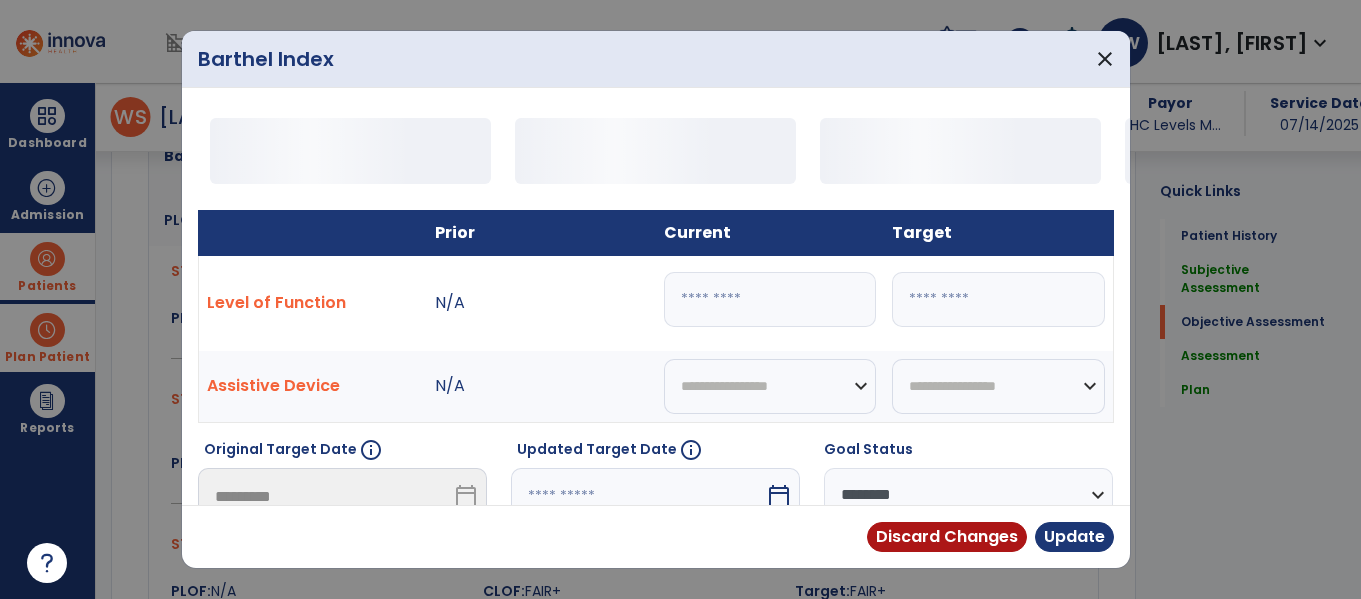 scroll, scrollTop: 800, scrollLeft: 0, axis: vertical 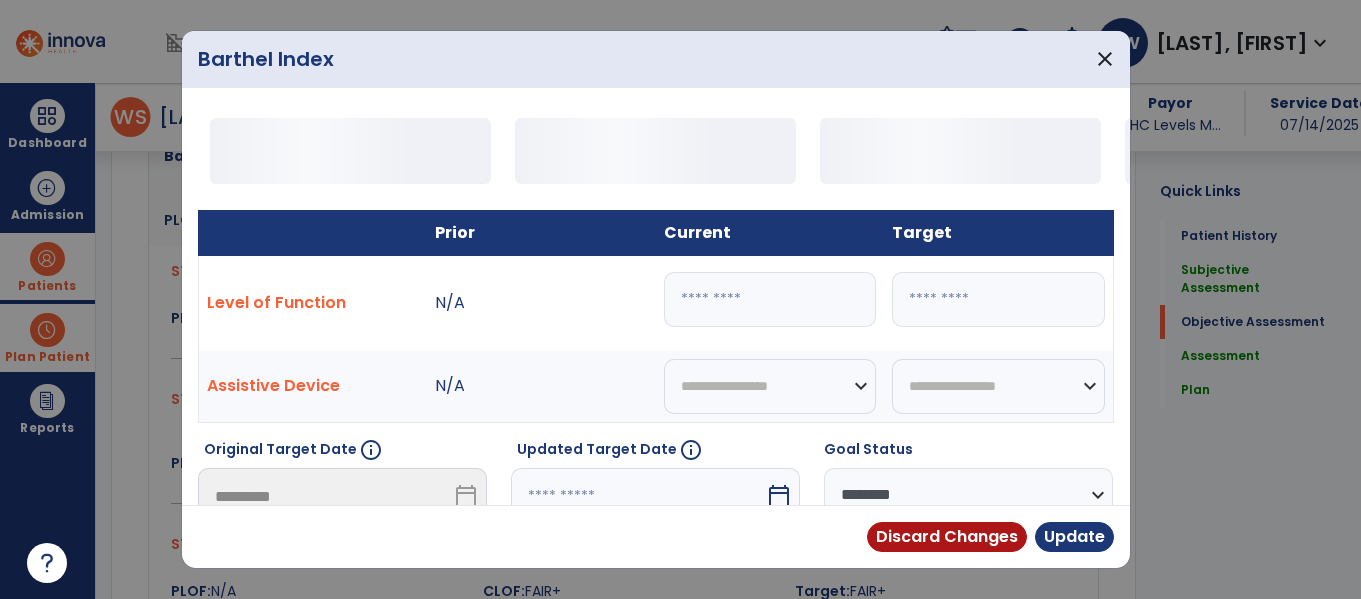 drag, startPoint x: 744, startPoint y: 301, endPoint x: 574, endPoint y: 279, distance: 171.41762 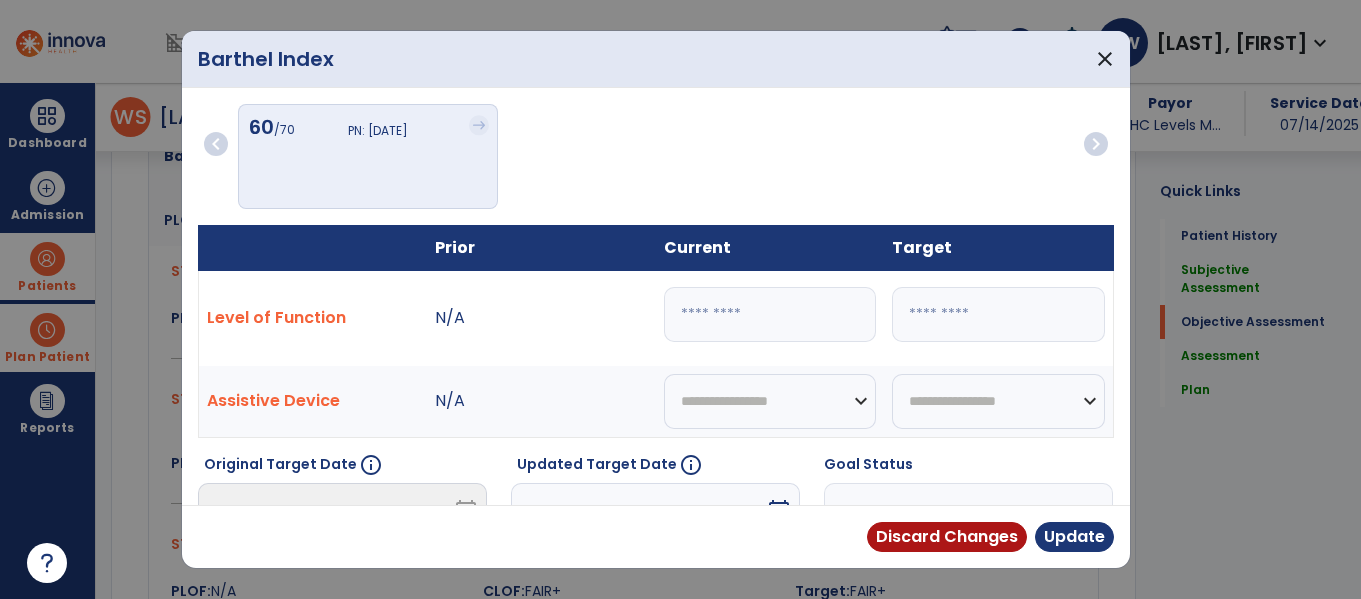 type on "**" 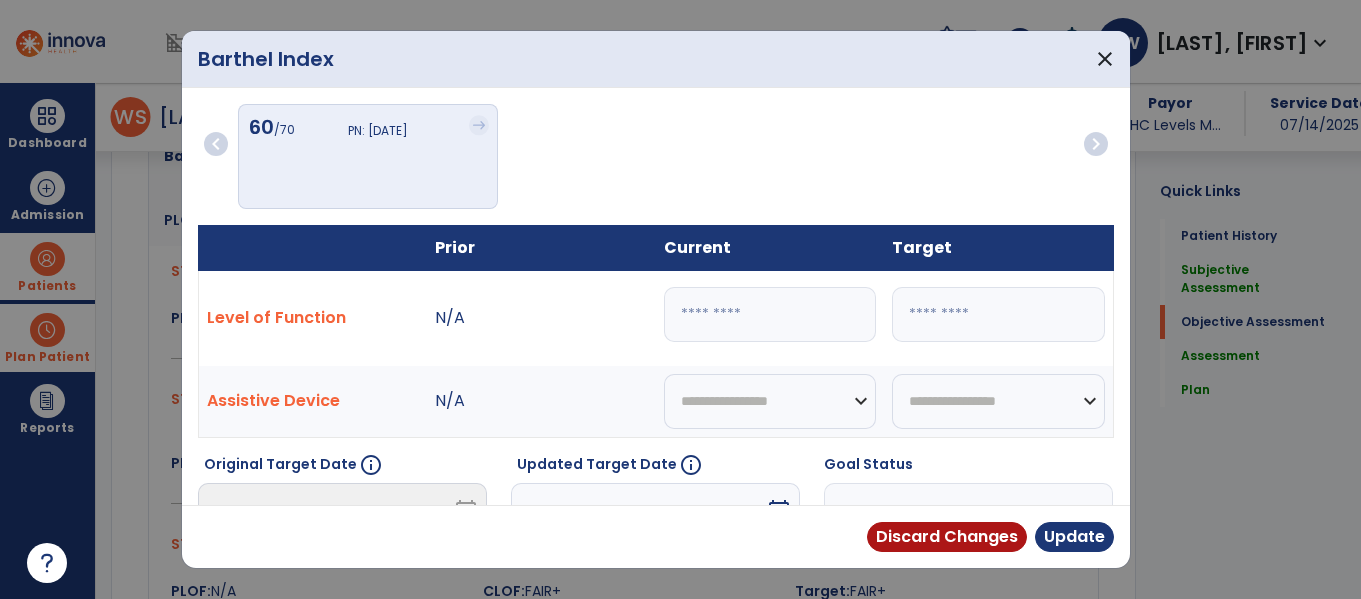 click on "**" at bounding box center (998, 314) 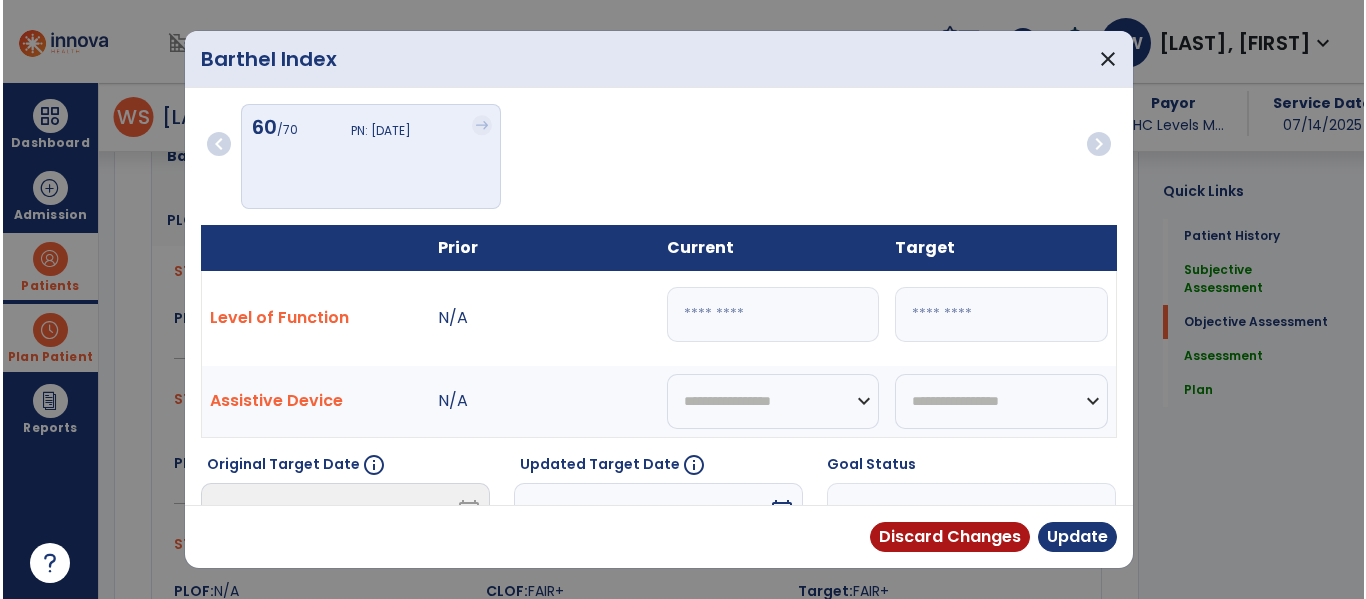 scroll, scrollTop: 200, scrollLeft: 0, axis: vertical 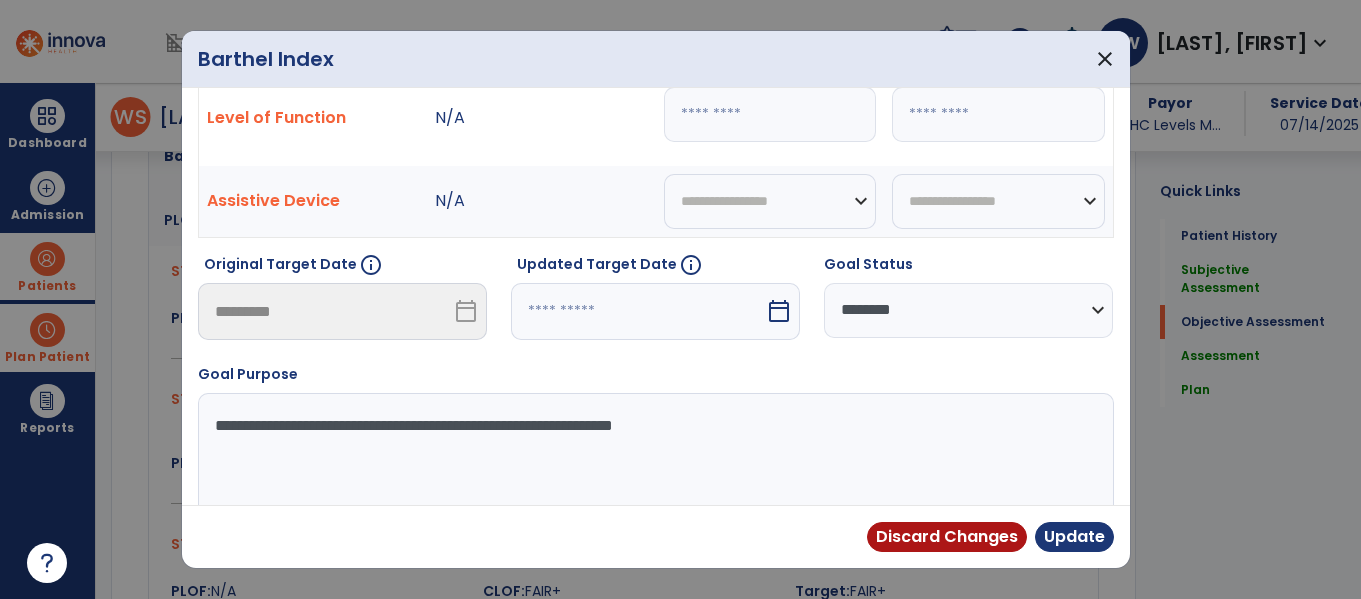 type on "**" 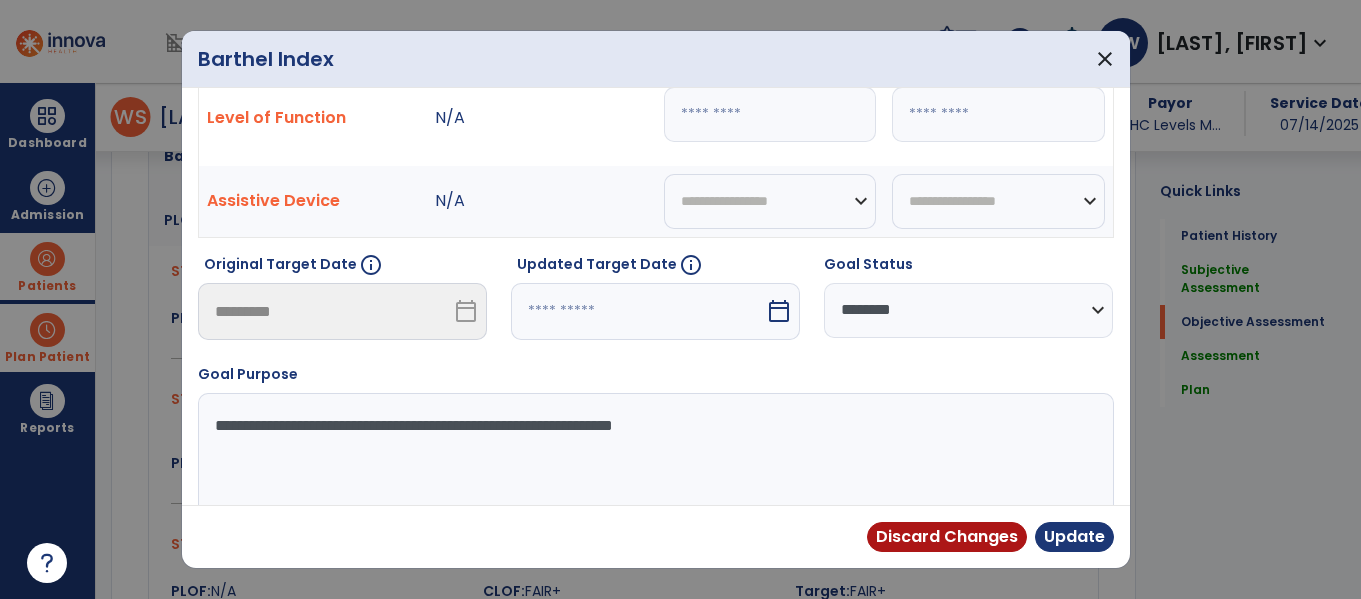 click on "Discard Changes  Update" at bounding box center (656, 536) 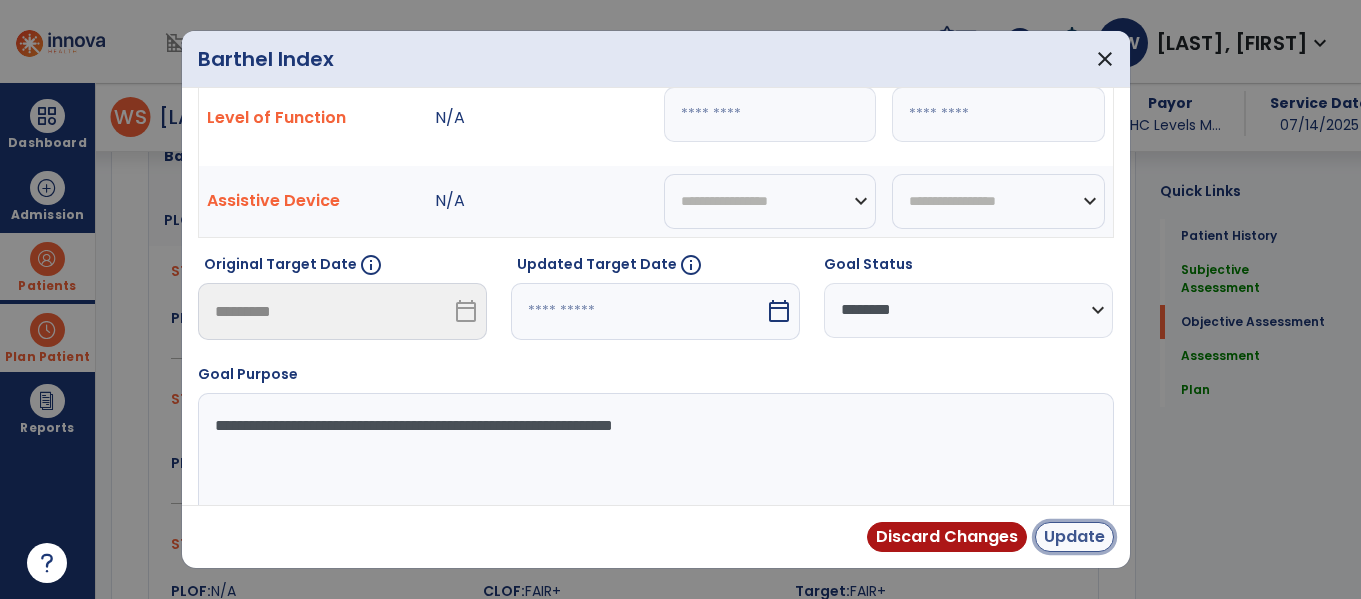 click on "Update" at bounding box center [1074, 537] 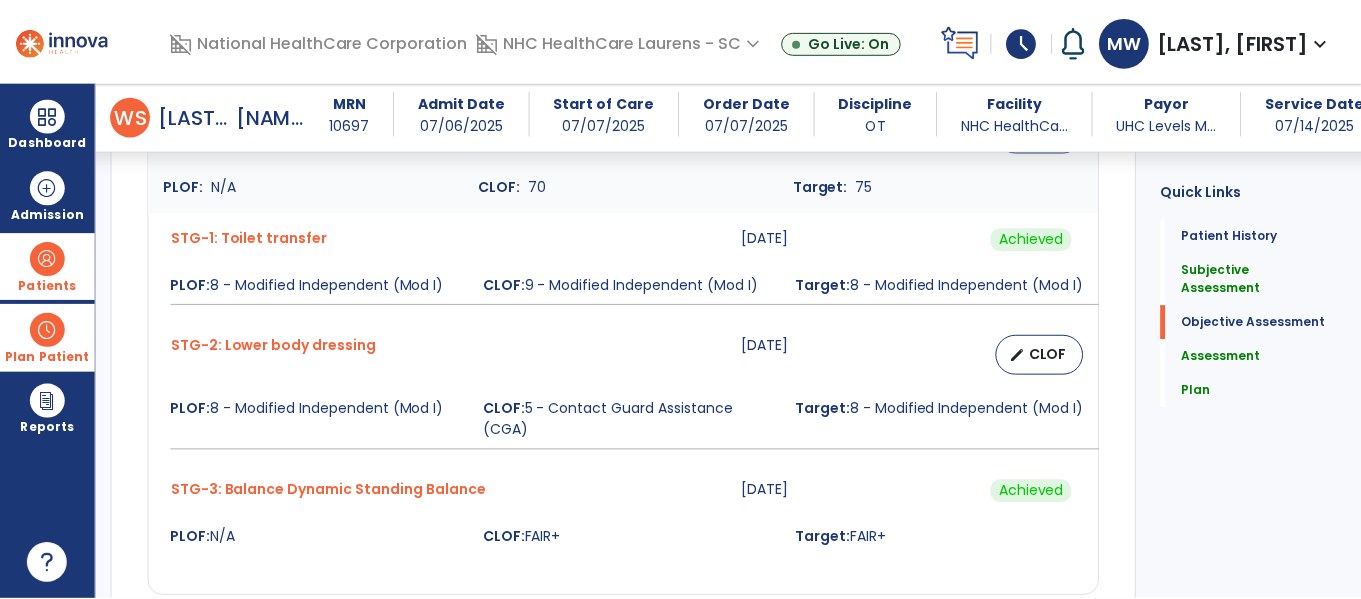 scroll, scrollTop: 800, scrollLeft: 0, axis: vertical 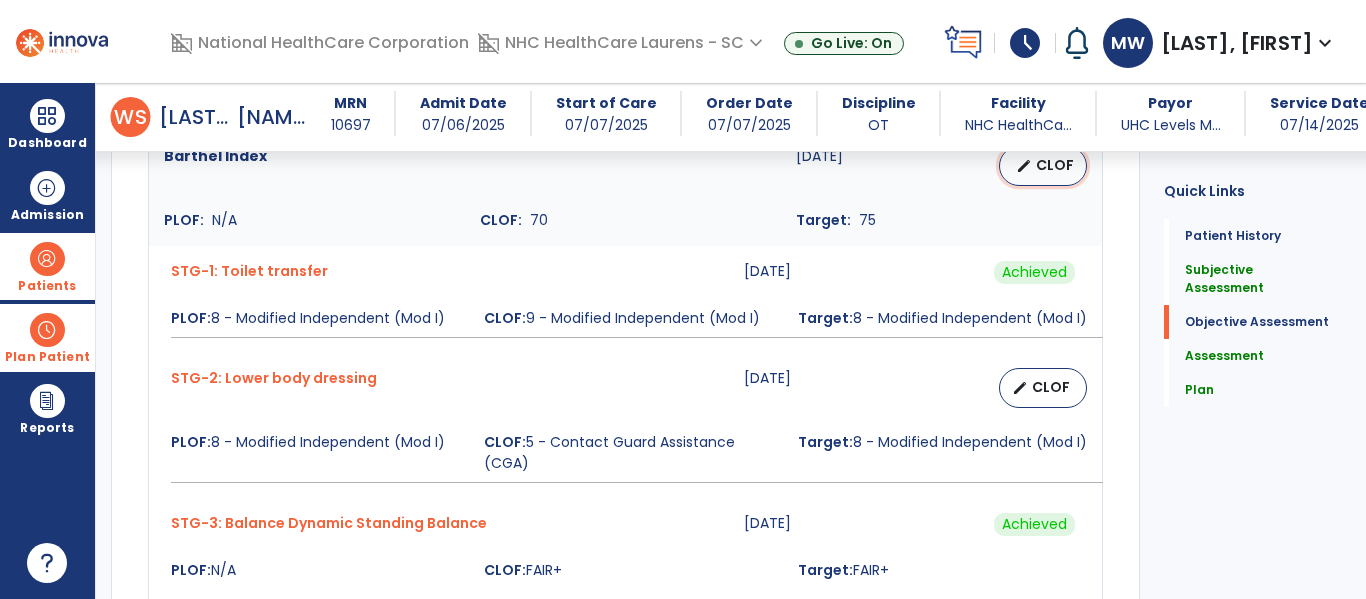click on "CLOF" at bounding box center (1055, 165) 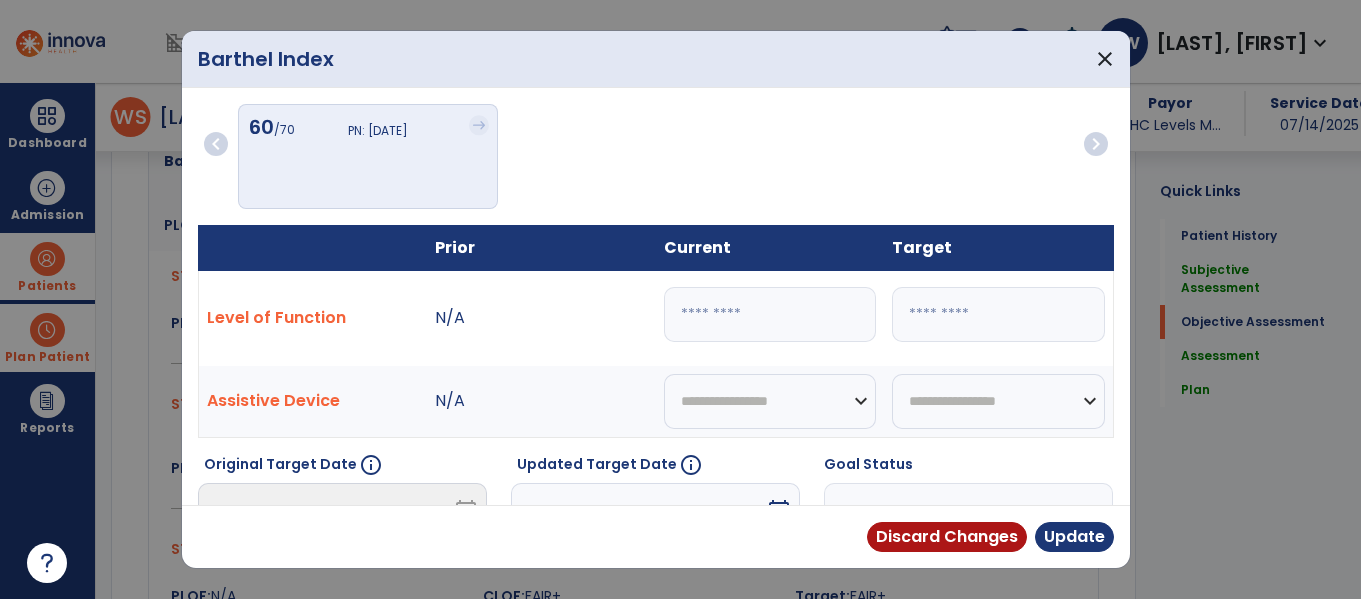 scroll, scrollTop: 800, scrollLeft: 0, axis: vertical 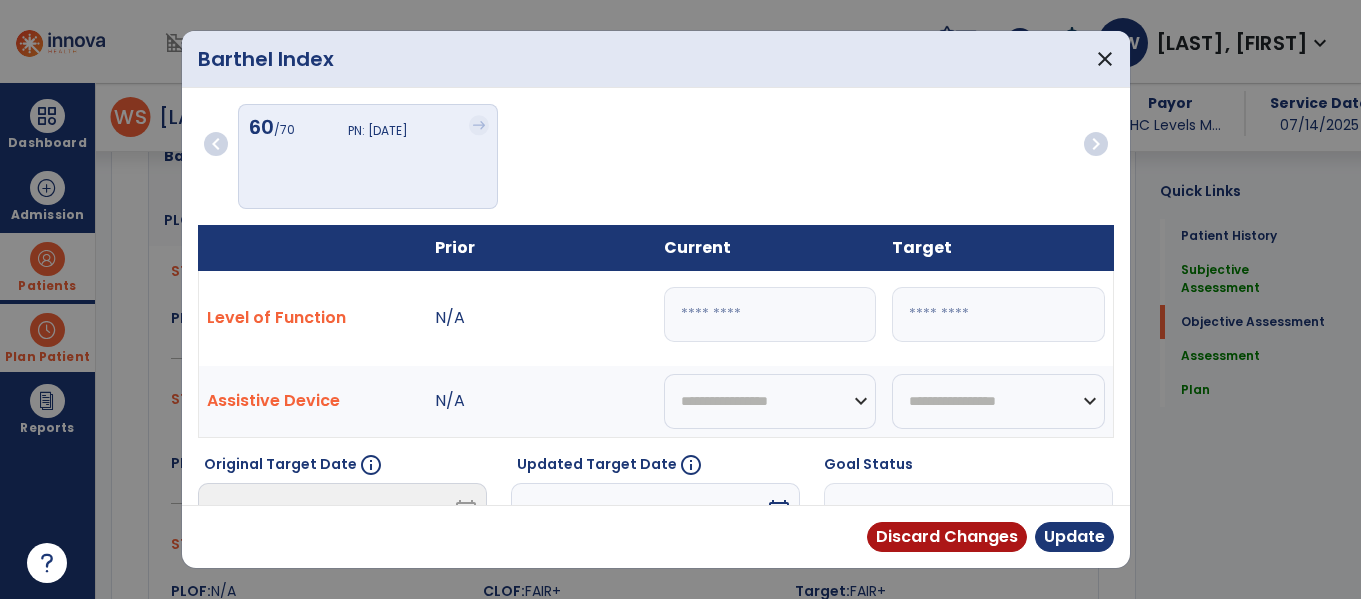 drag, startPoint x: 629, startPoint y: 307, endPoint x: 579, endPoint y: 293, distance: 51.92302 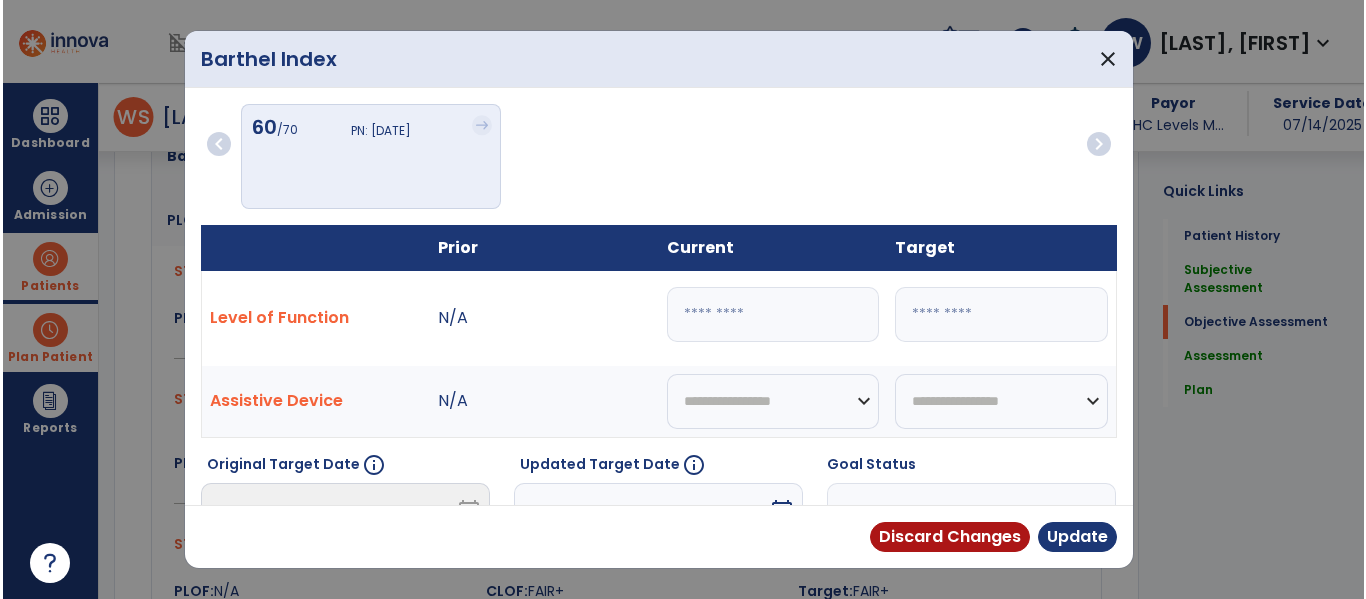scroll, scrollTop: 100, scrollLeft: 0, axis: vertical 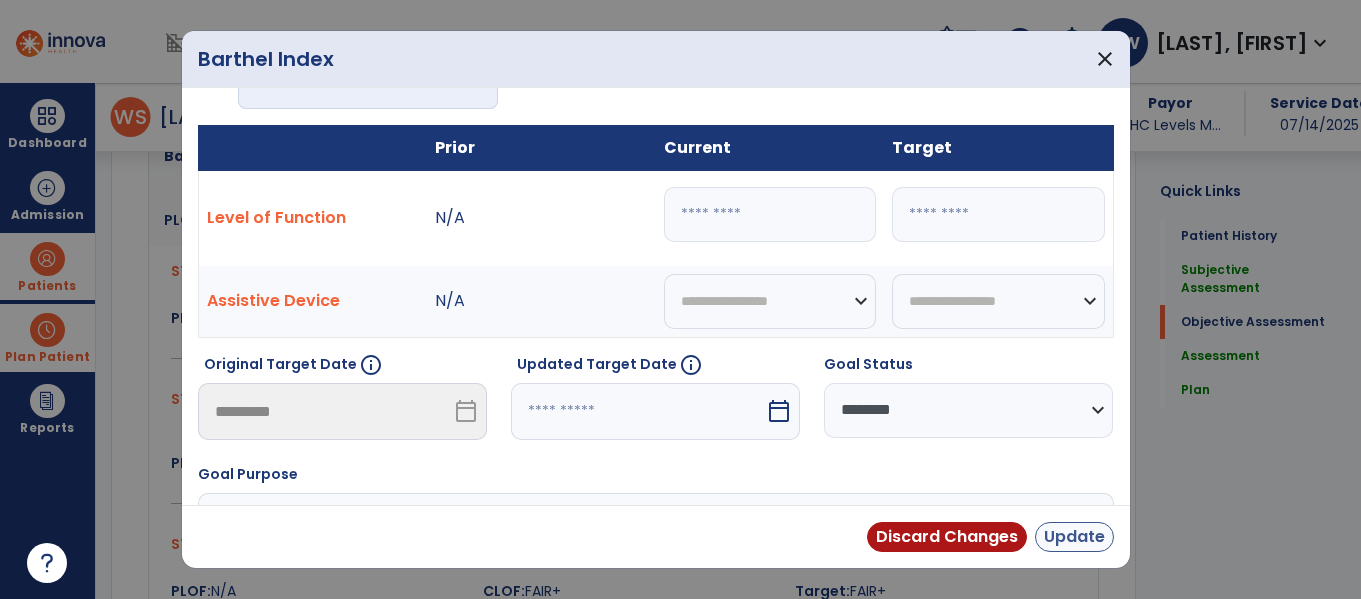 type on "**" 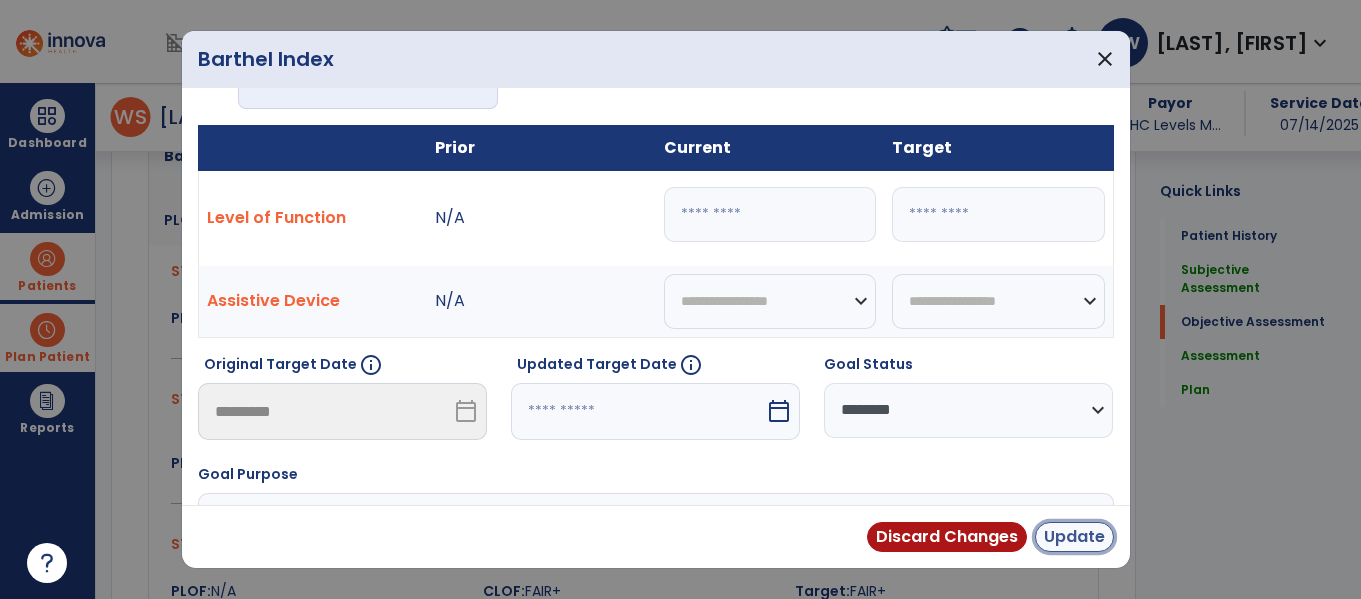 click on "Update" at bounding box center [1074, 537] 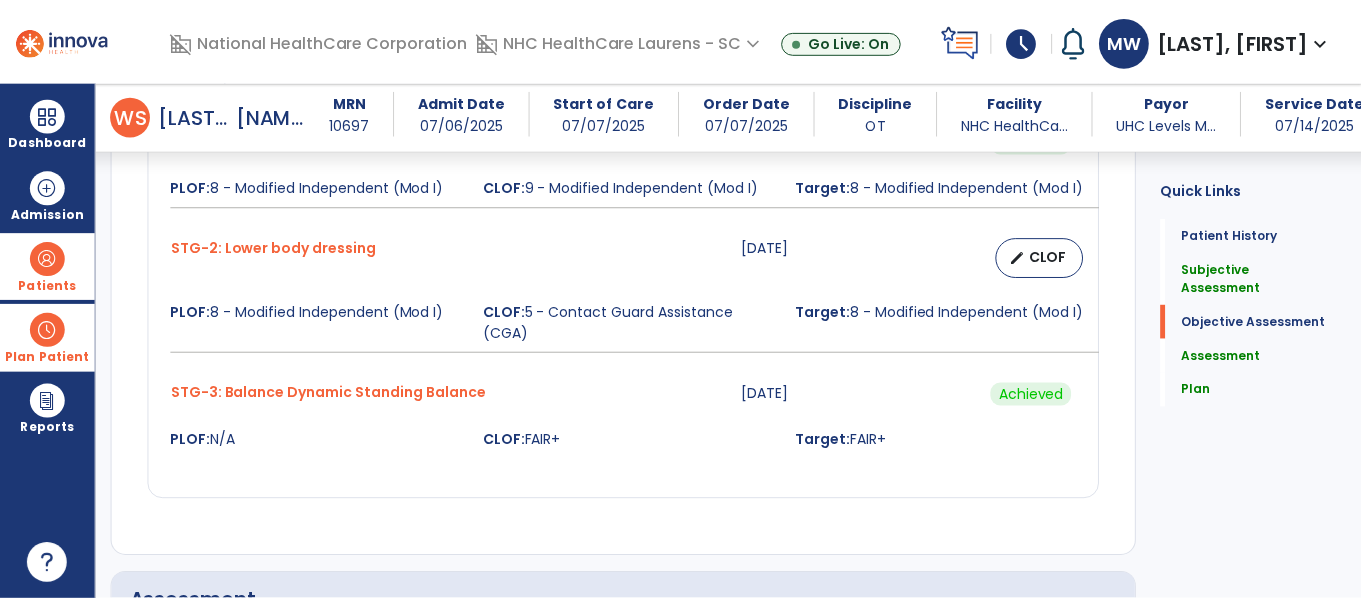 scroll, scrollTop: 900, scrollLeft: 0, axis: vertical 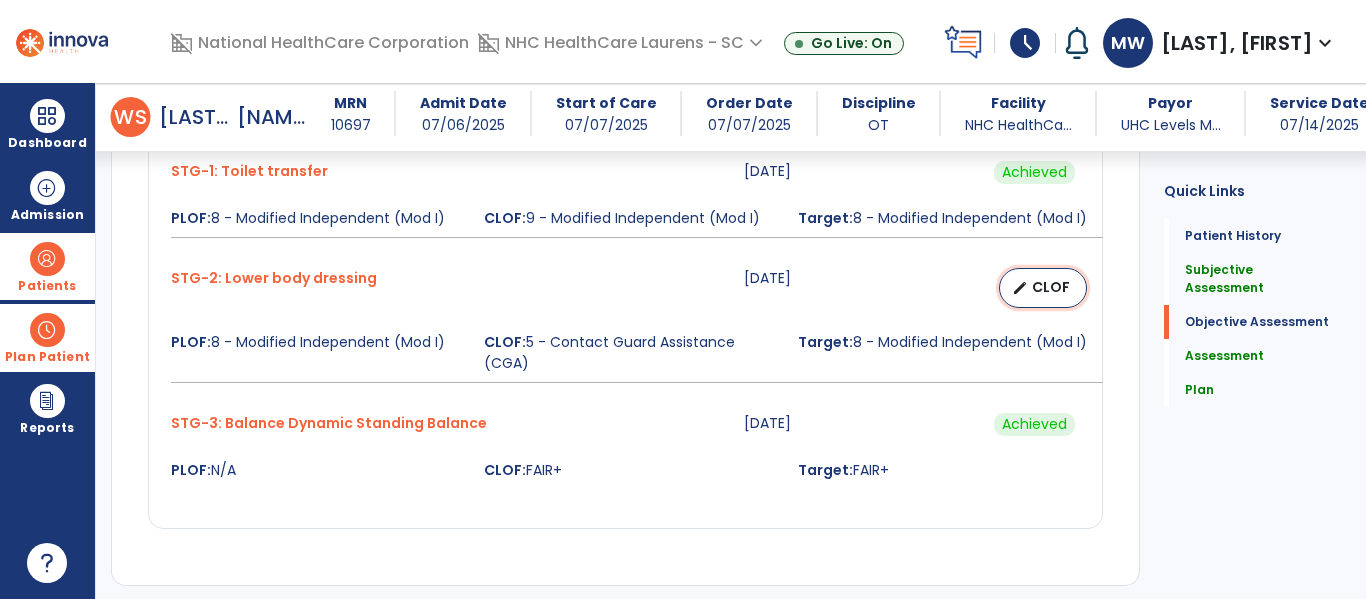 click on "CLOF" at bounding box center [1051, 287] 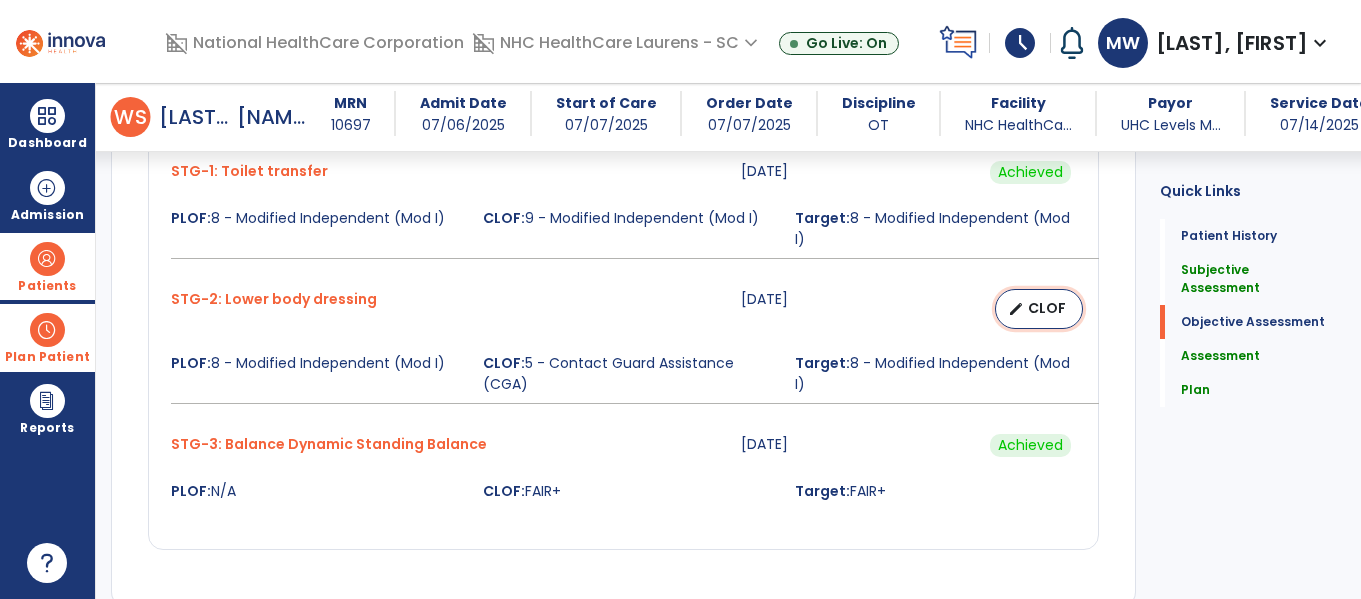 select on "********" 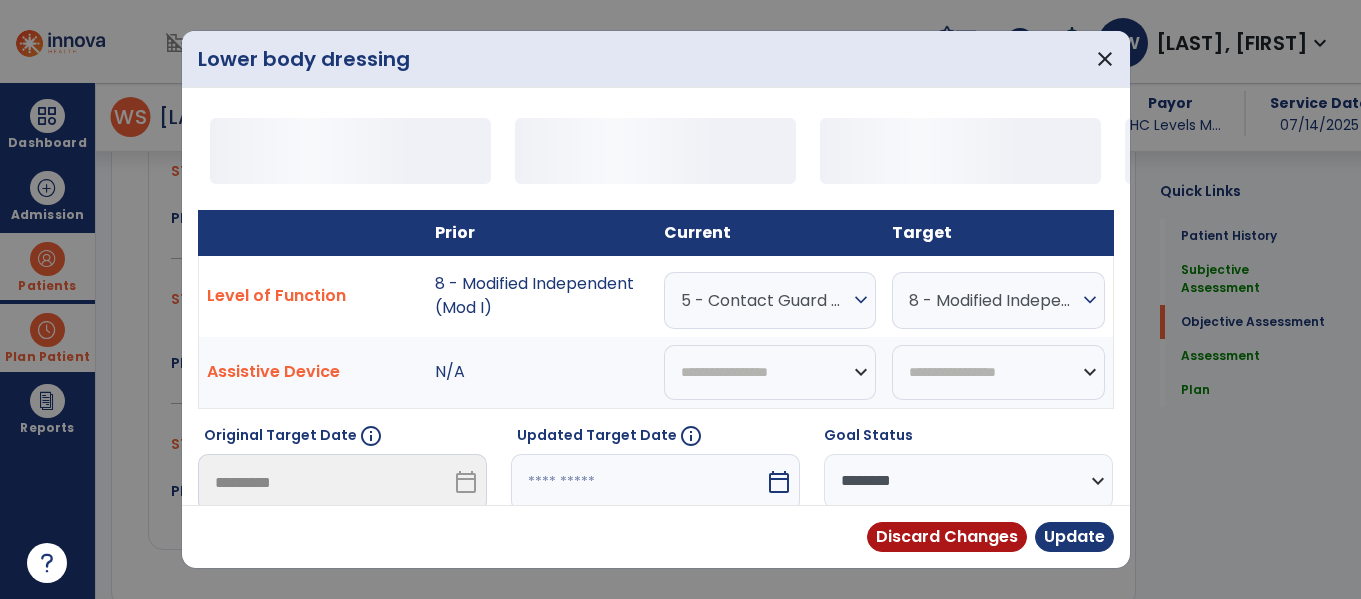 scroll, scrollTop: 900, scrollLeft: 0, axis: vertical 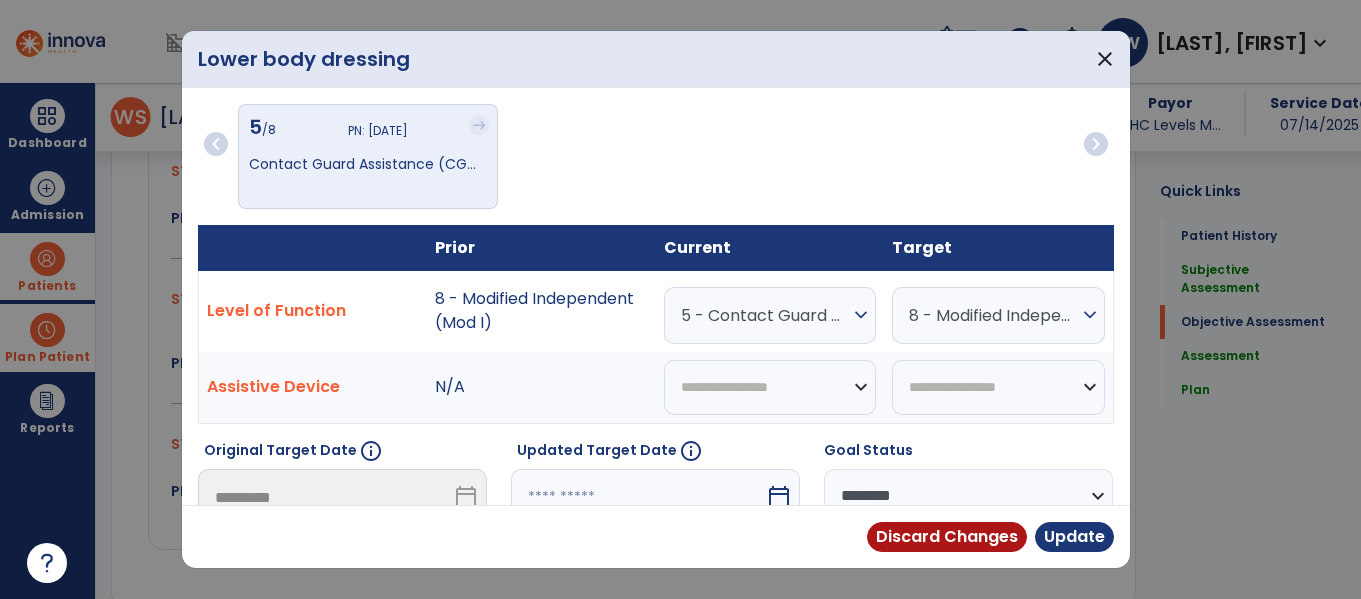 click on "5 - Contact Guard Assistance (CGA)   expand_more" at bounding box center [770, 315] 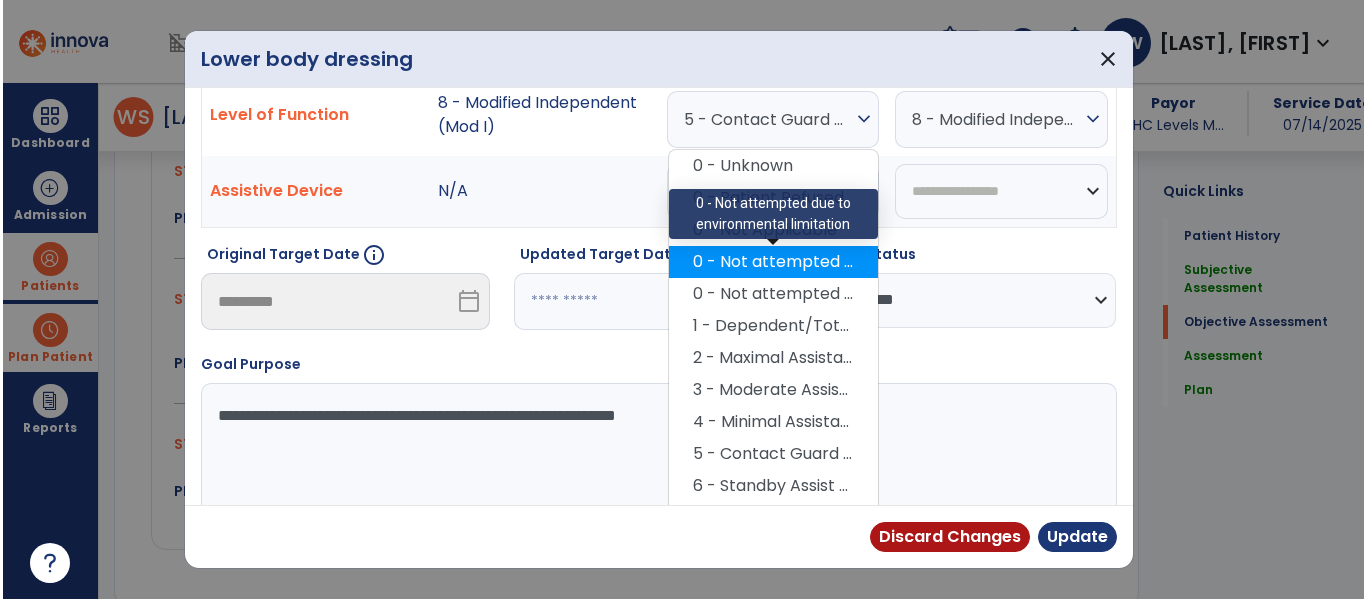 scroll, scrollTop: 200, scrollLeft: 0, axis: vertical 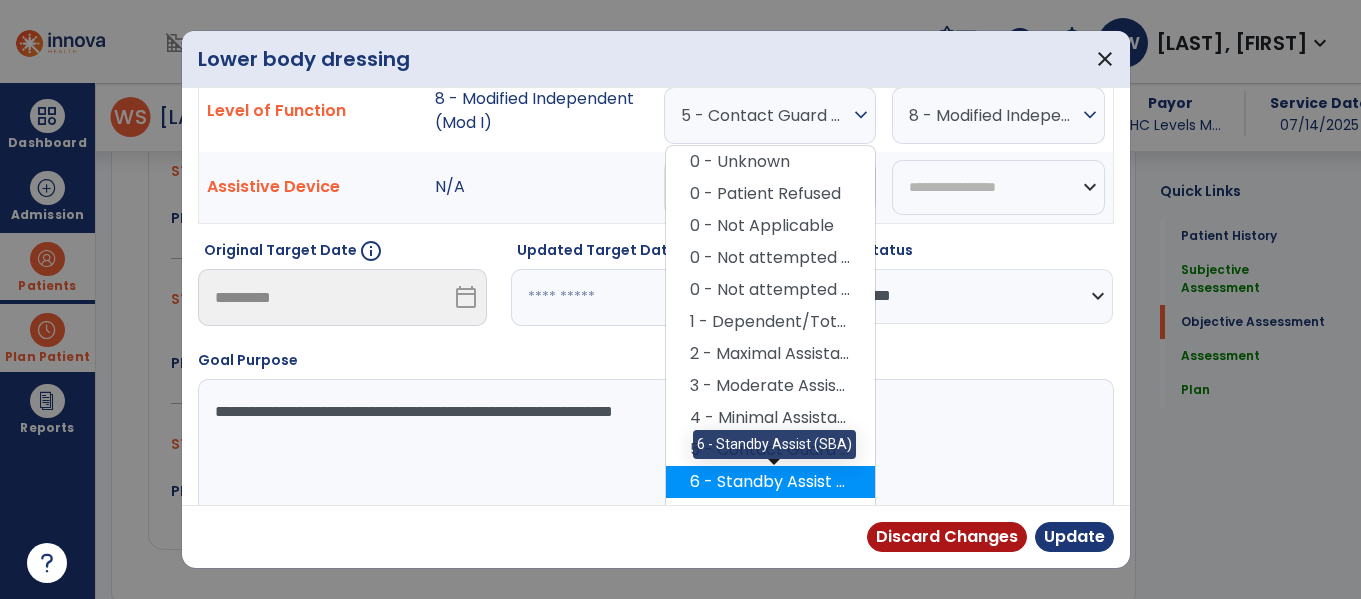 click on "6 - Standby Assist (SBA)" at bounding box center [770, 482] 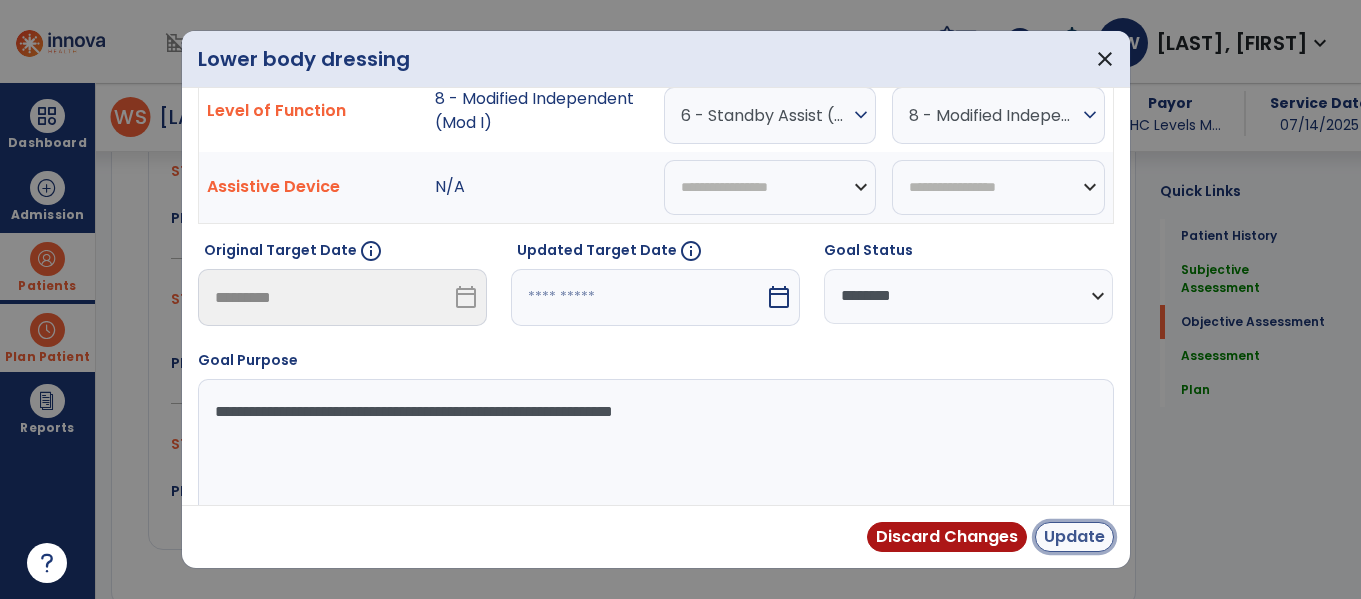 click on "Update" at bounding box center (1074, 537) 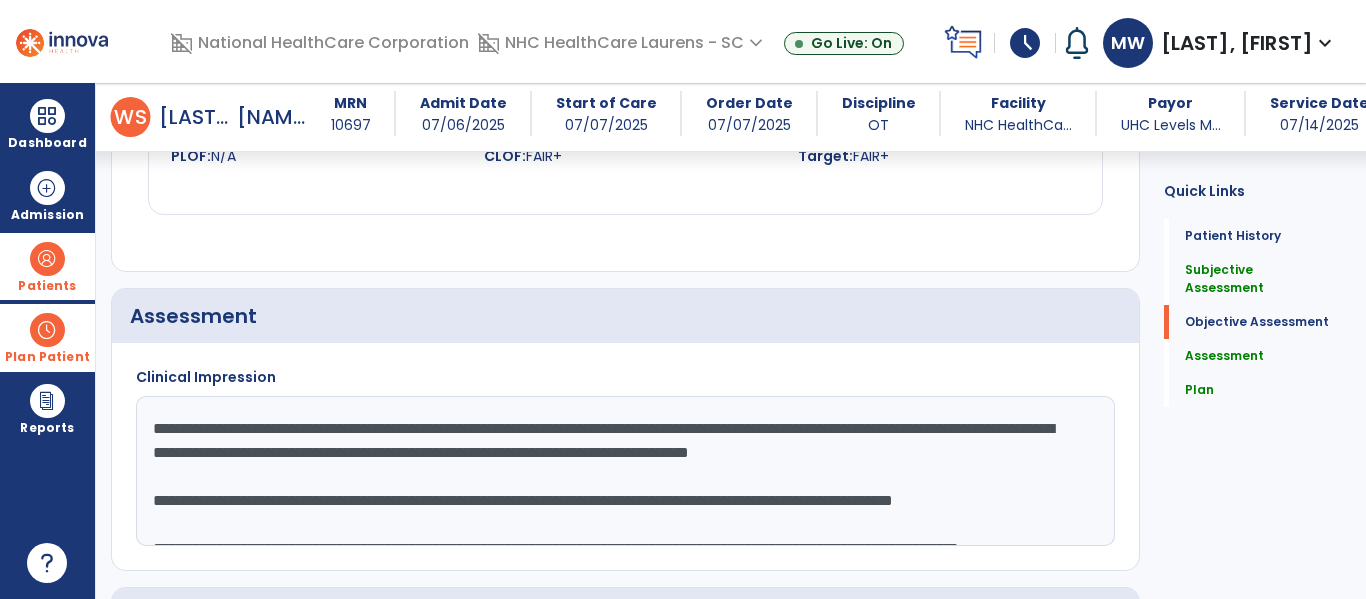 scroll, scrollTop: 1300, scrollLeft: 0, axis: vertical 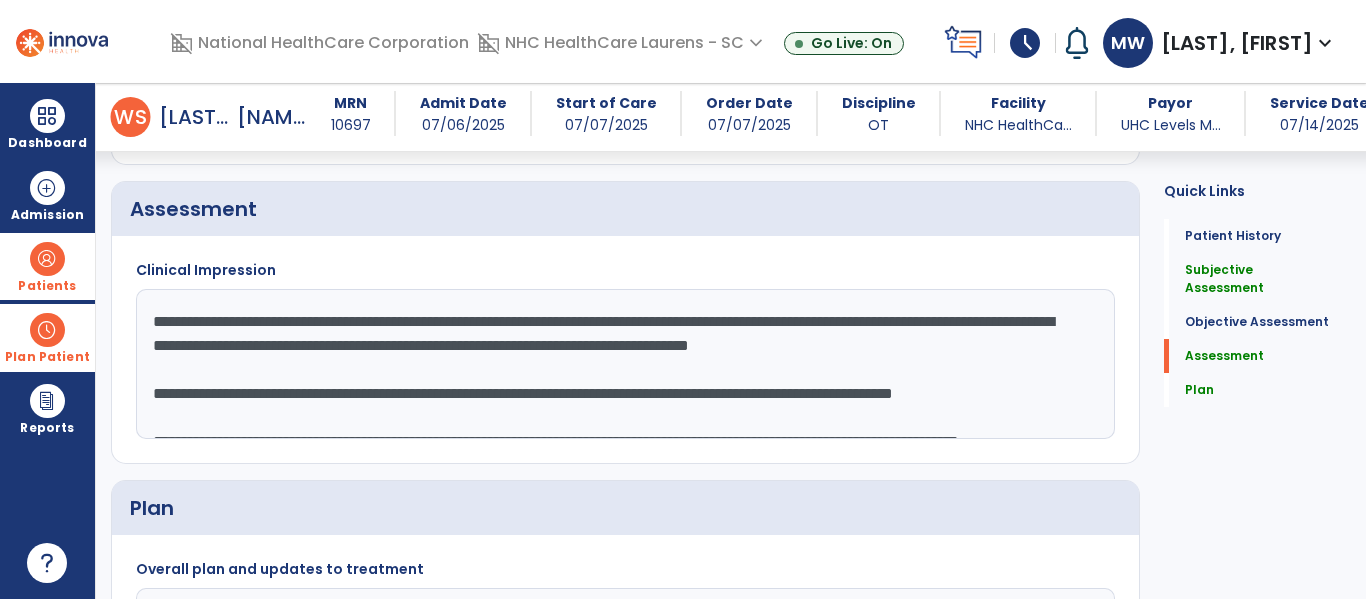 click on "**********" 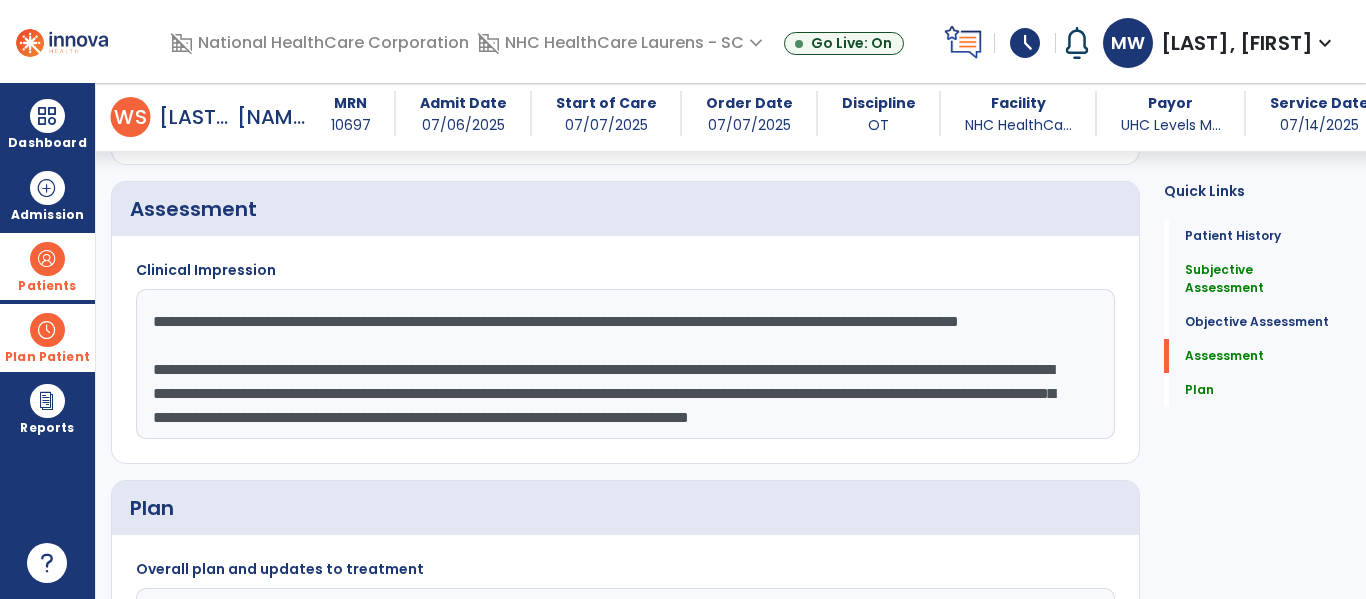 scroll, scrollTop: 187, scrollLeft: 0, axis: vertical 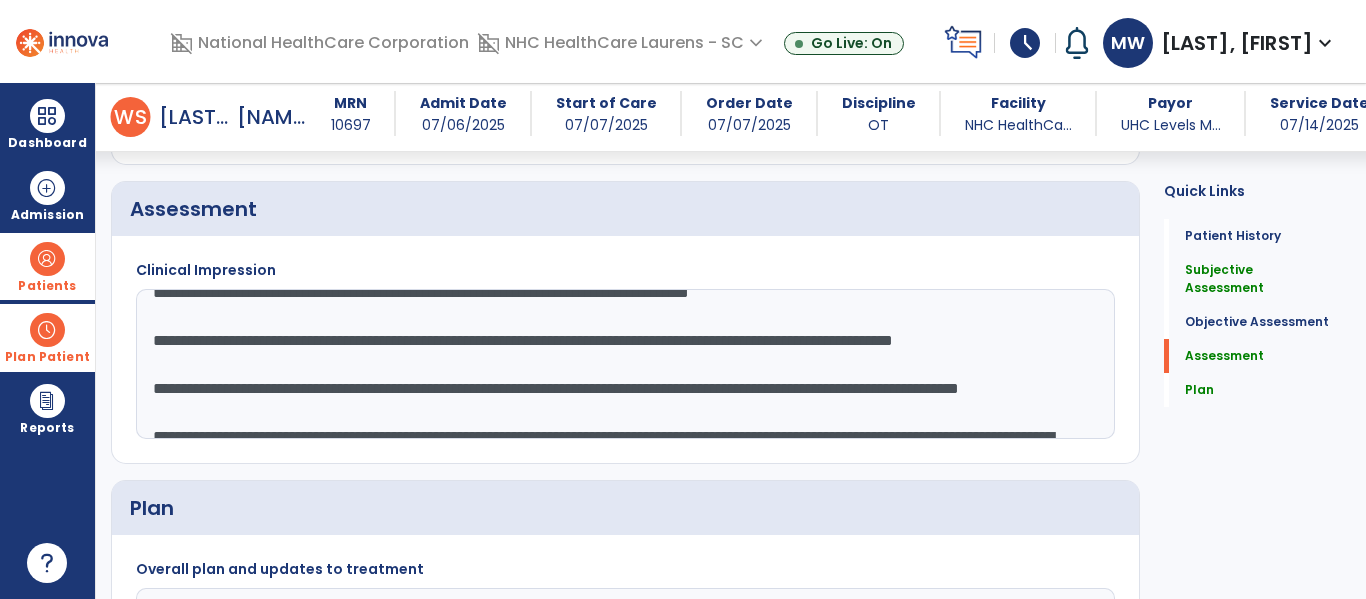 drag, startPoint x: 491, startPoint y: 364, endPoint x: 503, endPoint y: 380, distance: 20 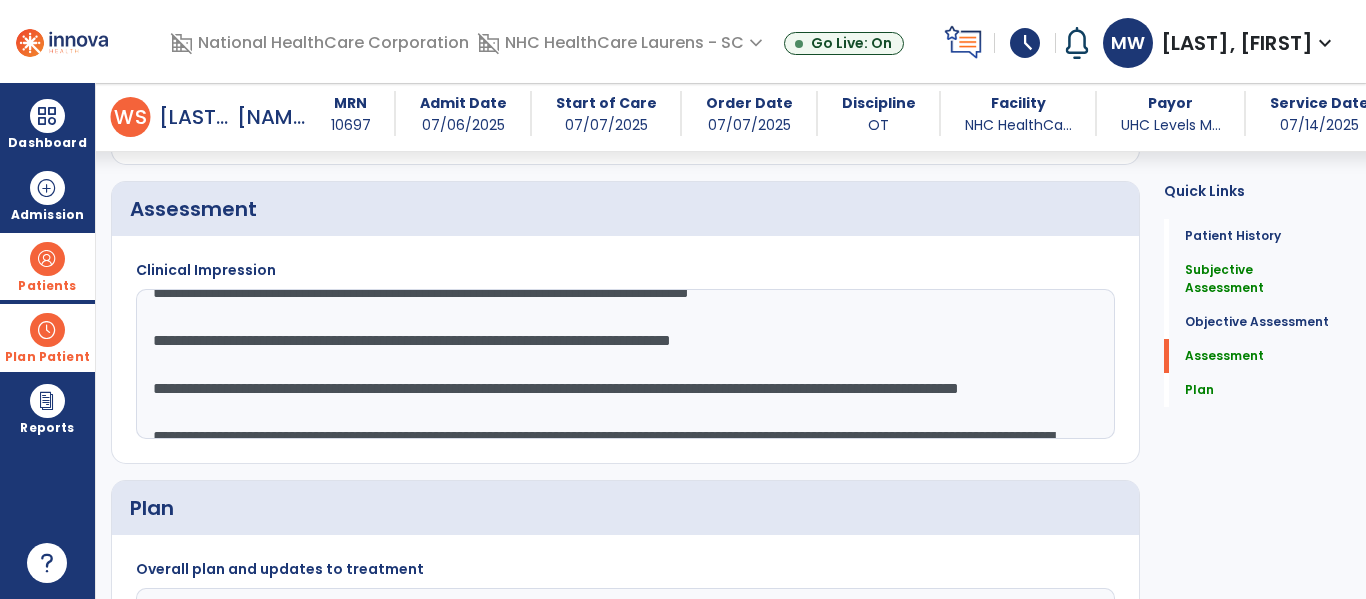scroll, scrollTop: 120, scrollLeft: 0, axis: vertical 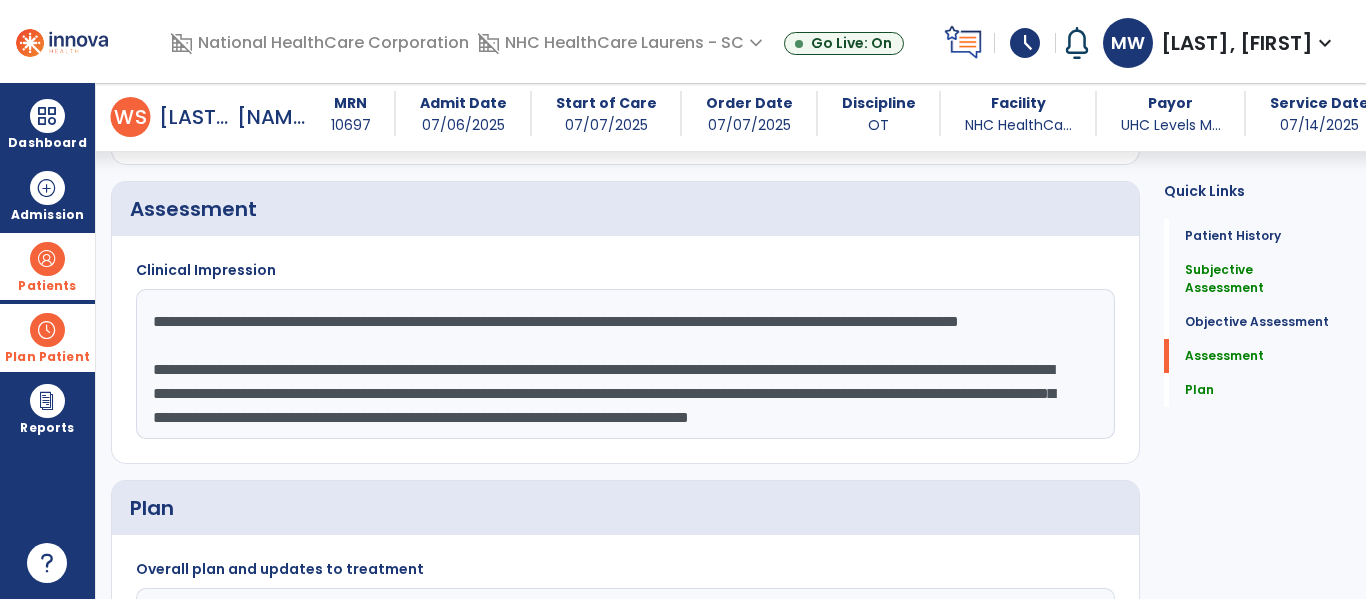 drag, startPoint x: 843, startPoint y: 308, endPoint x: 263, endPoint y: 338, distance: 580.7753 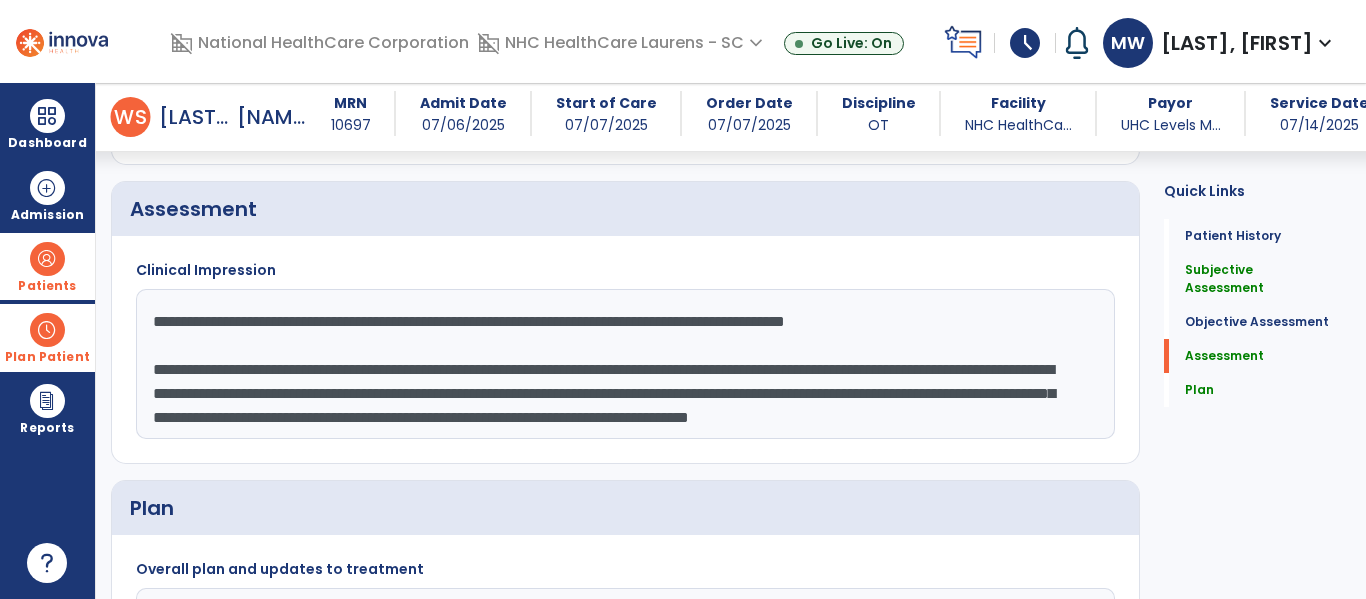 drag, startPoint x: 982, startPoint y: 313, endPoint x: 1018, endPoint y: 310, distance: 36.124783 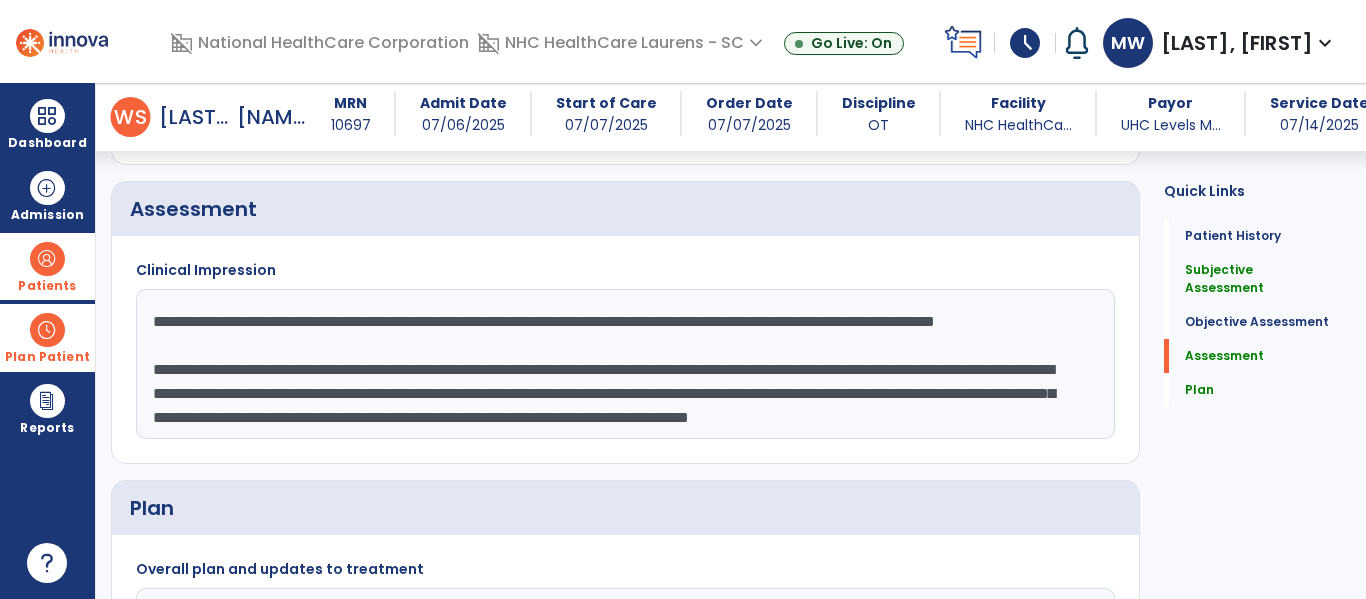 scroll, scrollTop: 192, scrollLeft: 0, axis: vertical 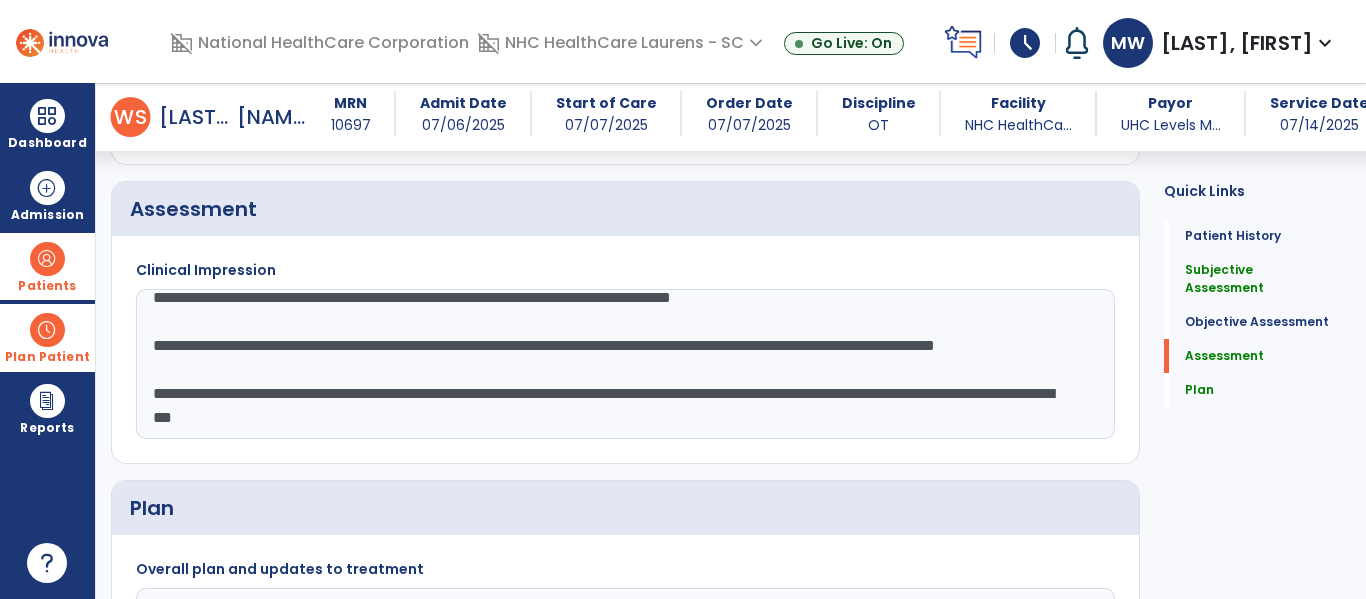 click on "**********" 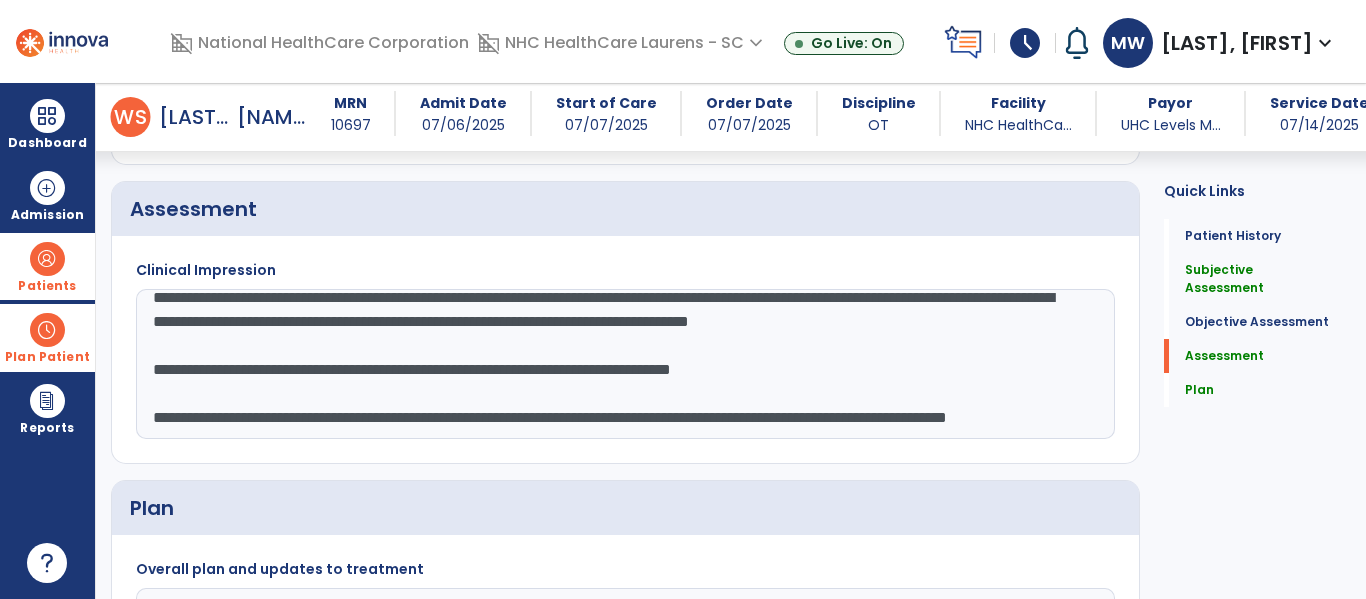 scroll, scrollTop: 120, scrollLeft: 0, axis: vertical 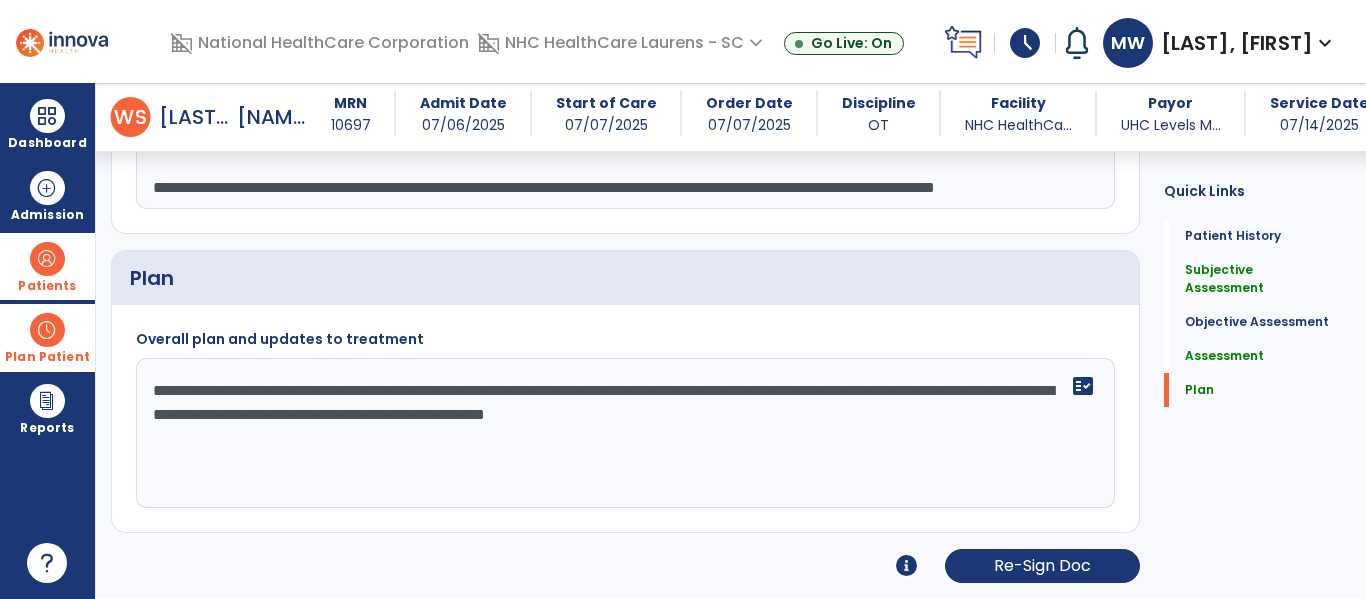 type on "**********" 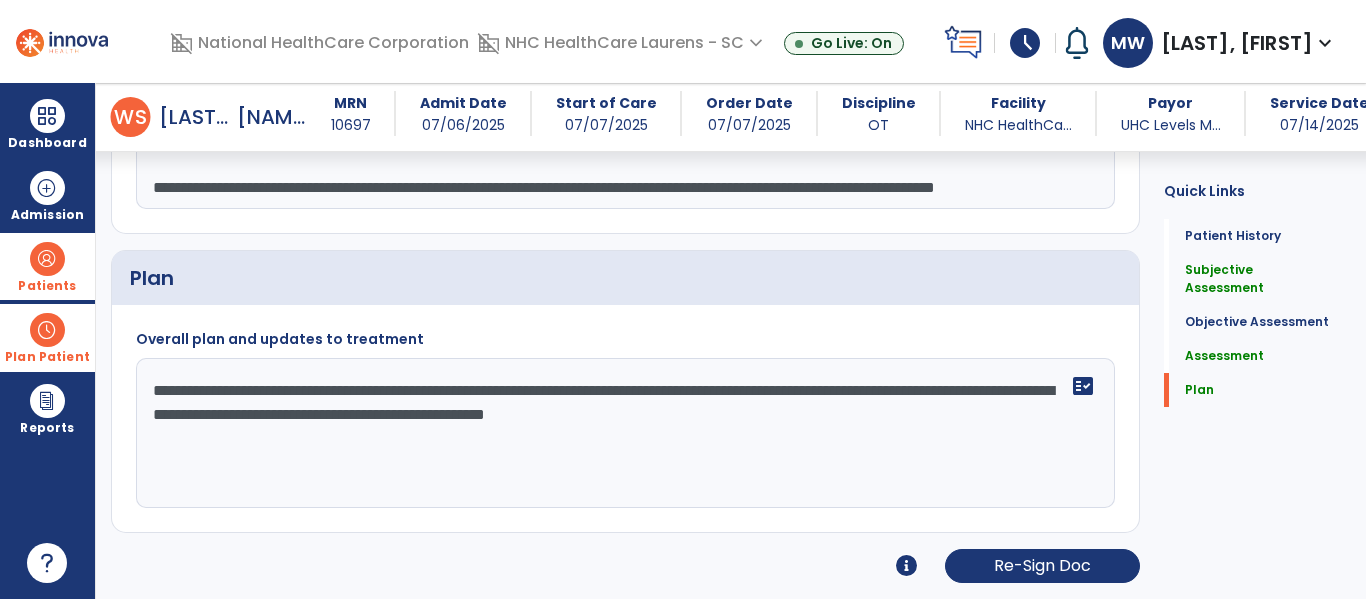 paste 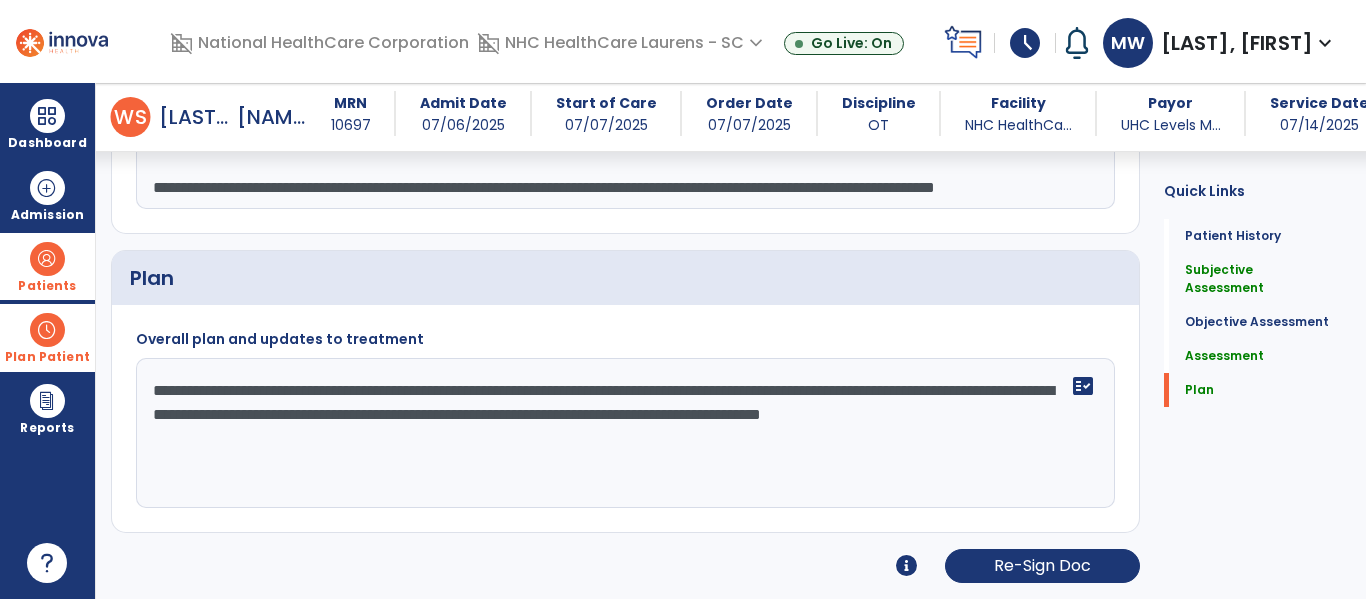 drag, startPoint x: 484, startPoint y: 415, endPoint x: 516, endPoint y: 432, distance: 36.23534 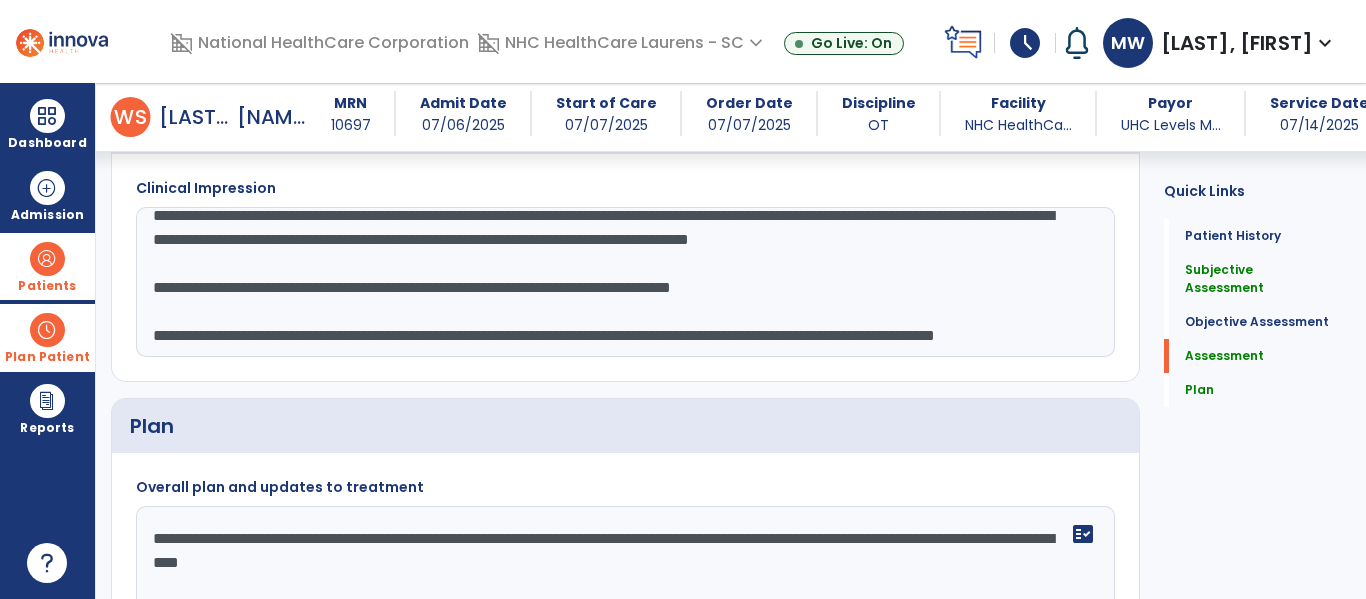 scroll, scrollTop: 1330, scrollLeft: 0, axis: vertical 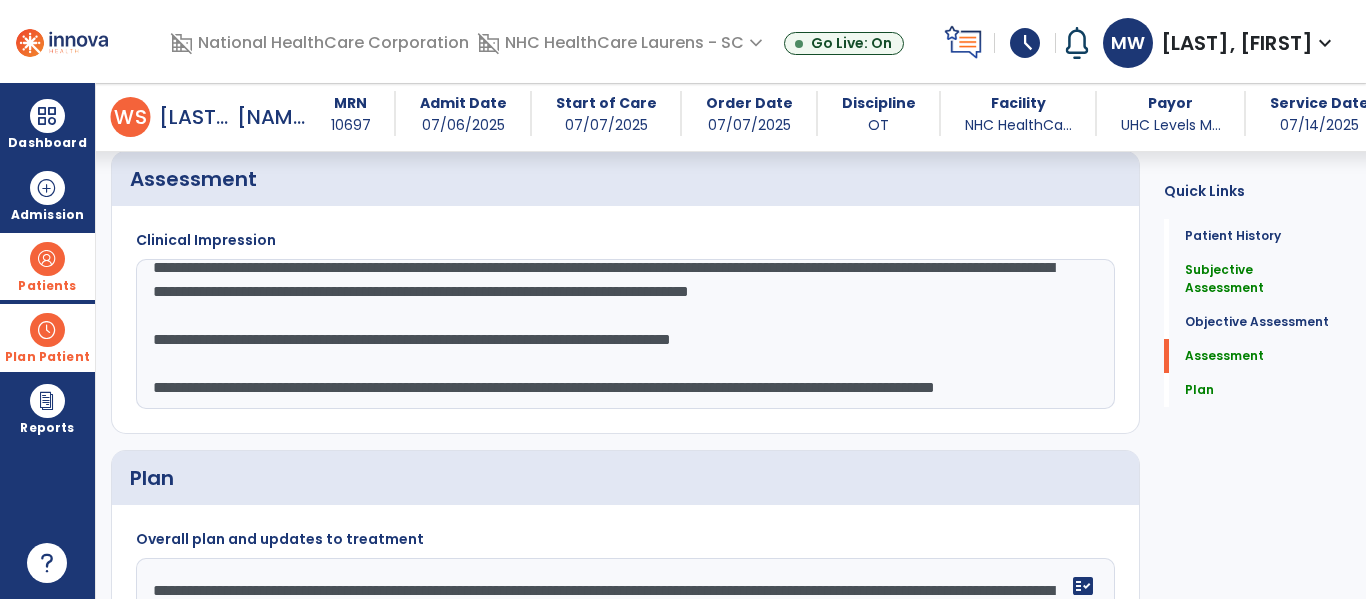 type on "**********" 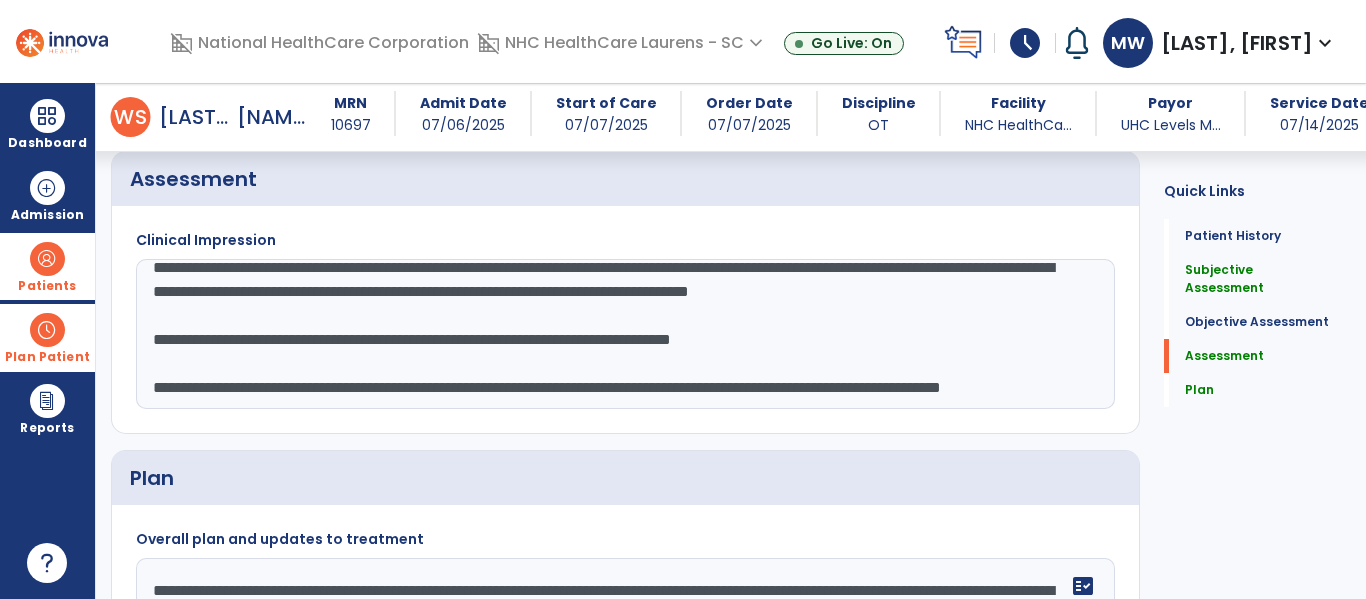 drag, startPoint x: 268, startPoint y: 396, endPoint x: 152, endPoint y: 361, distance: 121.16518 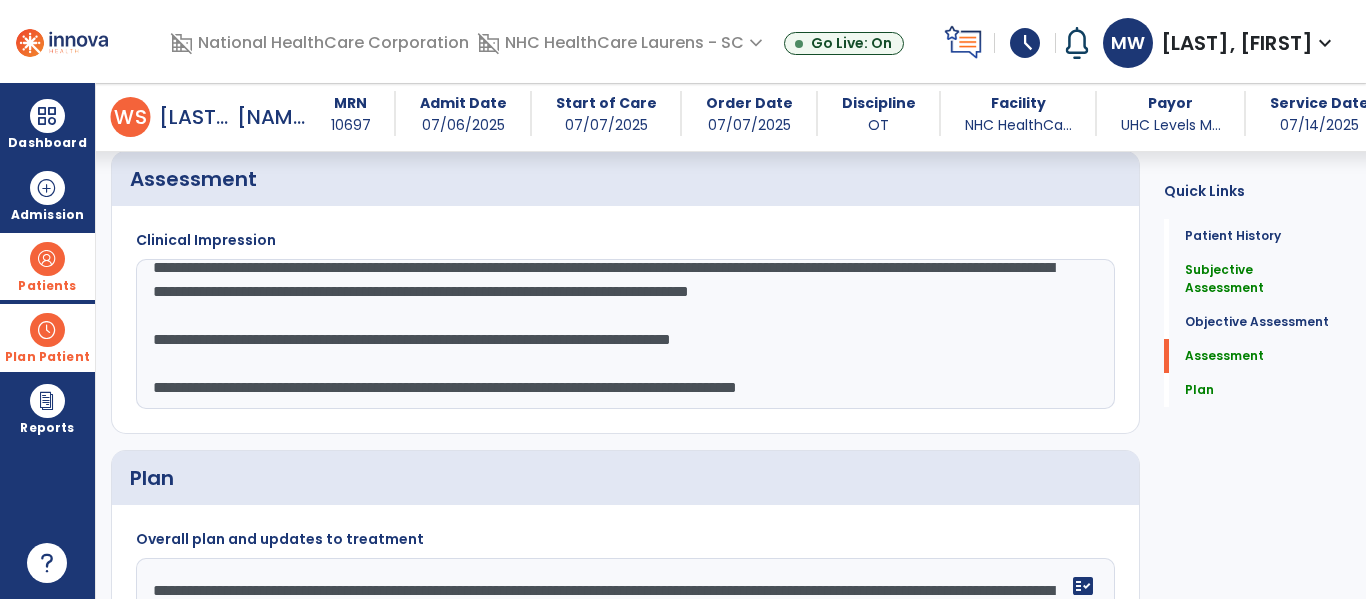 scroll, scrollTop: 48, scrollLeft: 0, axis: vertical 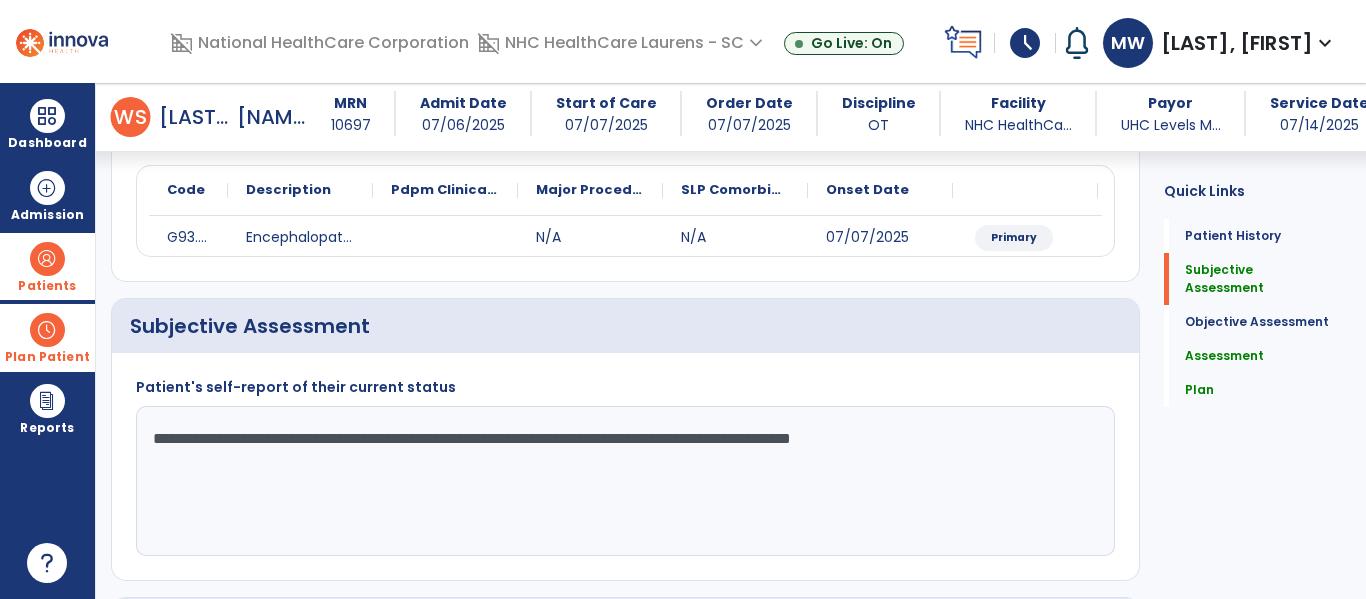 type on "**********" 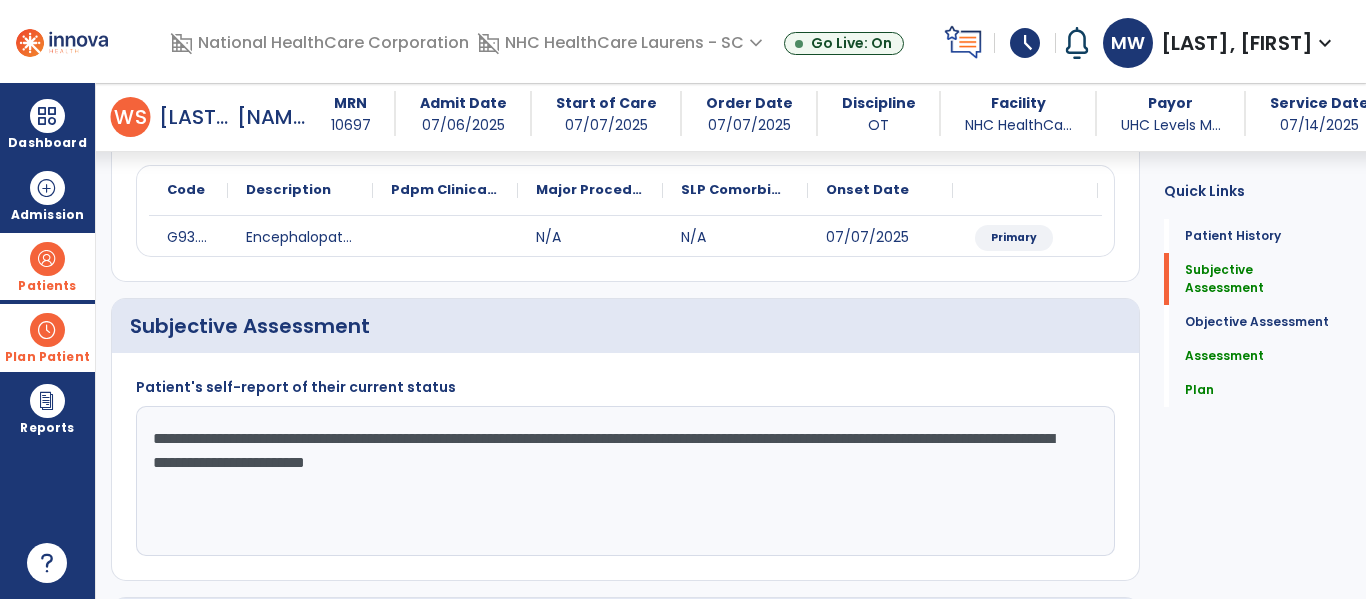 click on "**********" 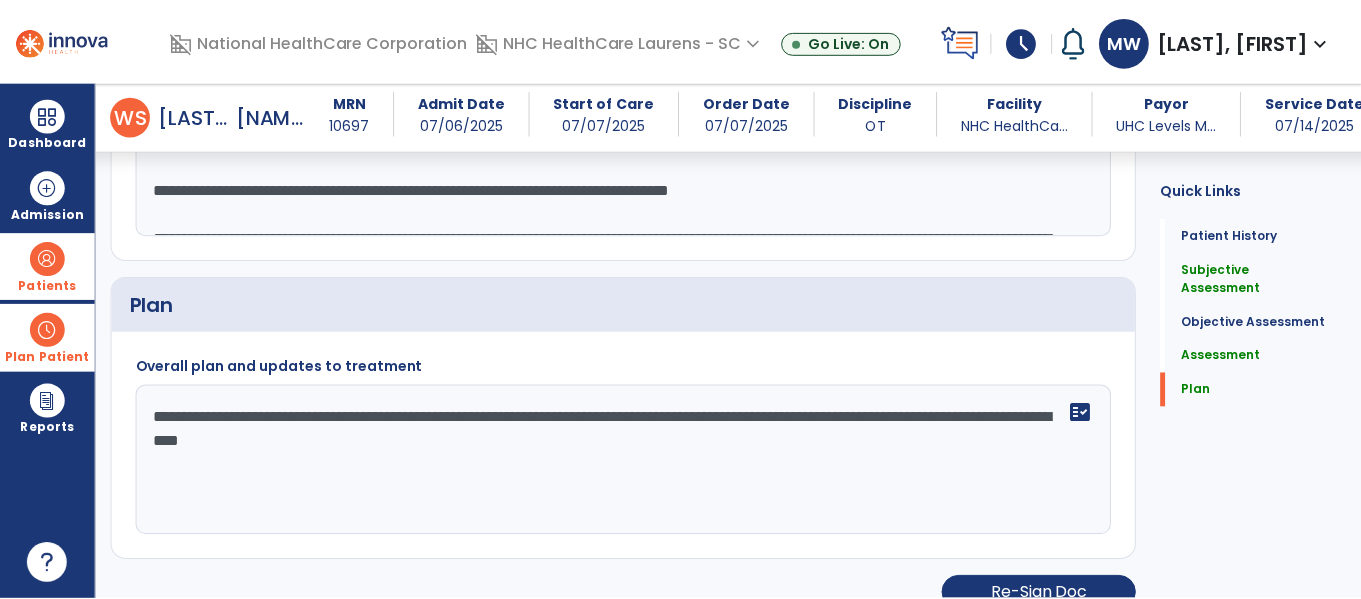 scroll, scrollTop: 1530, scrollLeft: 0, axis: vertical 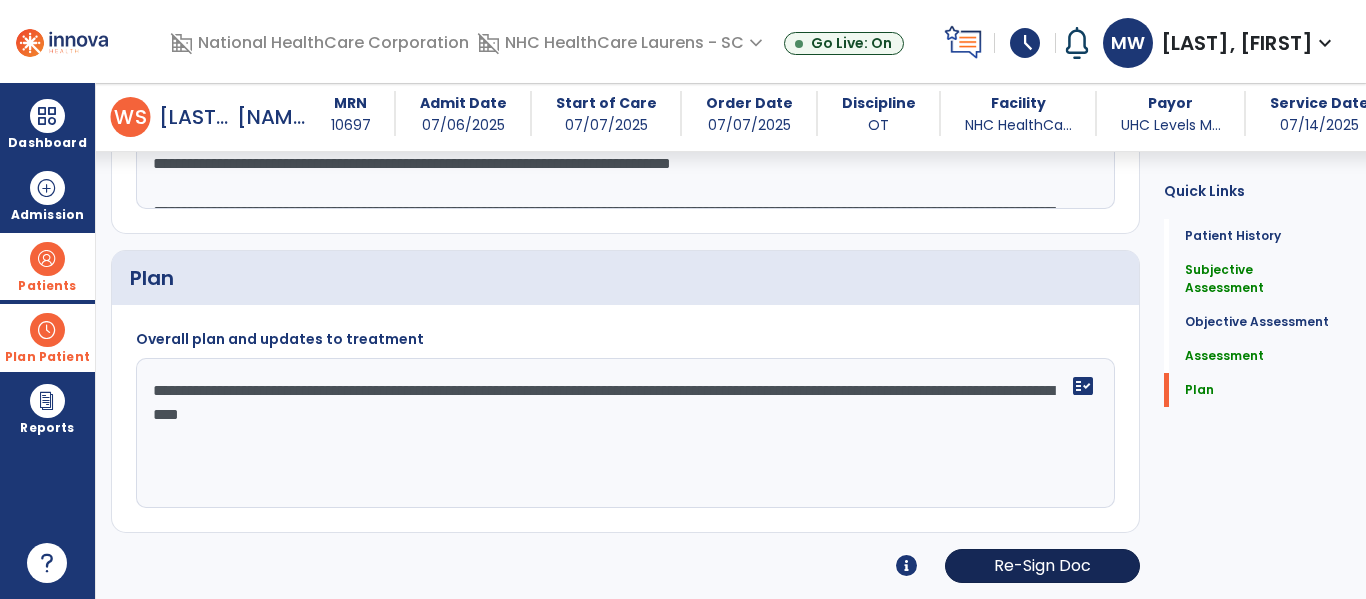 type on "**********" 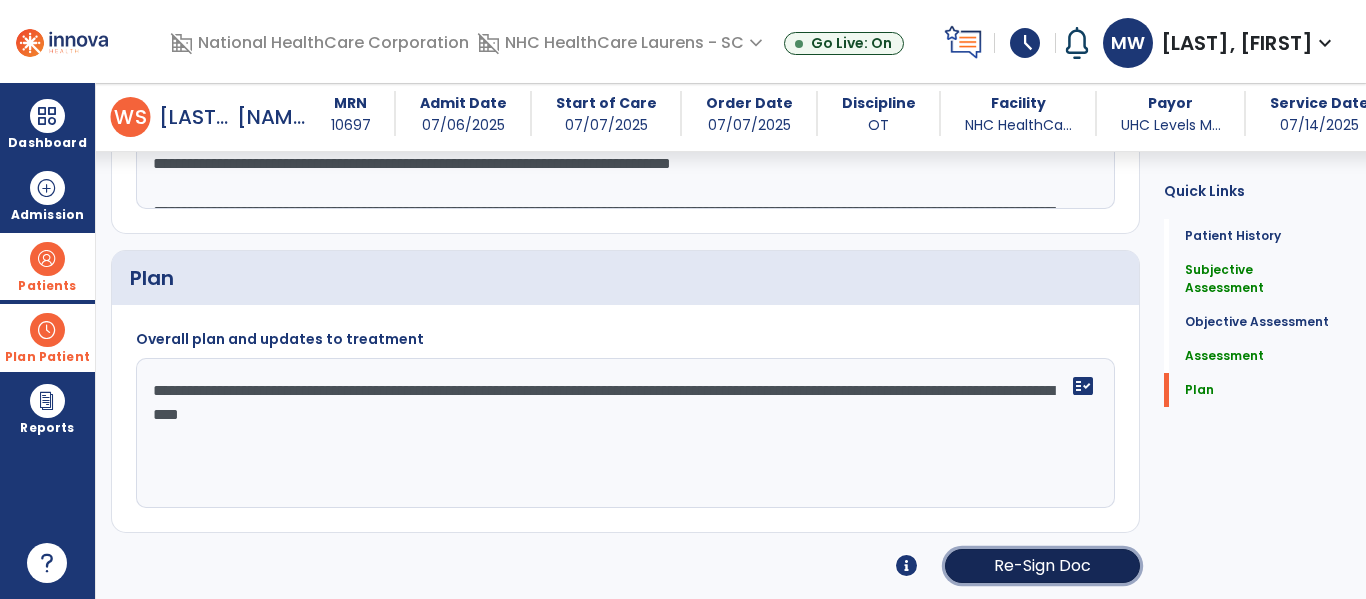 click on "Re-Sign Doc" 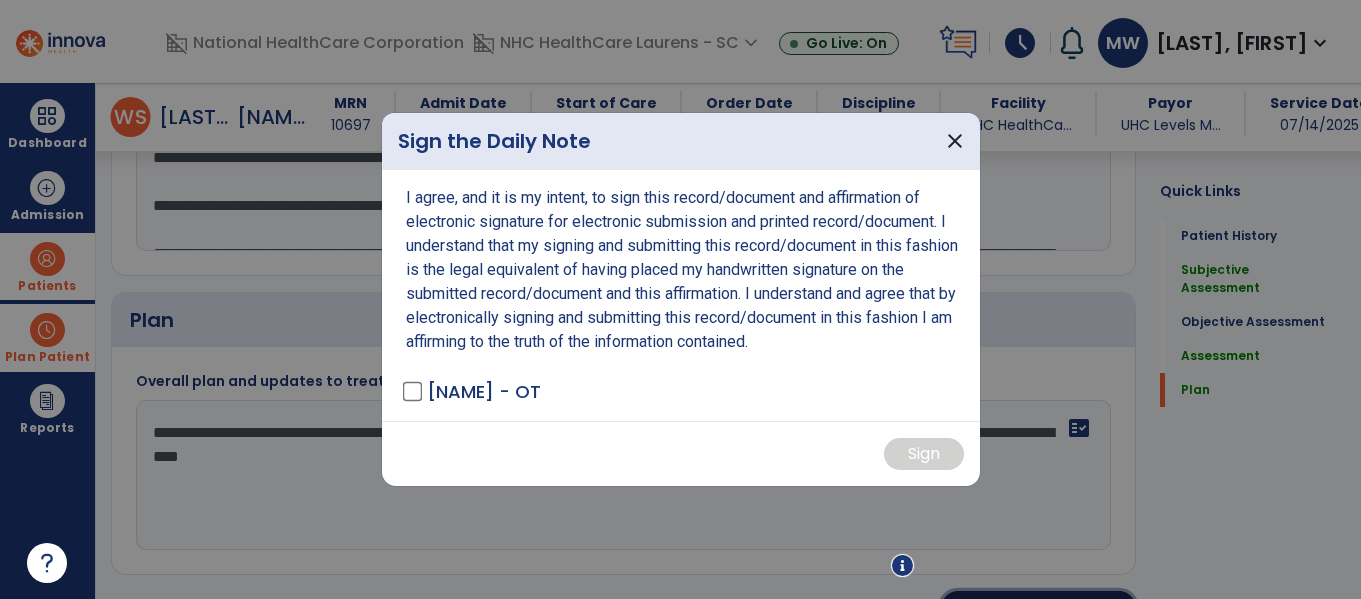 scroll, scrollTop: 1530, scrollLeft: 0, axis: vertical 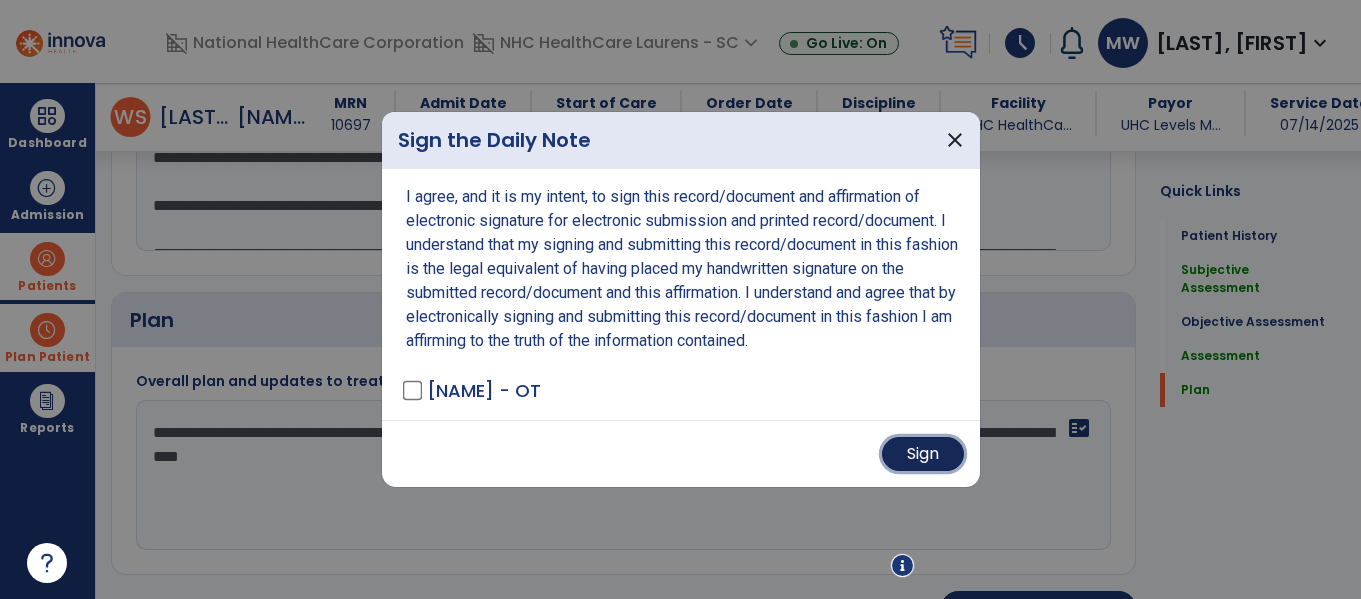 click on "Sign" at bounding box center (923, 454) 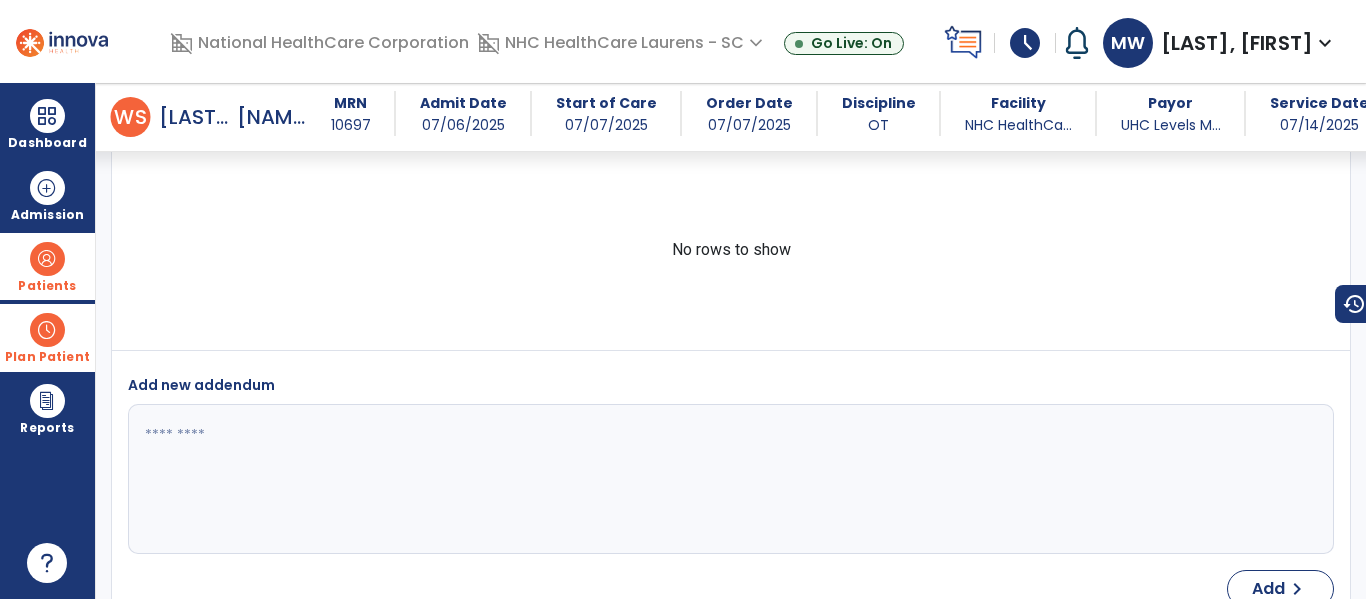 scroll, scrollTop: 2166, scrollLeft: 0, axis: vertical 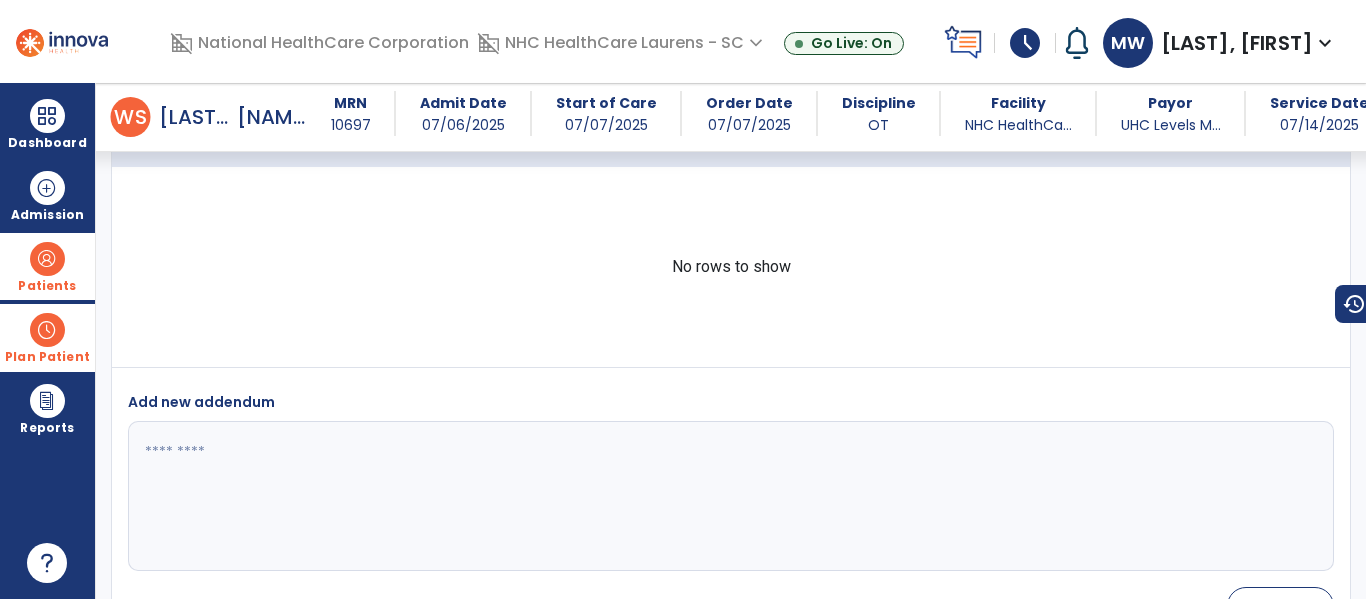 click on "No rows to show" at bounding box center [731, 267] 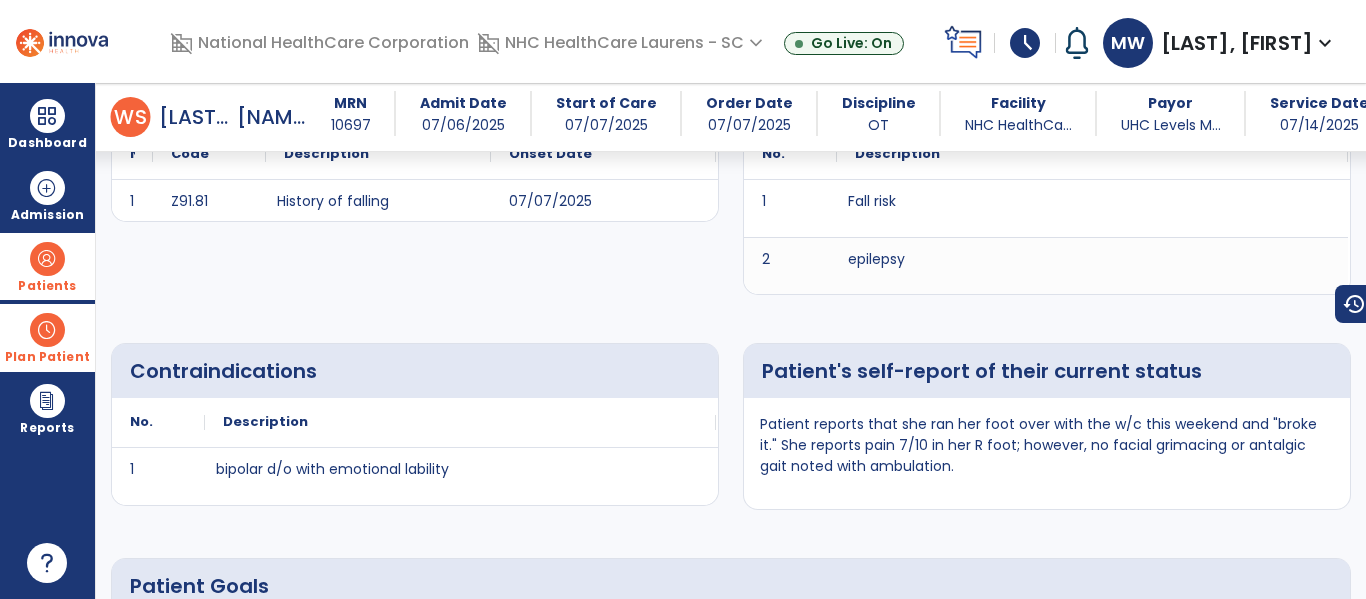 scroll, scrollTop: 0, scrollLeft: 0, axis: both 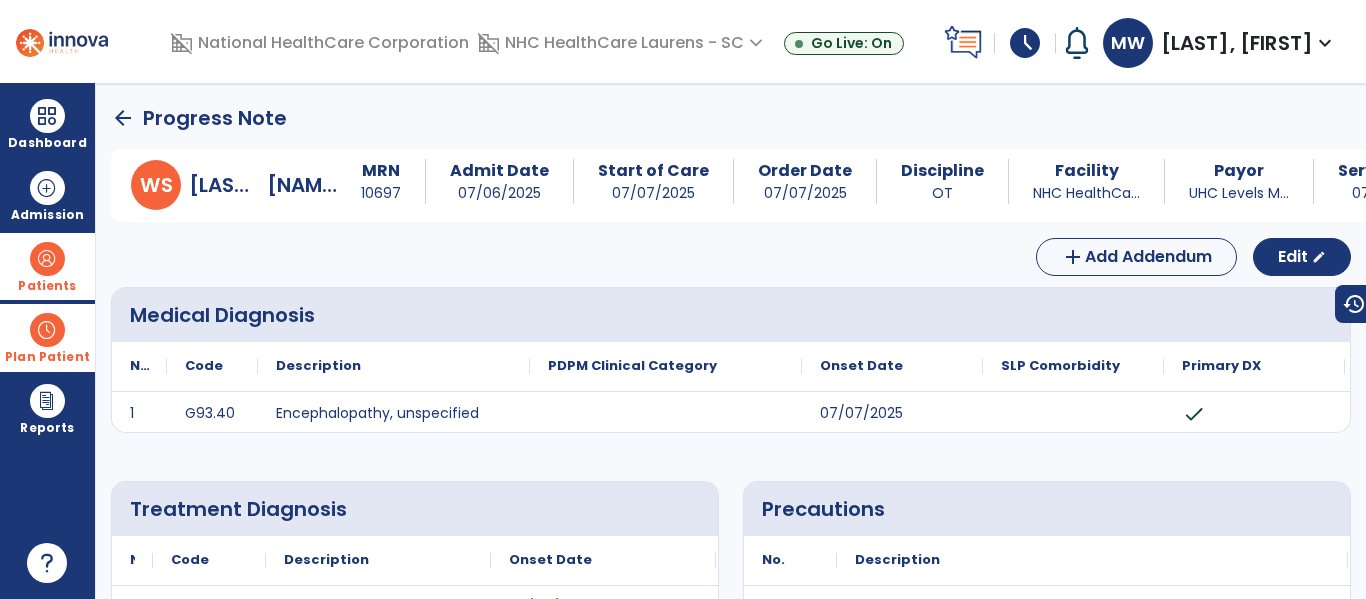 click on "arrow_back" 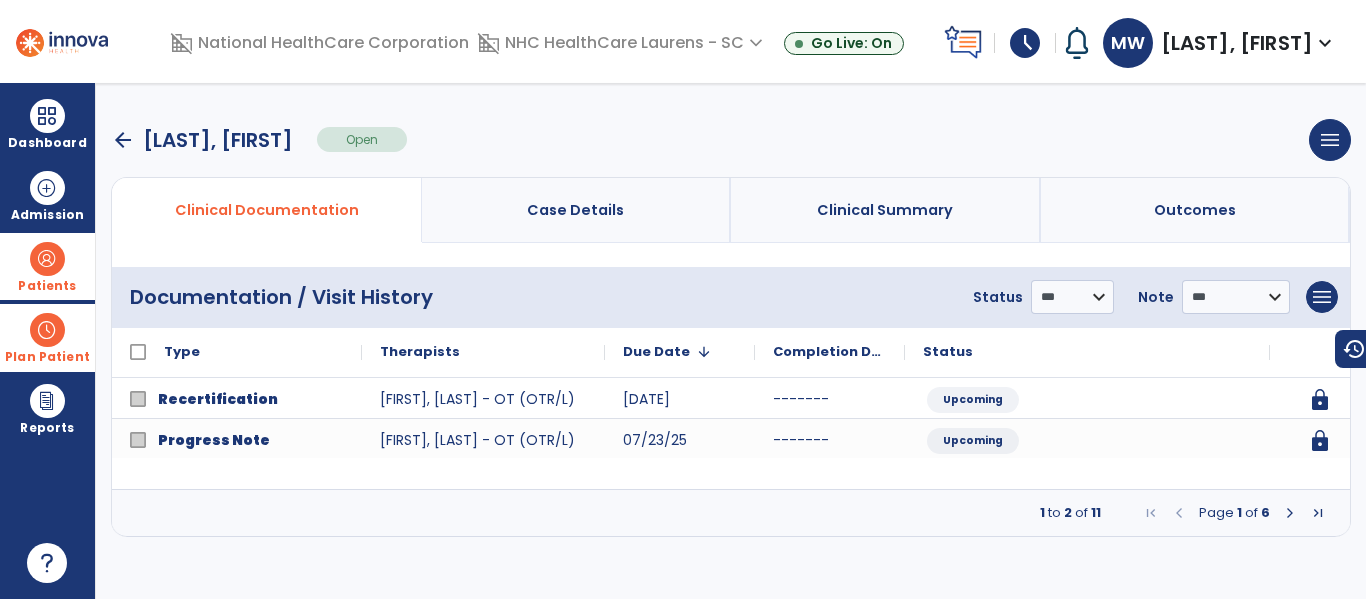 click at bounding box center [47, 259] 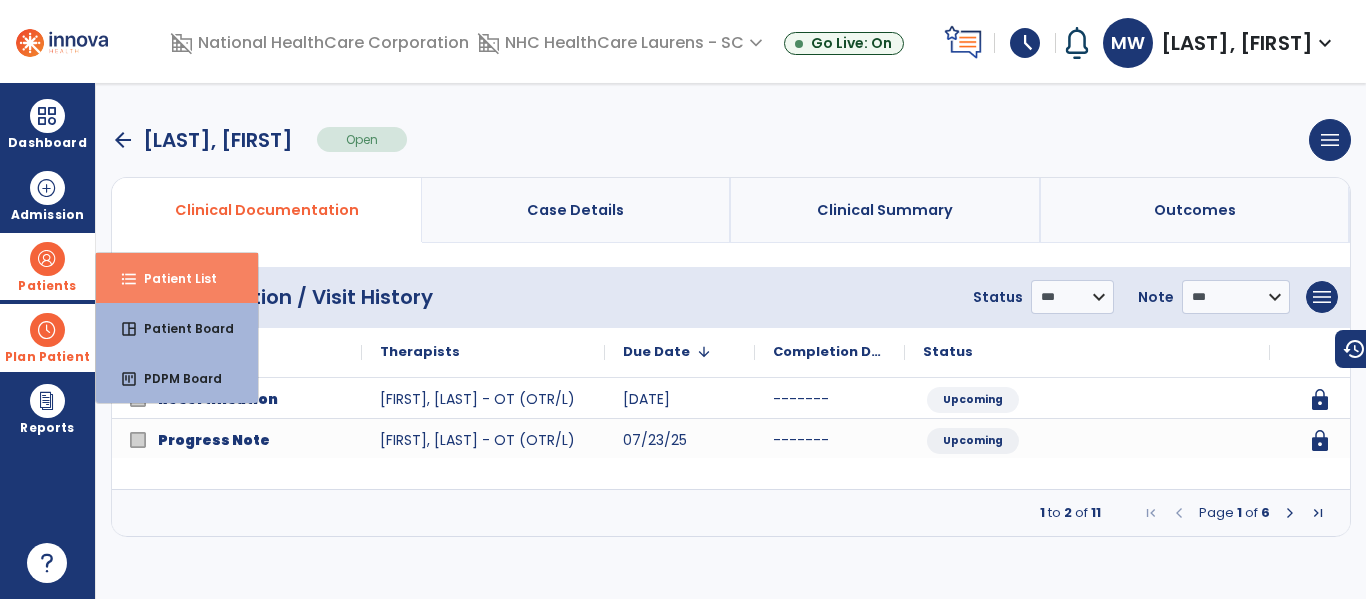 click on "format_list_bulleted  Patient List" at bounding box center [177, 278] 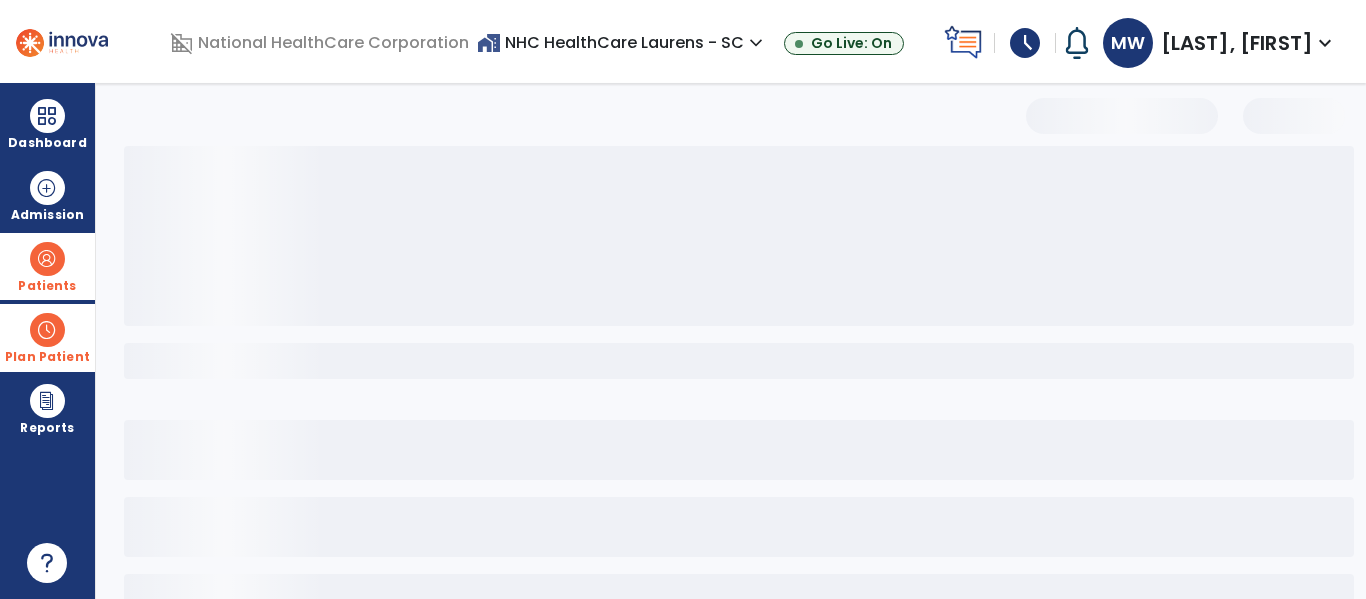 select on "***" 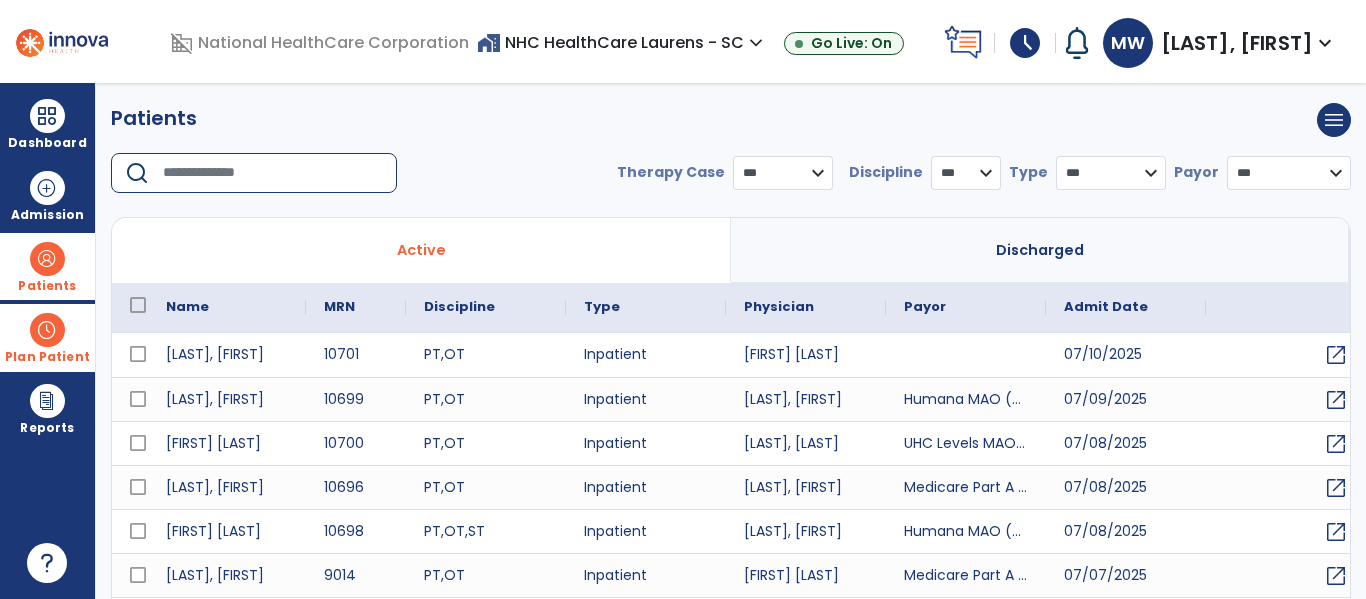 click at bounding box center [273, 173] 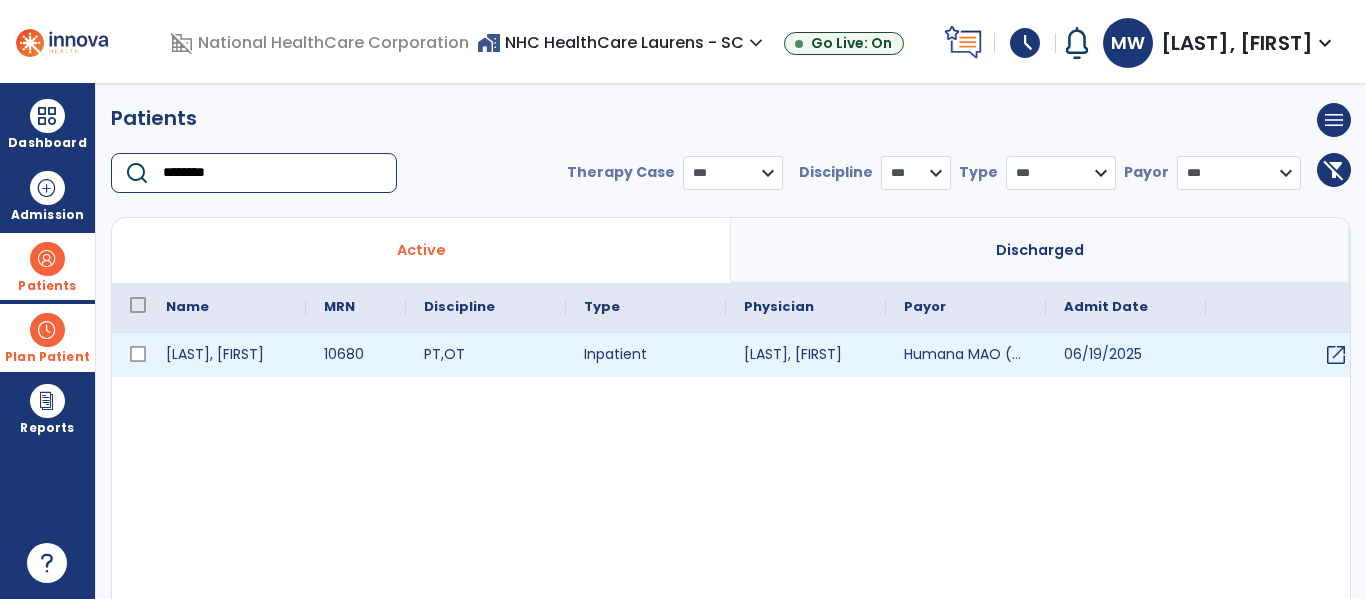 type on "********" 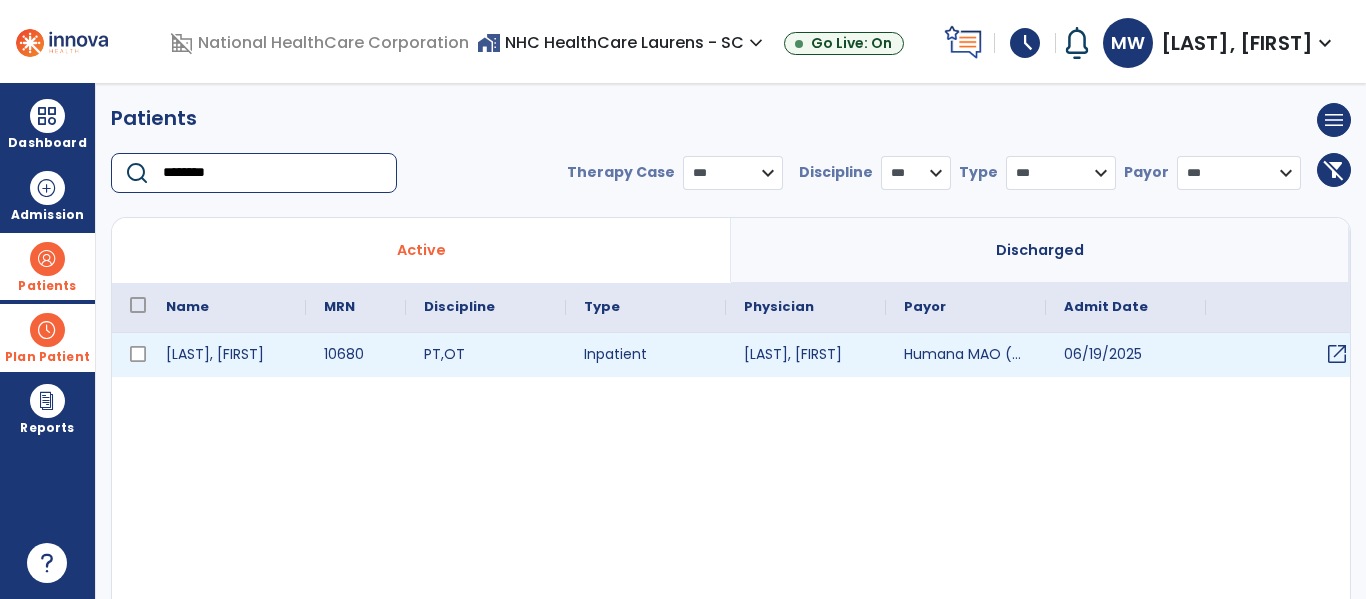 click on "open_in_new" at bounding box center [1337, 354] 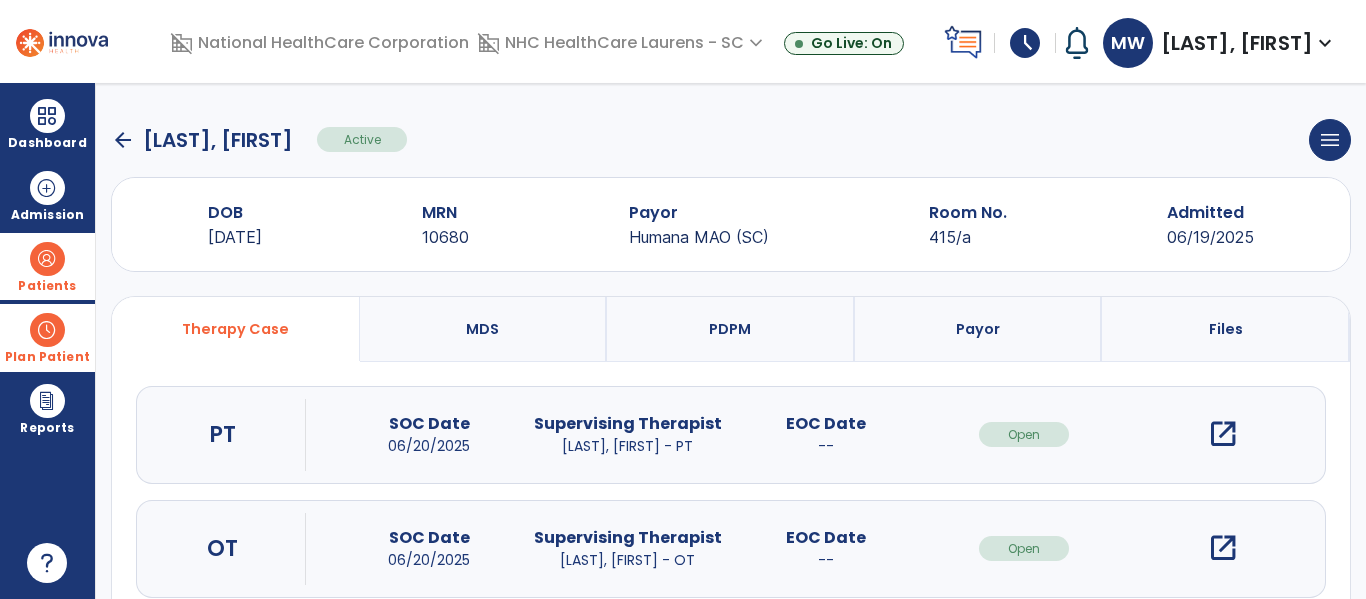 click on "open_in_new" at bounding box center [1223, 548] 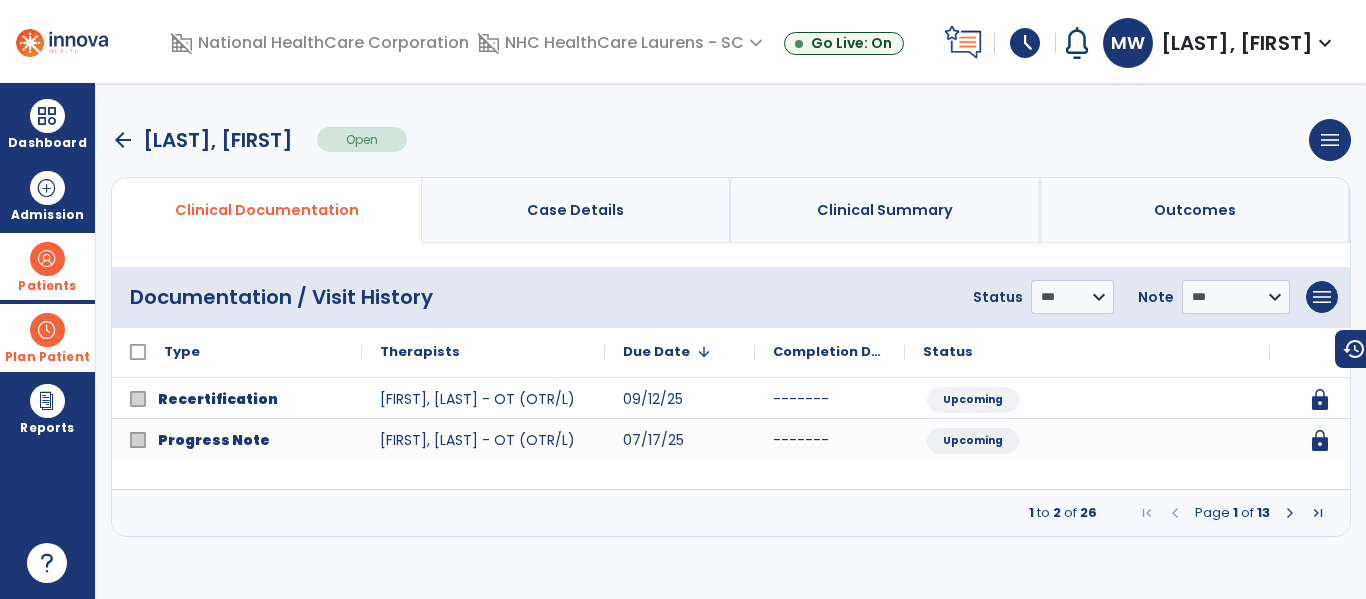 click at bounding box center (1290, 513) 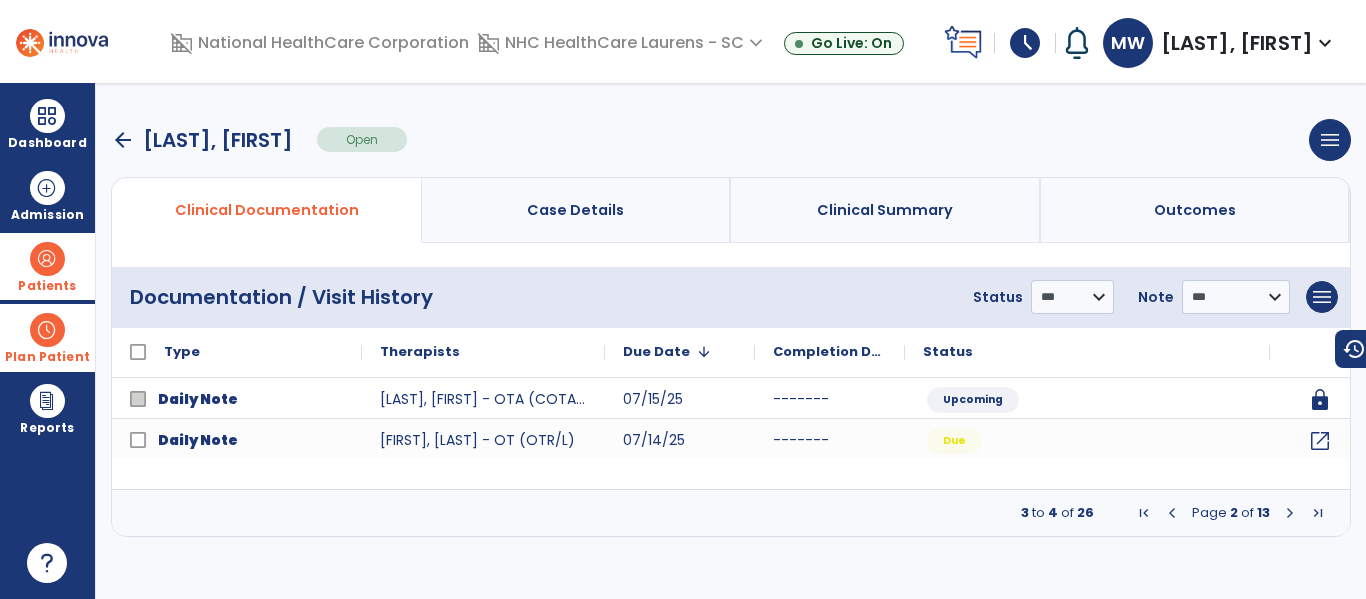 click at bounding box center [1290, 513] 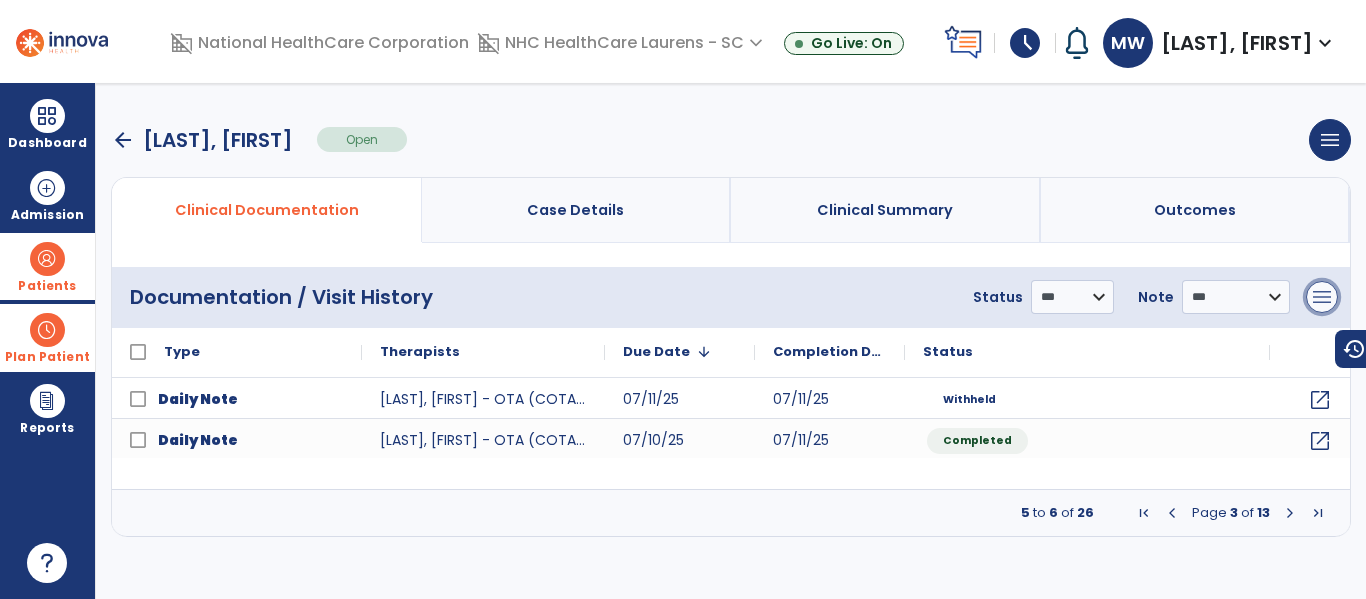 click on "menu" at bounding box center [1322, 297] 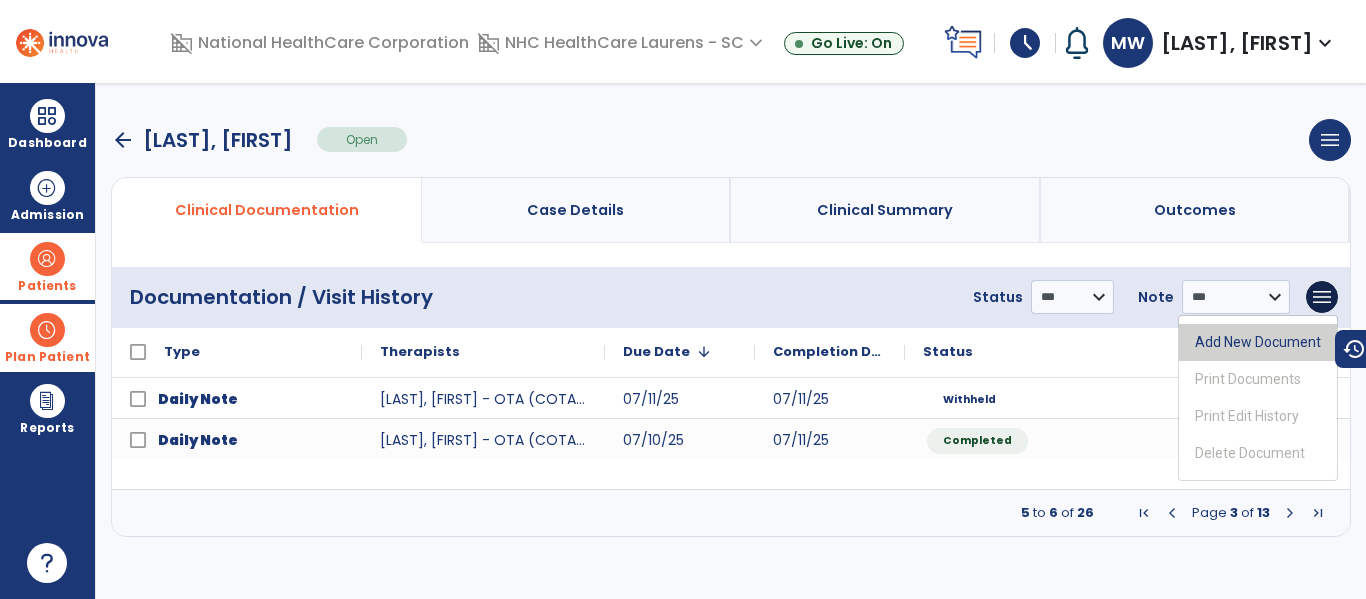 click on "Add New Document" at bounding box center [1258, 342] 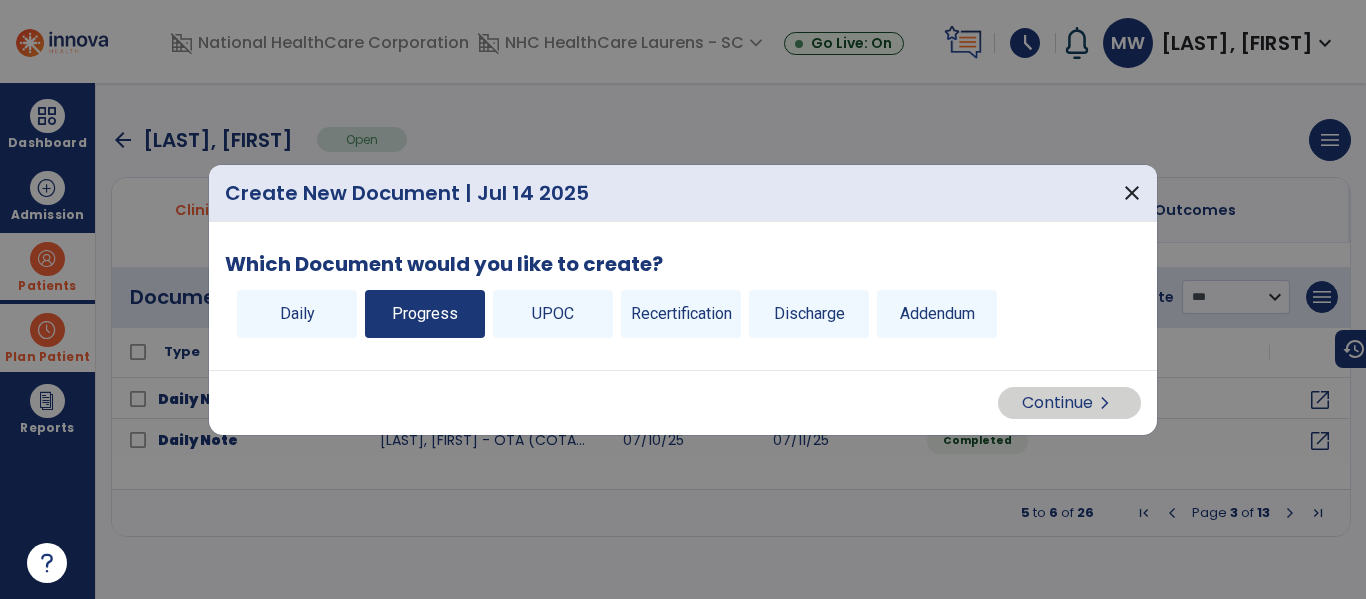 click on "Progress" at bounding box center [425, 314] 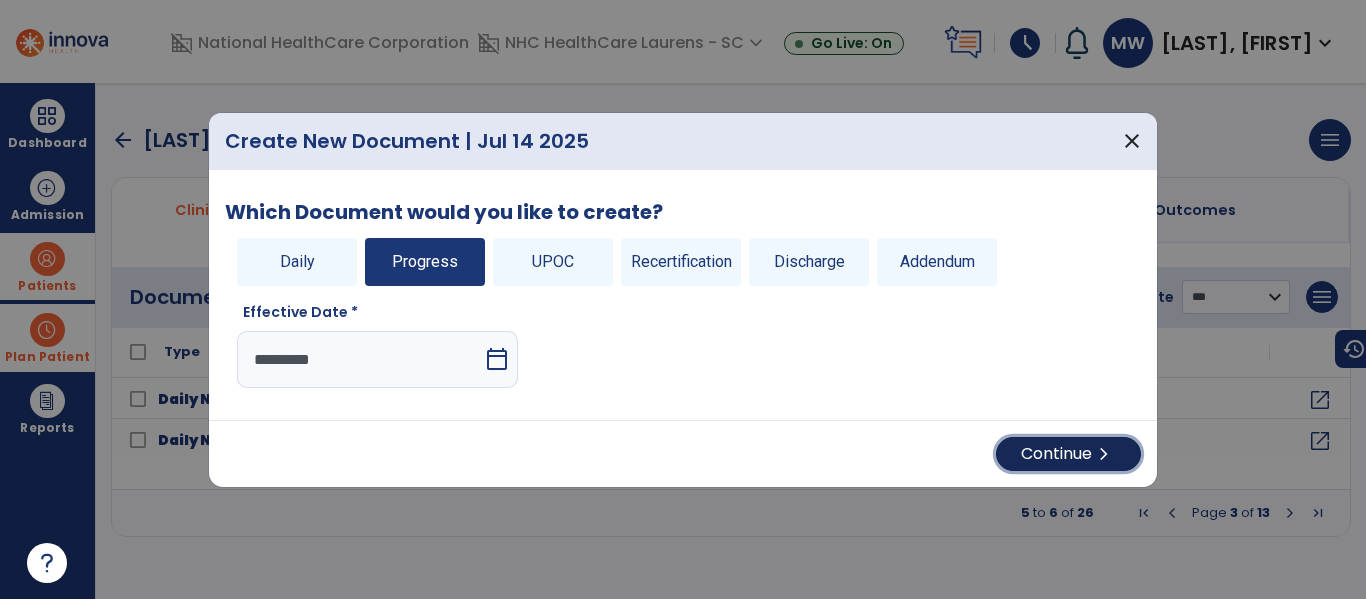 click on "Continue   chevron_right" at bounding box center [1068, 454] 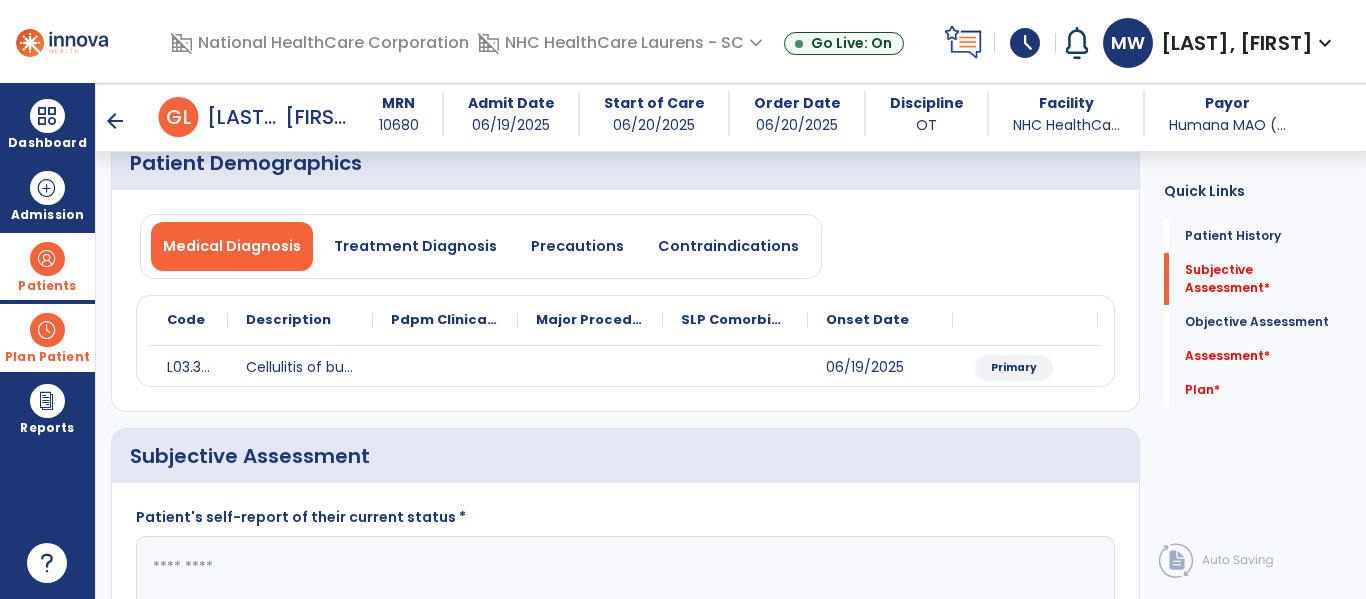 scroll, scrollTop: 300, scrollLeft: 0, axis: vertical 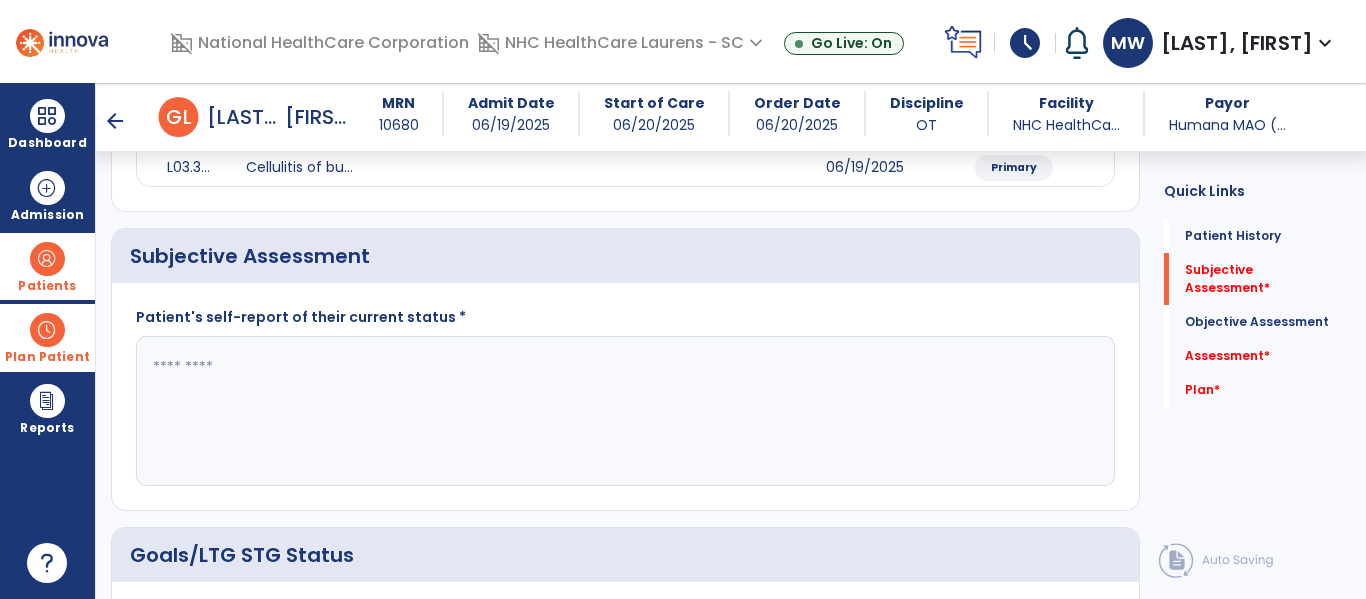 click 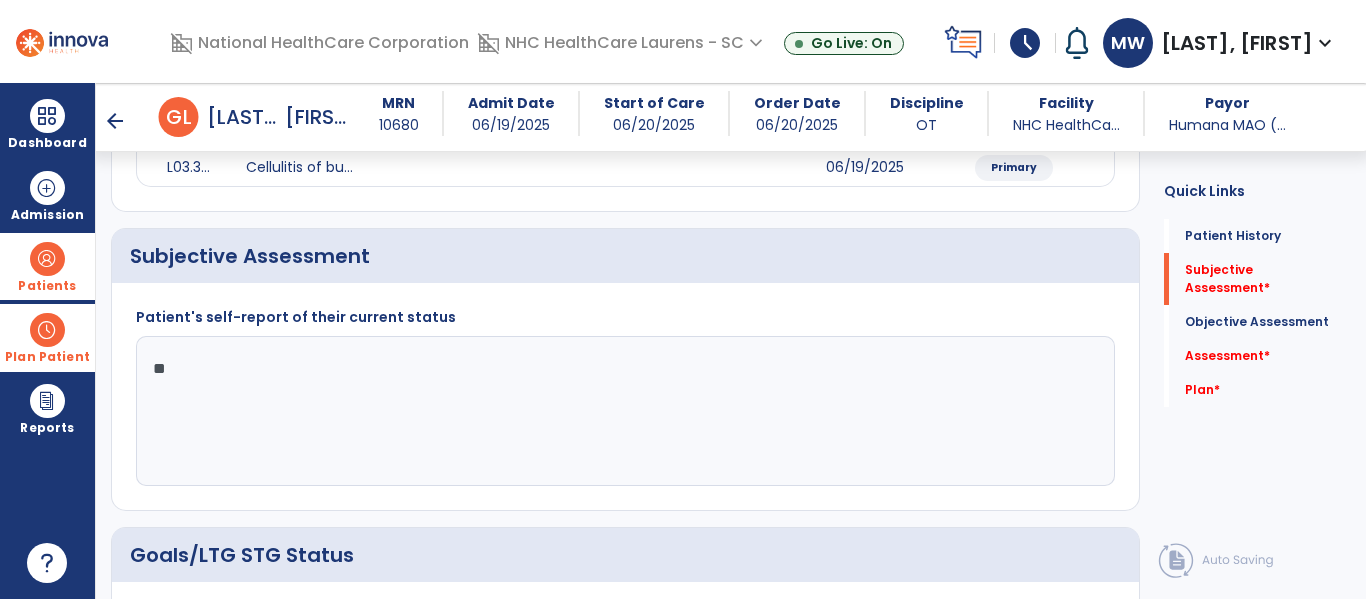 type on "*" 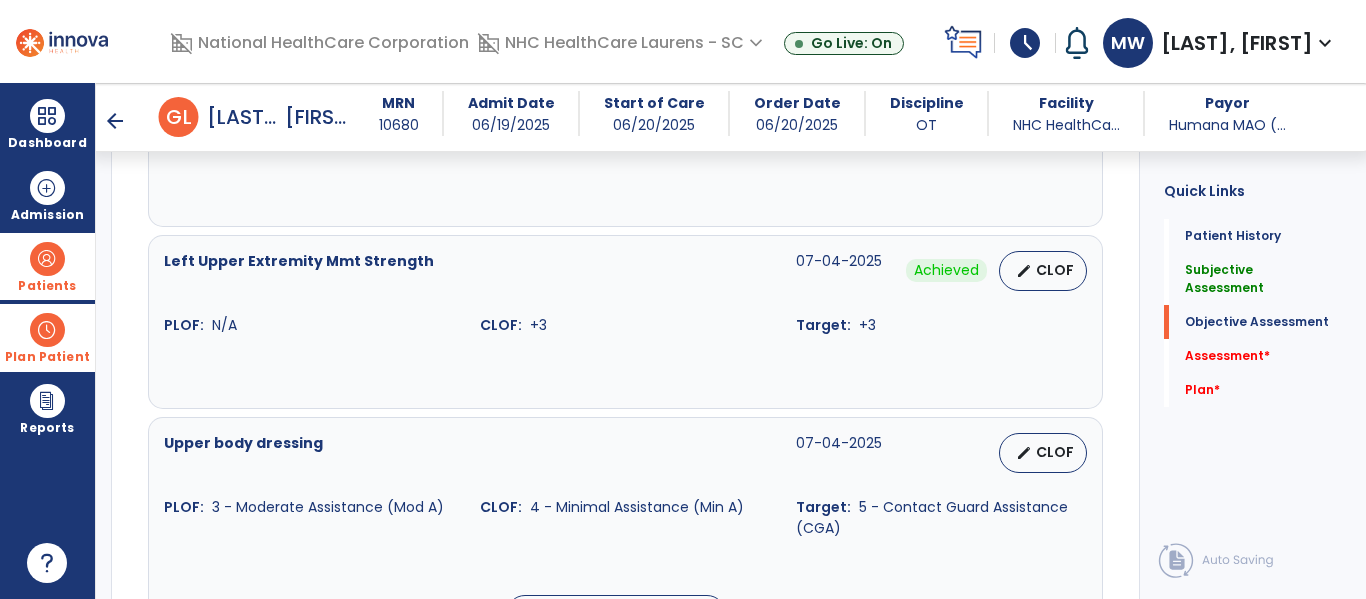 scroll, scrollTop: 900, scrollLeft: 0, axis: vertical 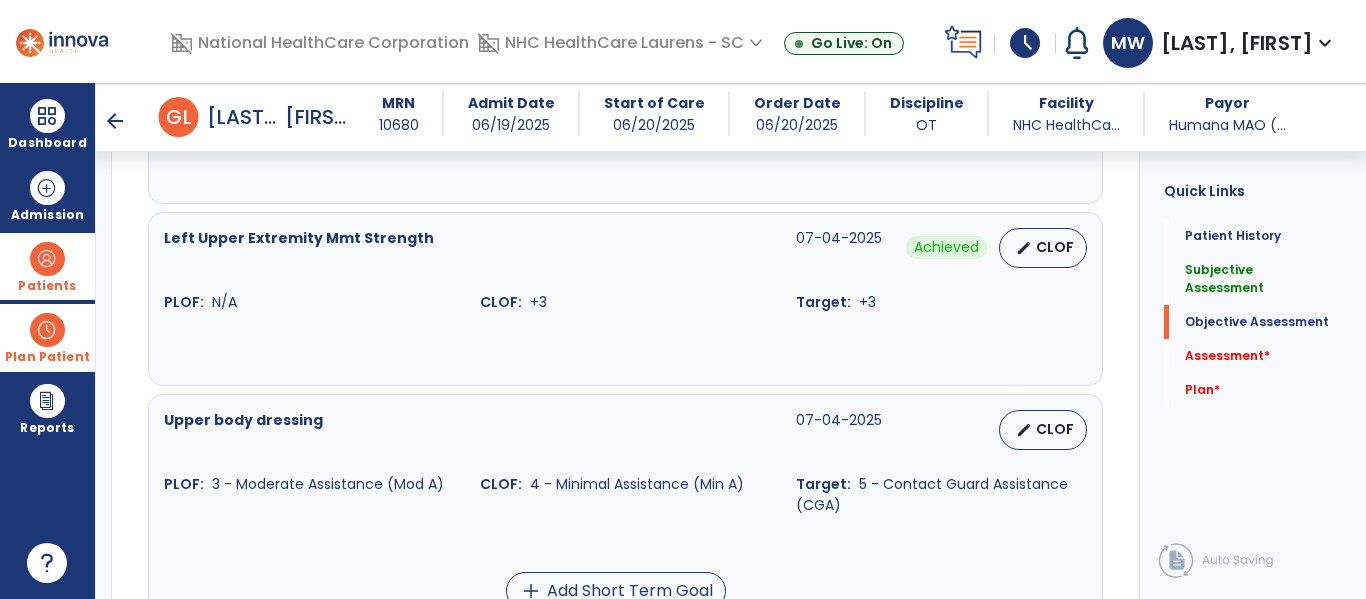 type on "**********" 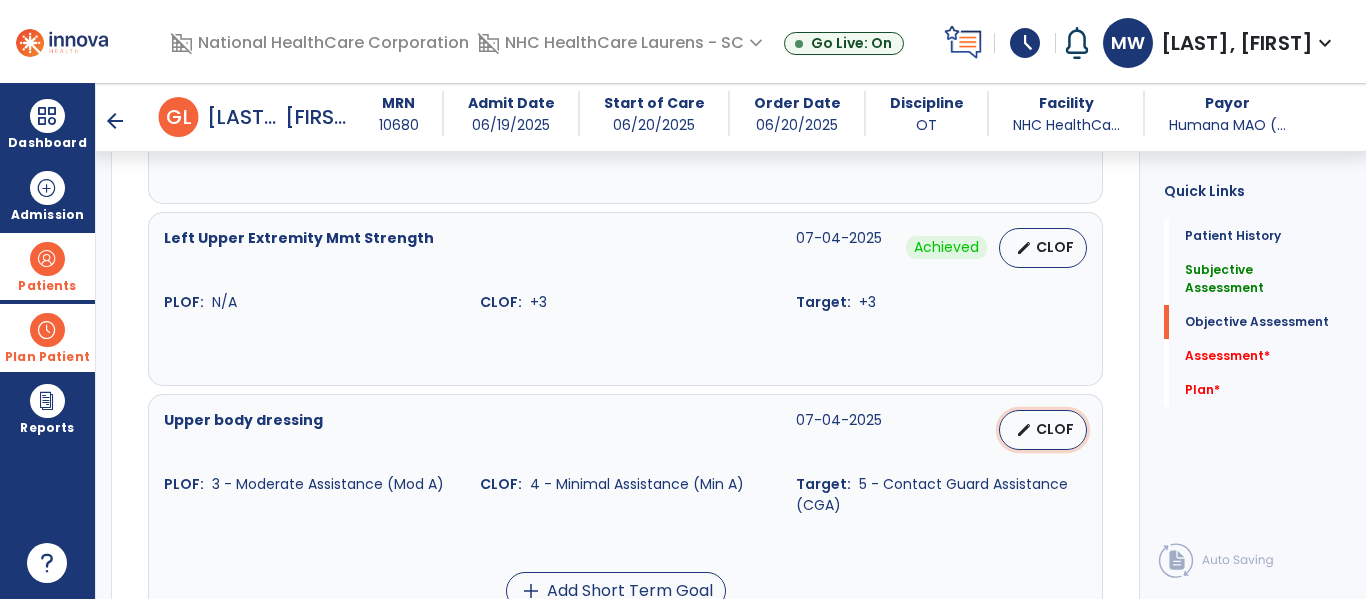 click on "edit" at bounding box center [1024, 430] 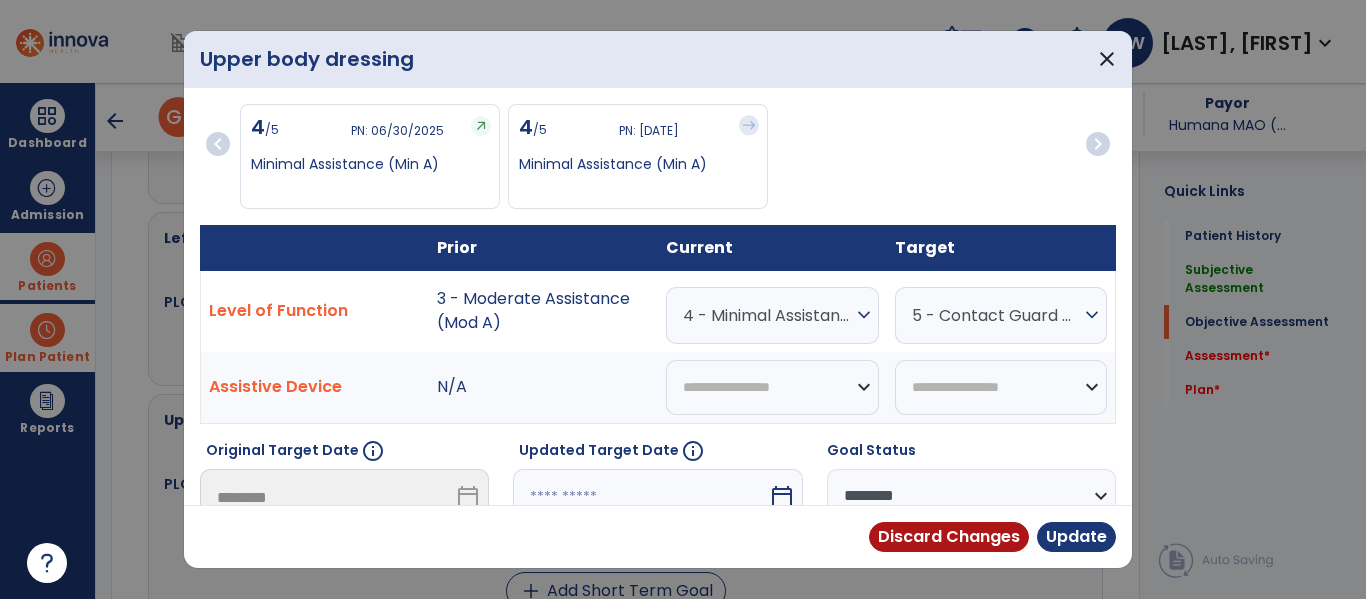 click on "expand_more" at bounding box center (864, 315) 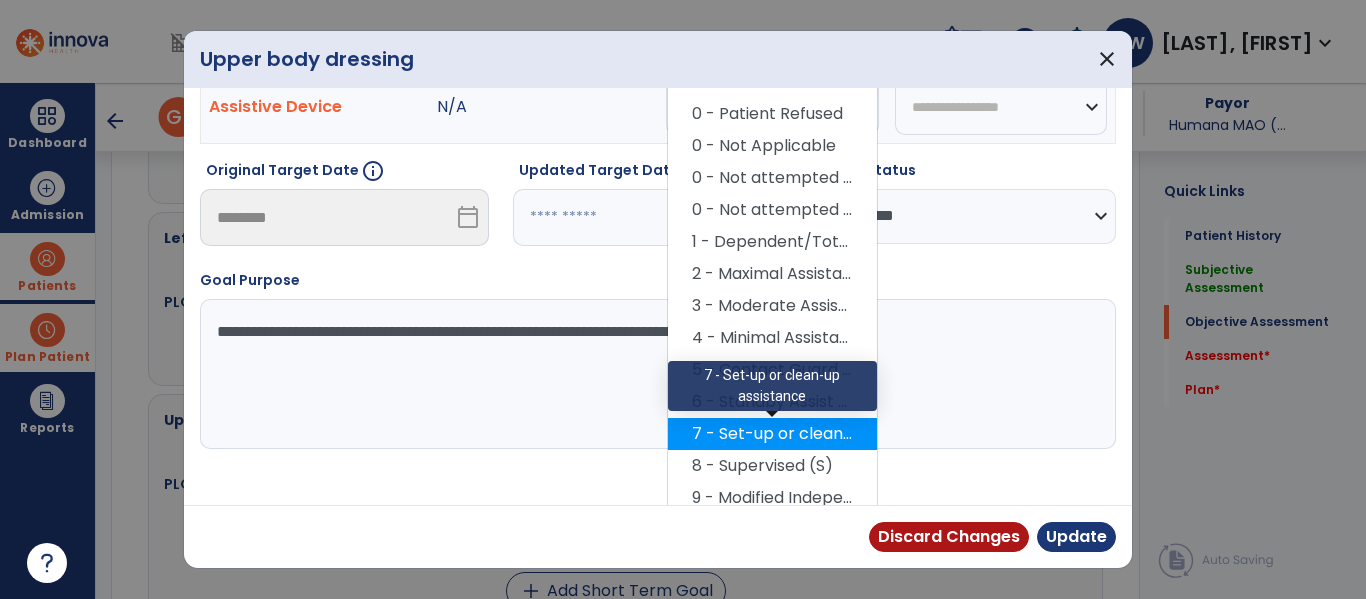 scroll, scrollTop: 300, scrollLeft: 0, axis: vertical 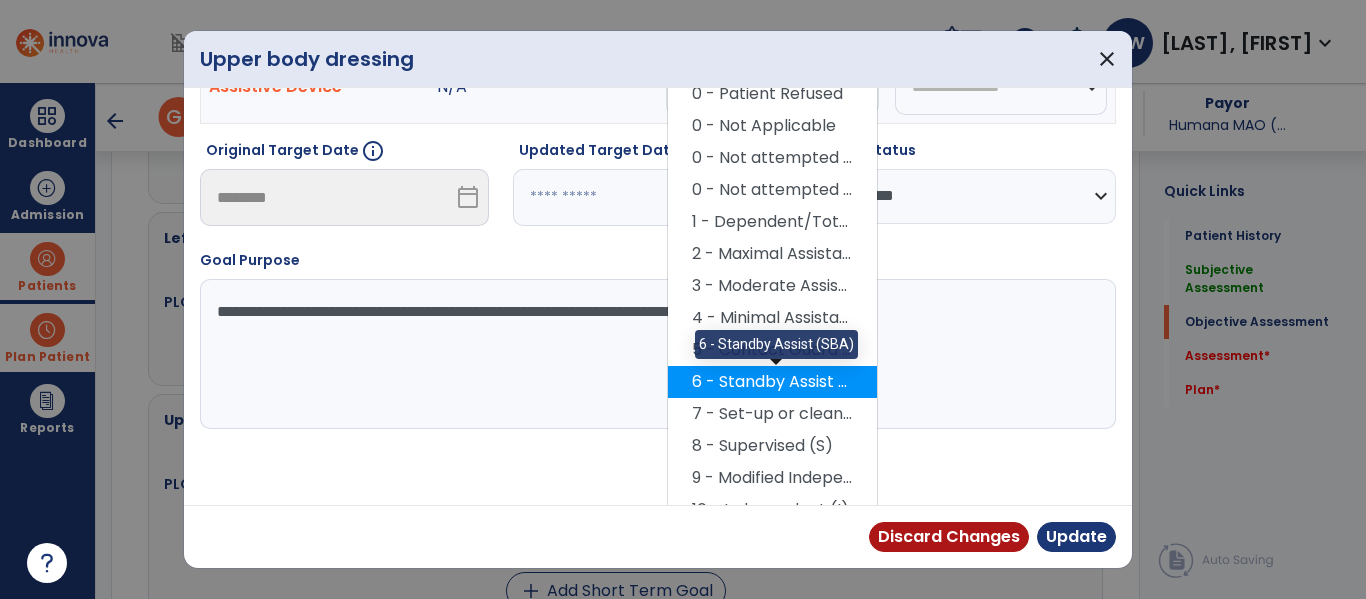 click on "6 - Standby Assist (SBA)" at bounding box center [772, 382] 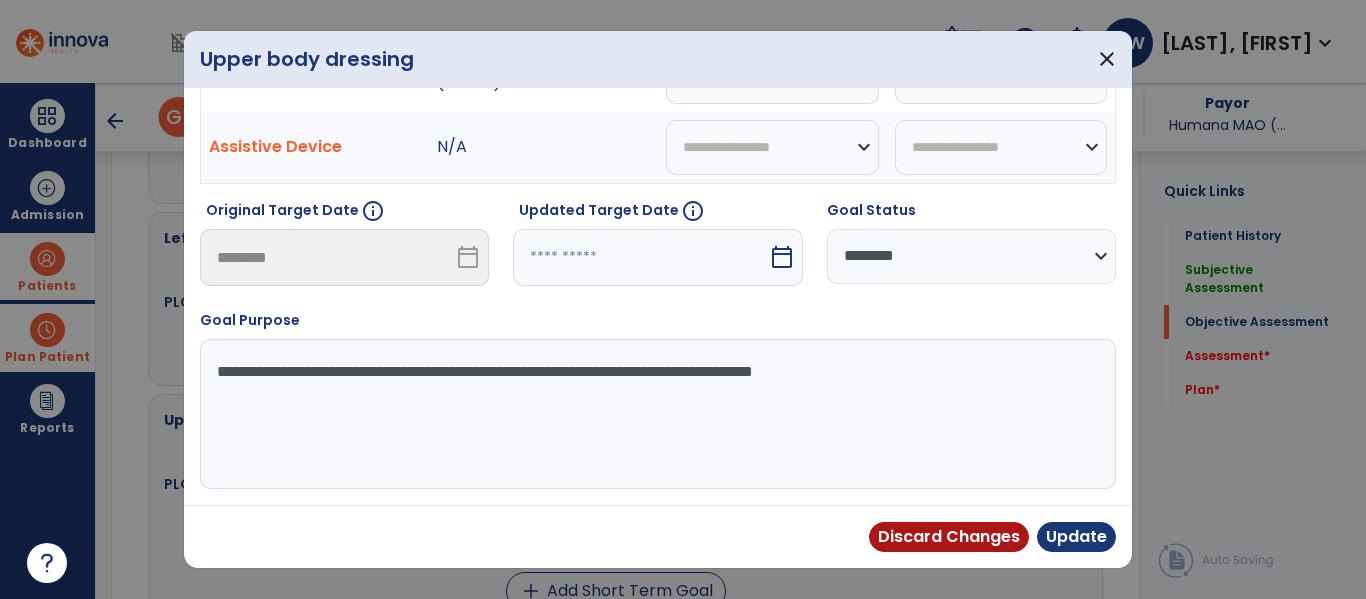 scroll, scrollTop: 240, scrollLeft: 0, axis: vertical 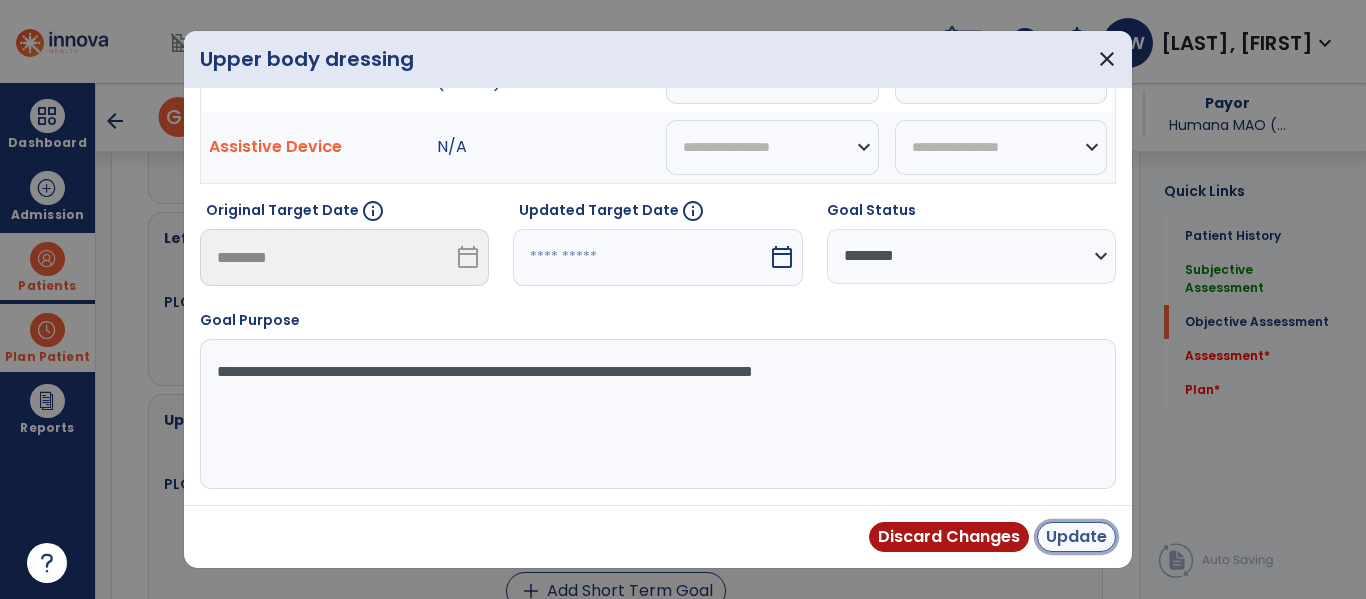click on "Update" at bounding box center [1076, 537] 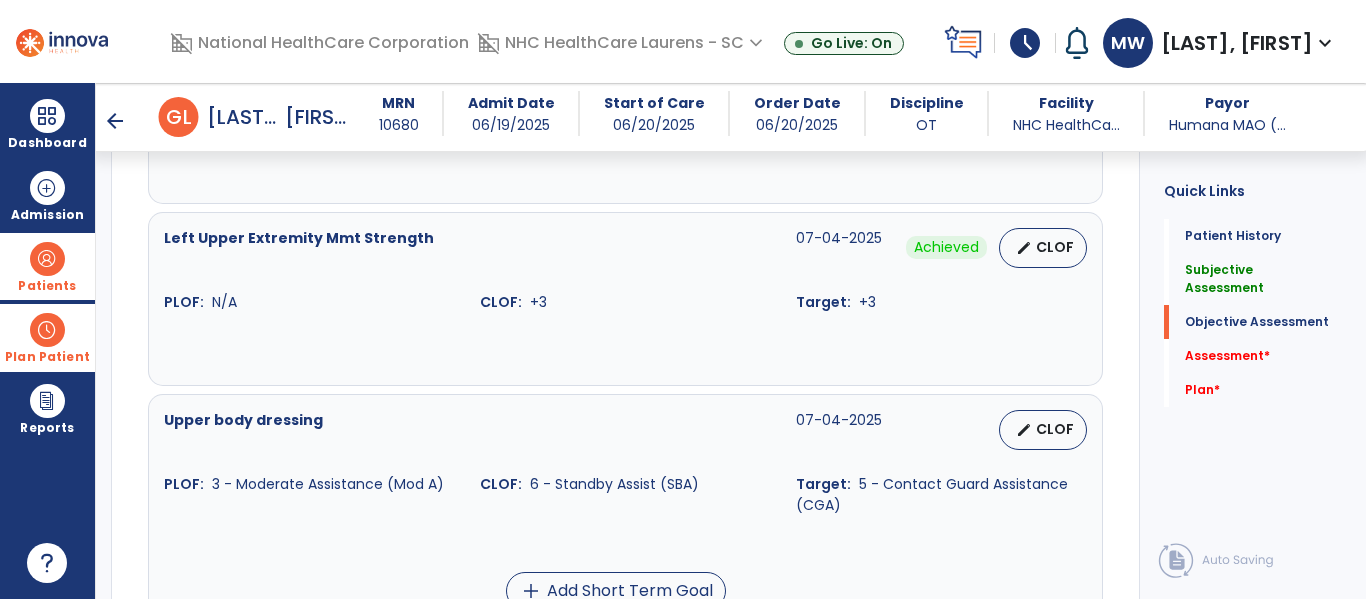 scroll, scrollTop: 1000, scrollLeft: 0, axis: vertical 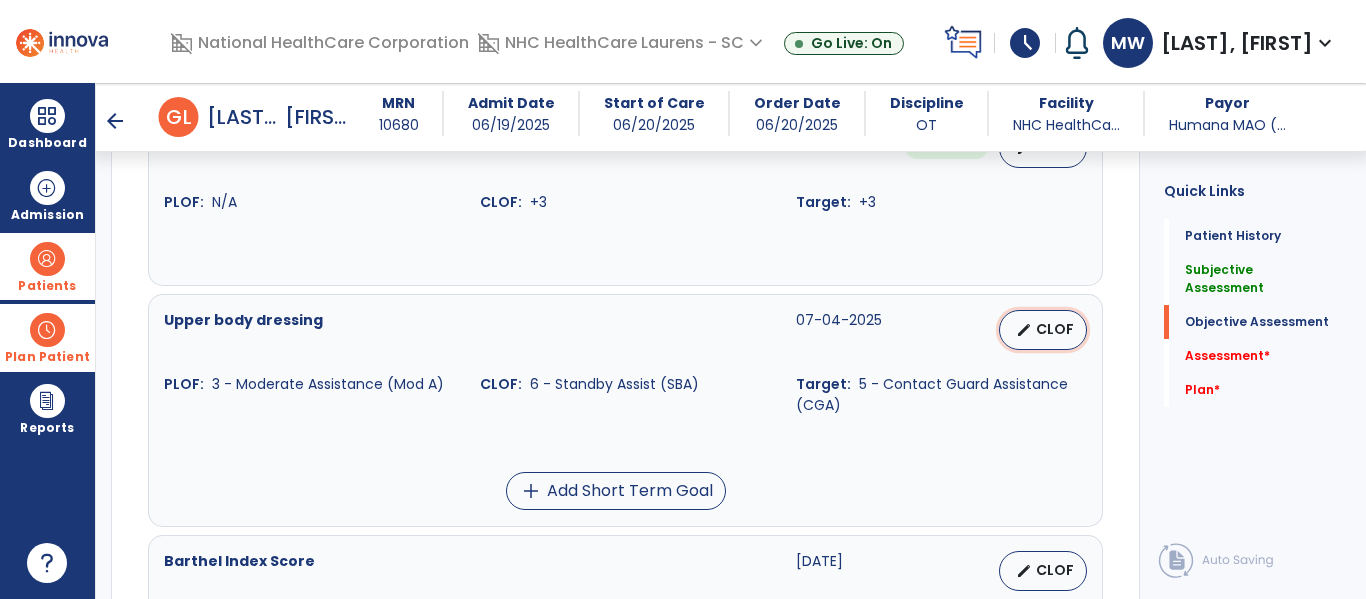 click on "edit" at bounding box center [1024, 330] 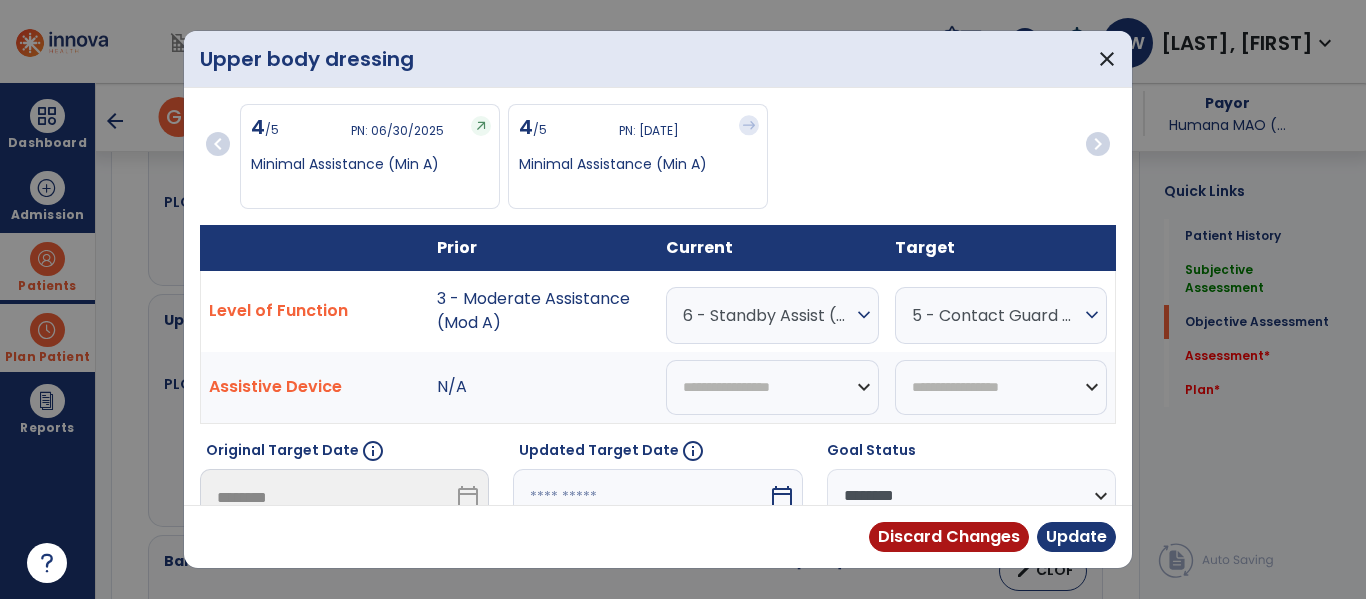 click on "**********" at bounding box center [971, 496] 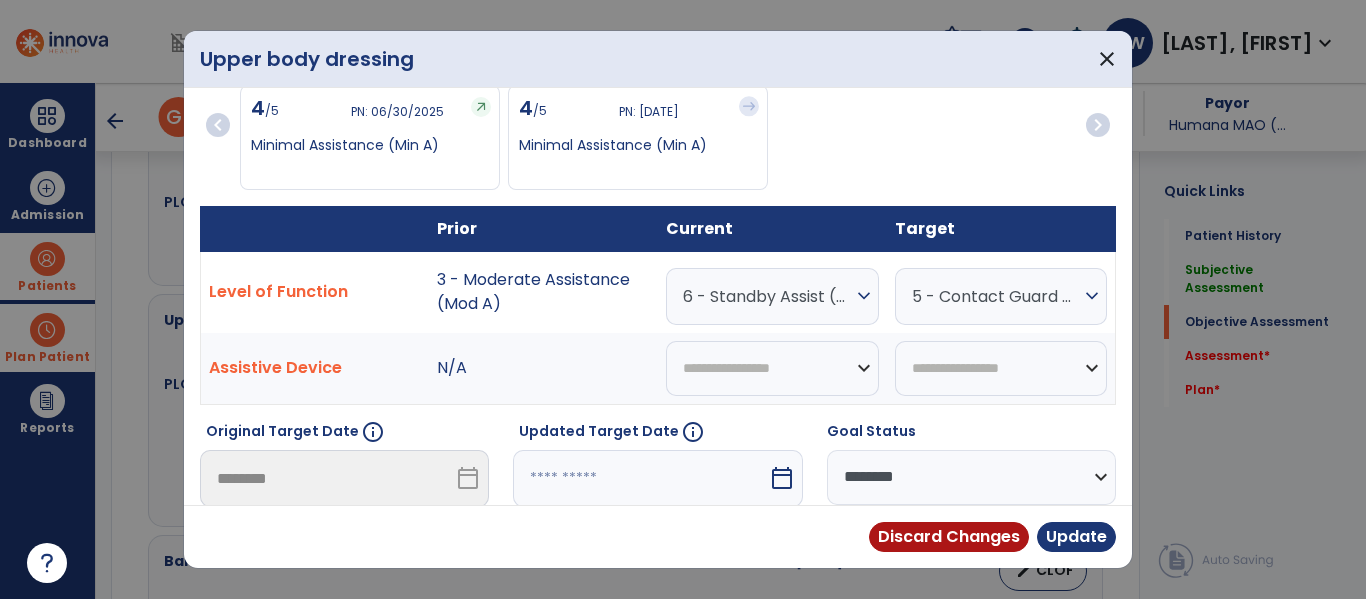 select on "********" 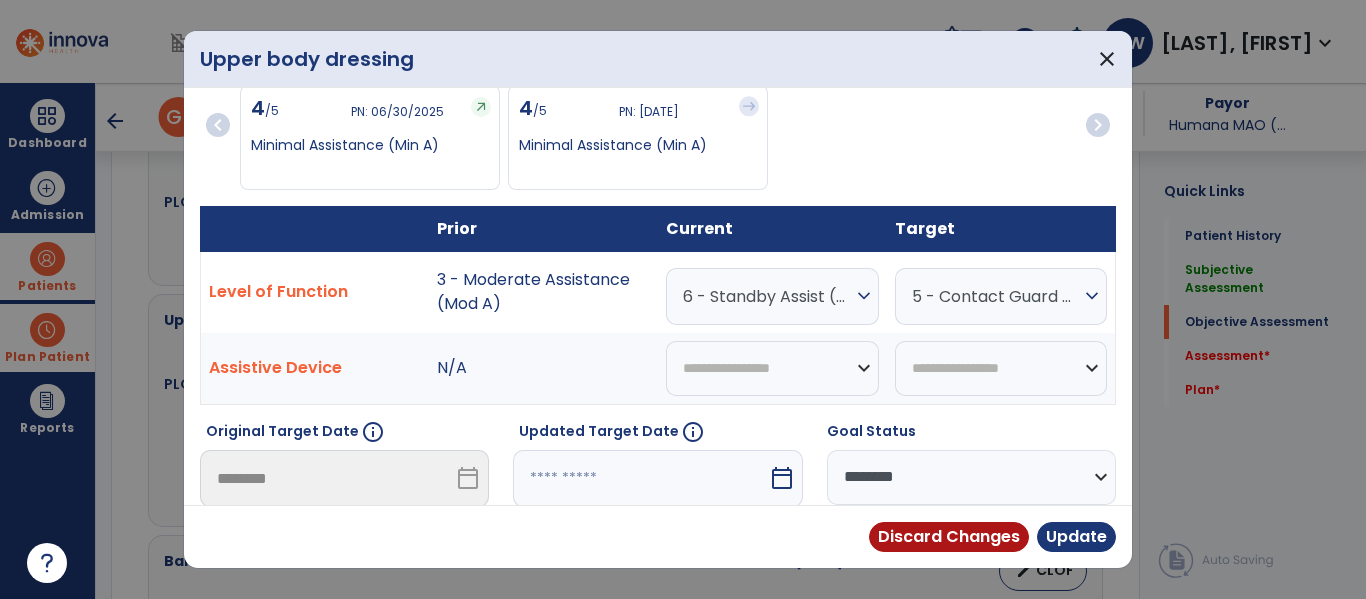 click on "**********" at bounding box center [971, 477] 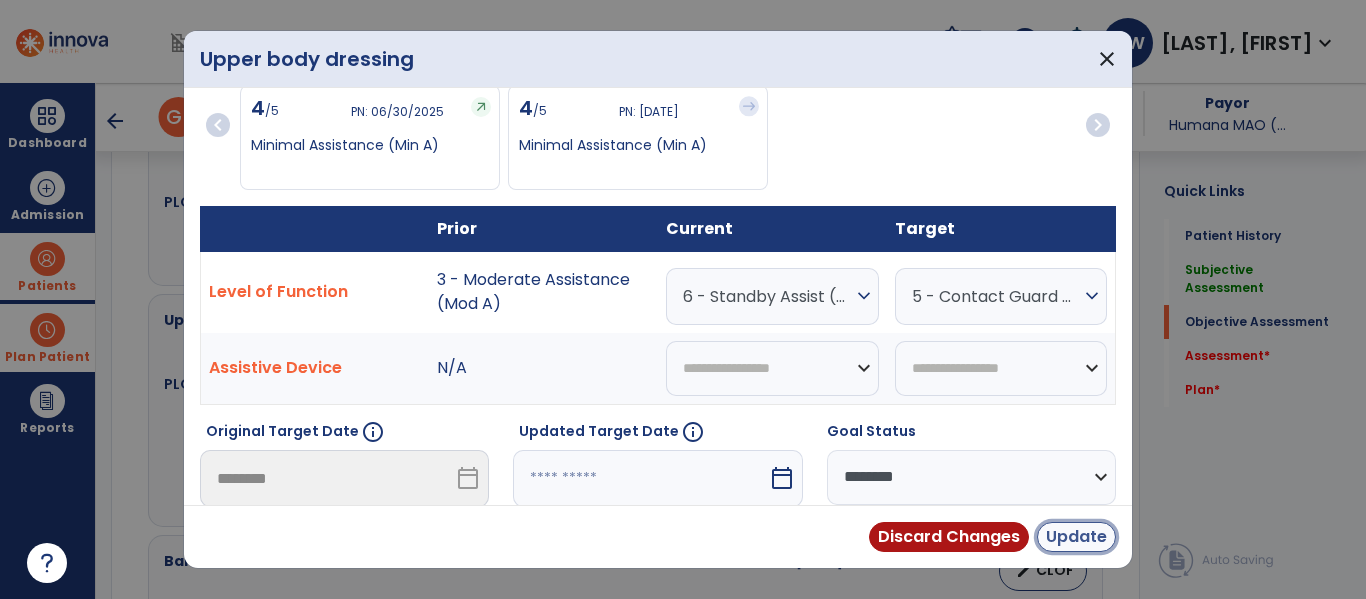 click on "Update" at bounding box center (1076, 537) 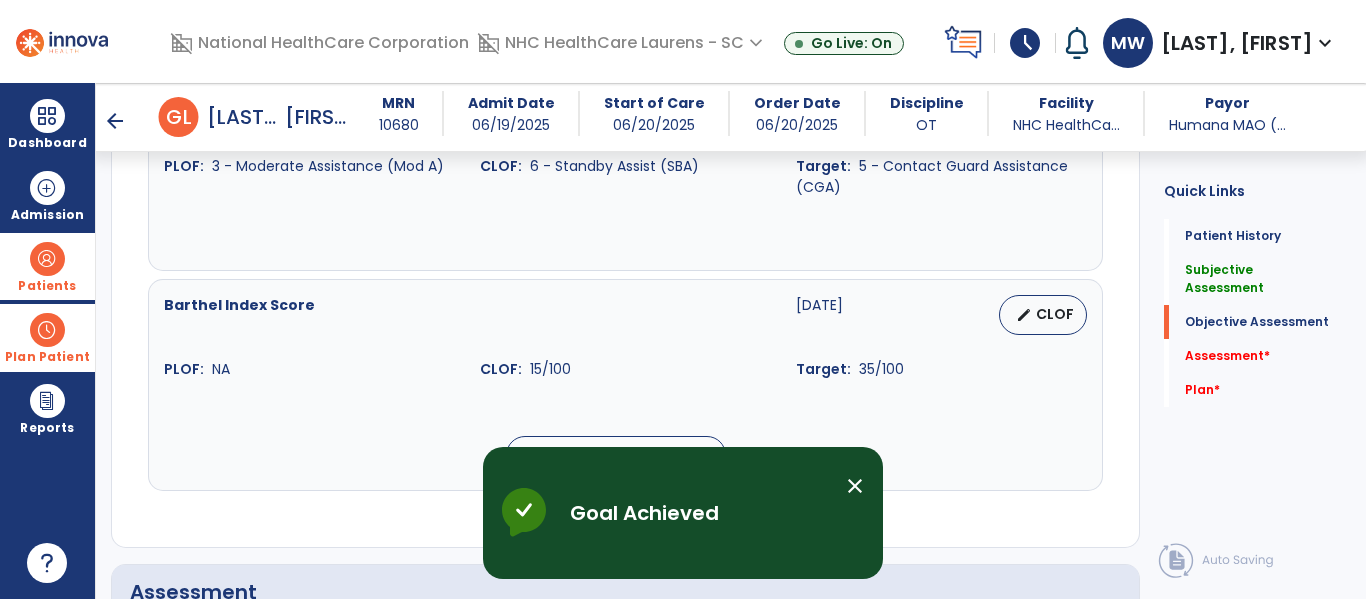 scroll, scrollTop: 1300, scrollLeft: 0, axis: vertical 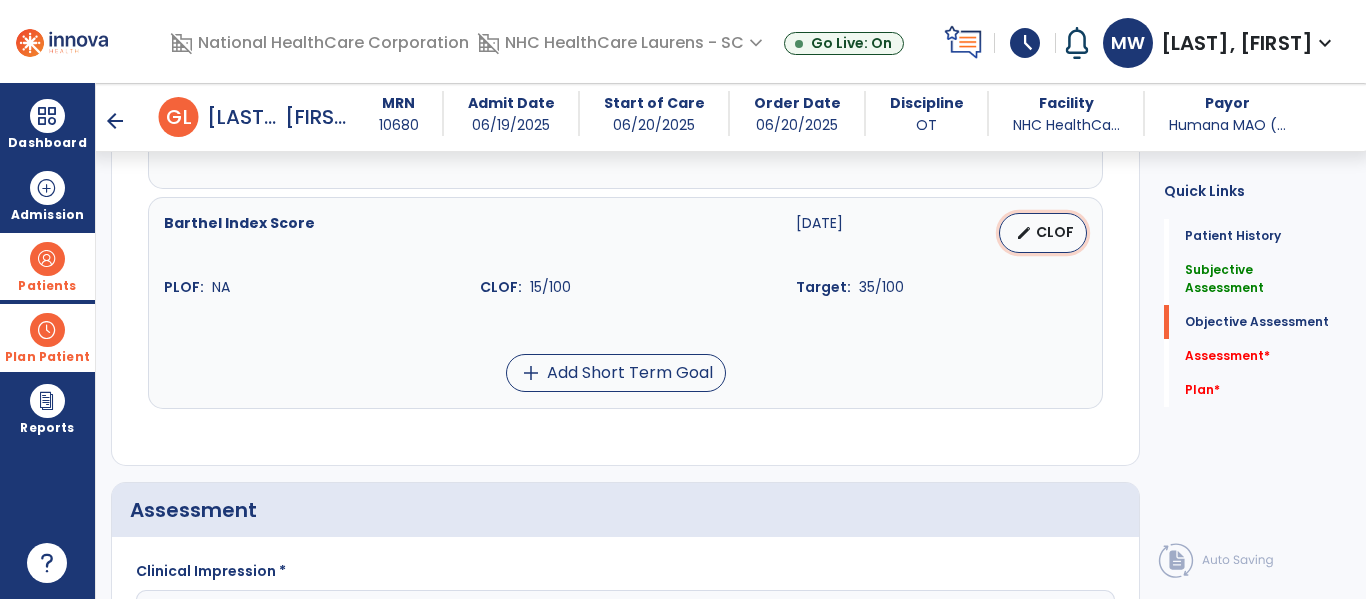 click on "CLOF" at bounding box center [1055, 232] 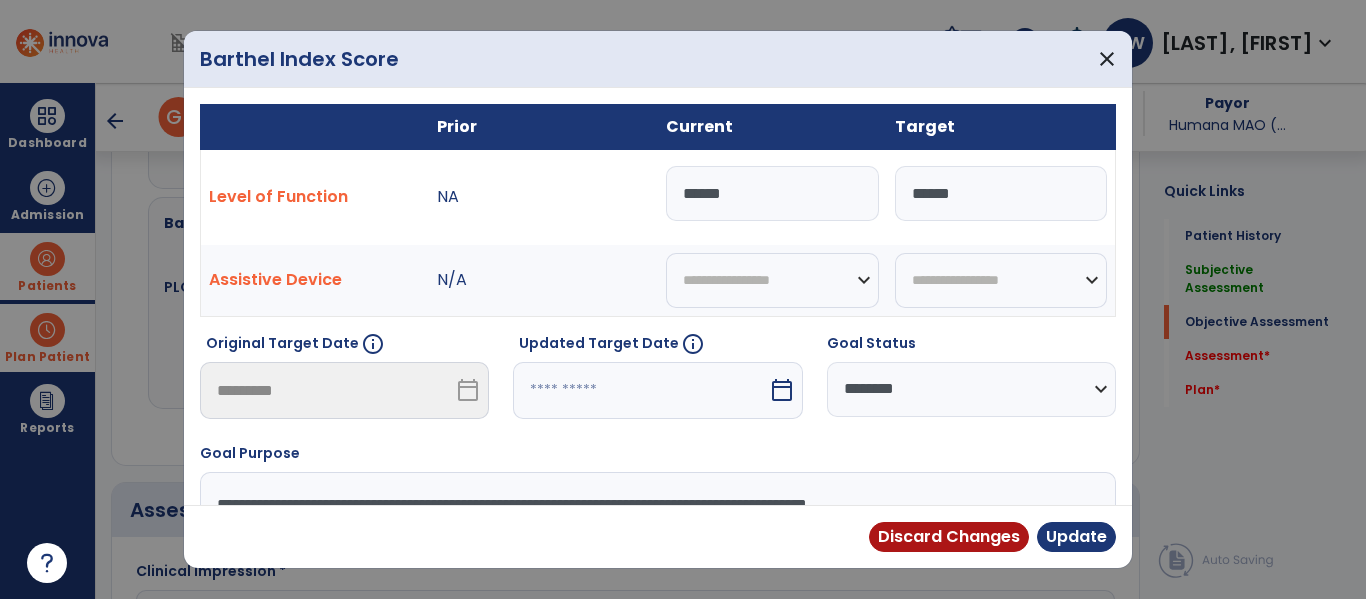 click on "******" at bounding box center [772, 193] 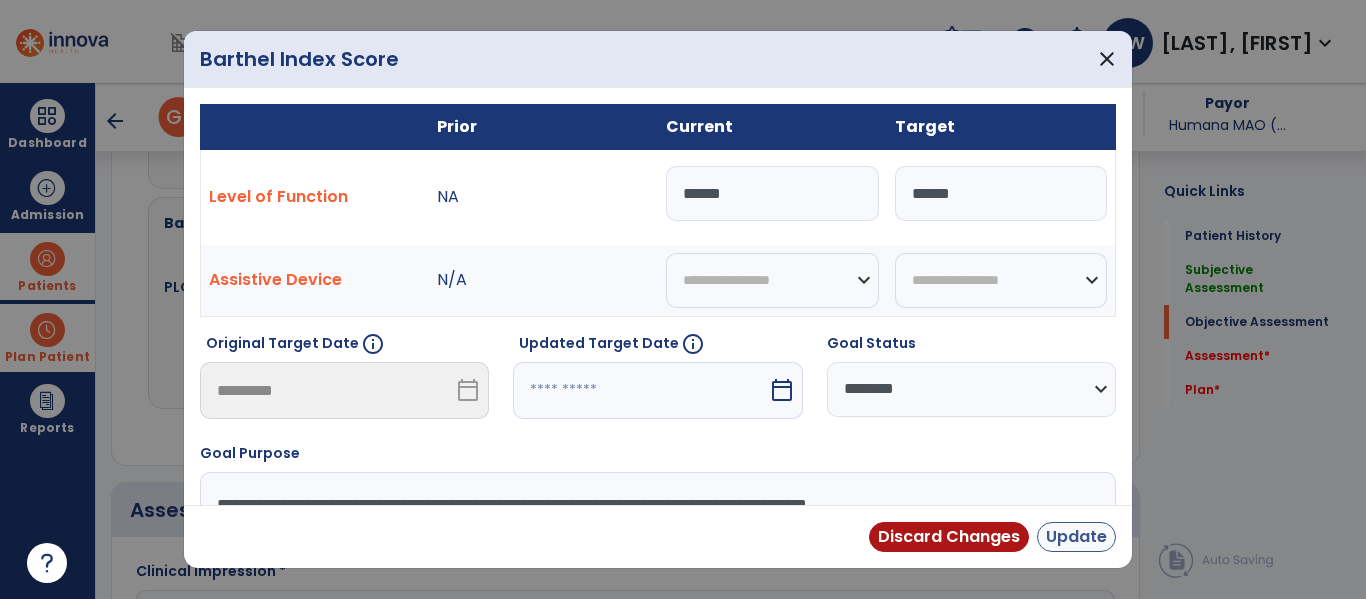 type on "******" 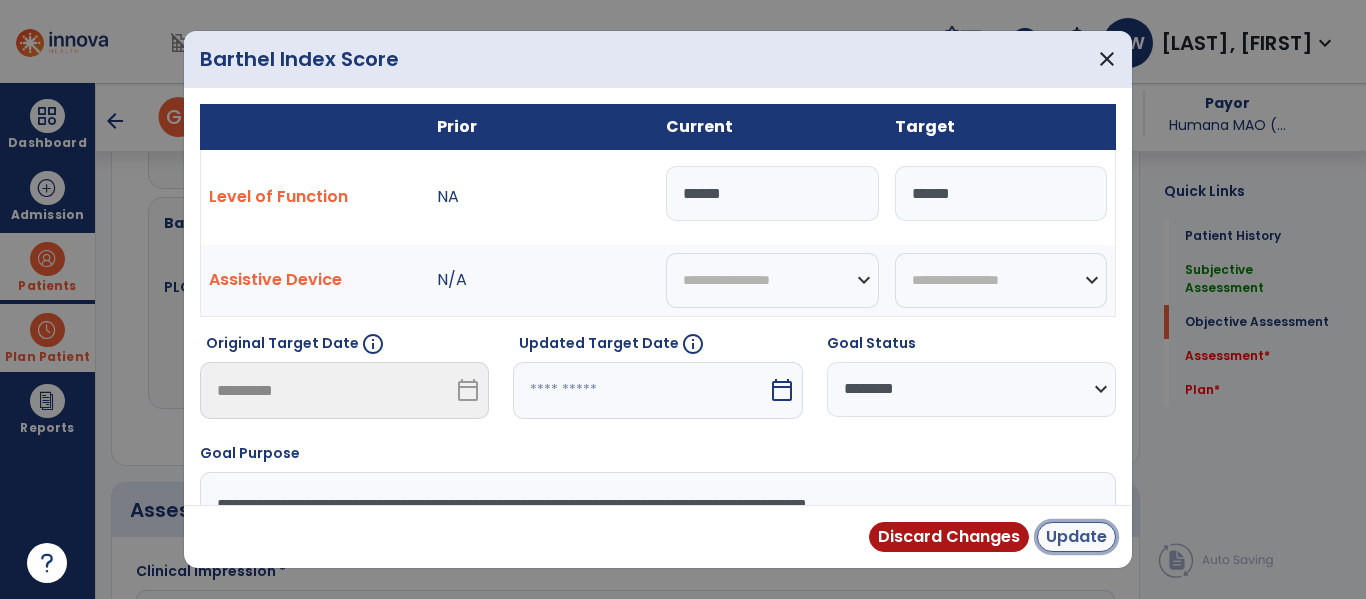 click on "Update" at bounding box center (1076, 537) 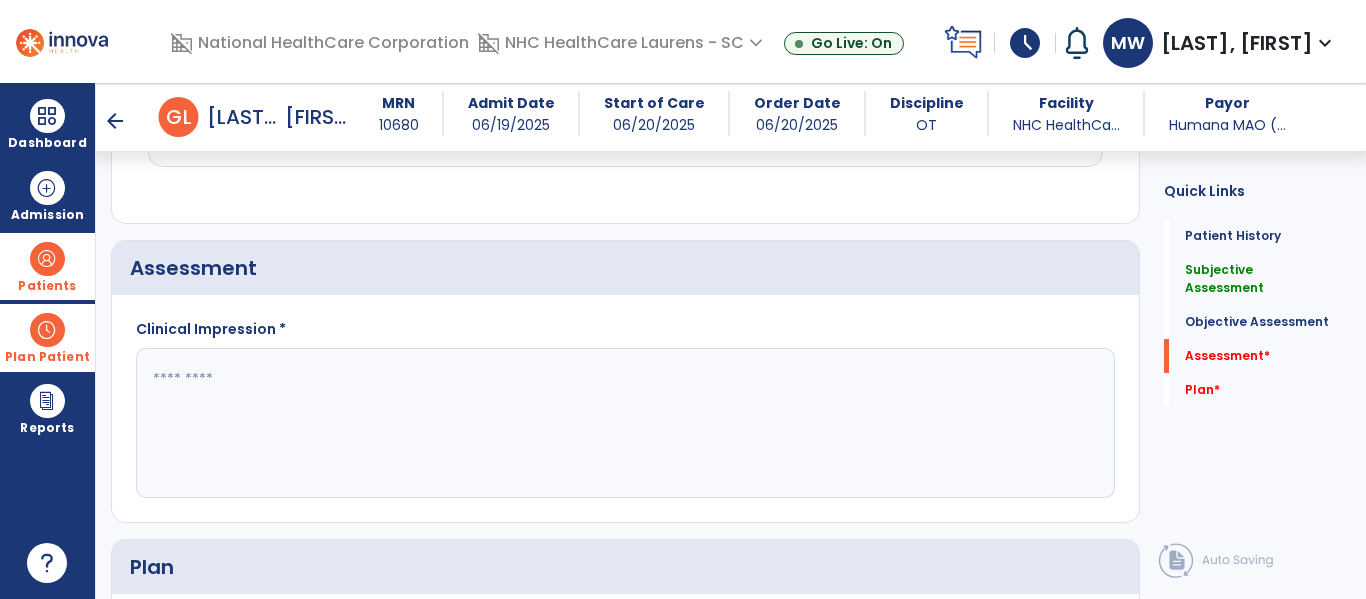 scroll, scrollTop: 1600, scrollLeft: 0, axis: vertical 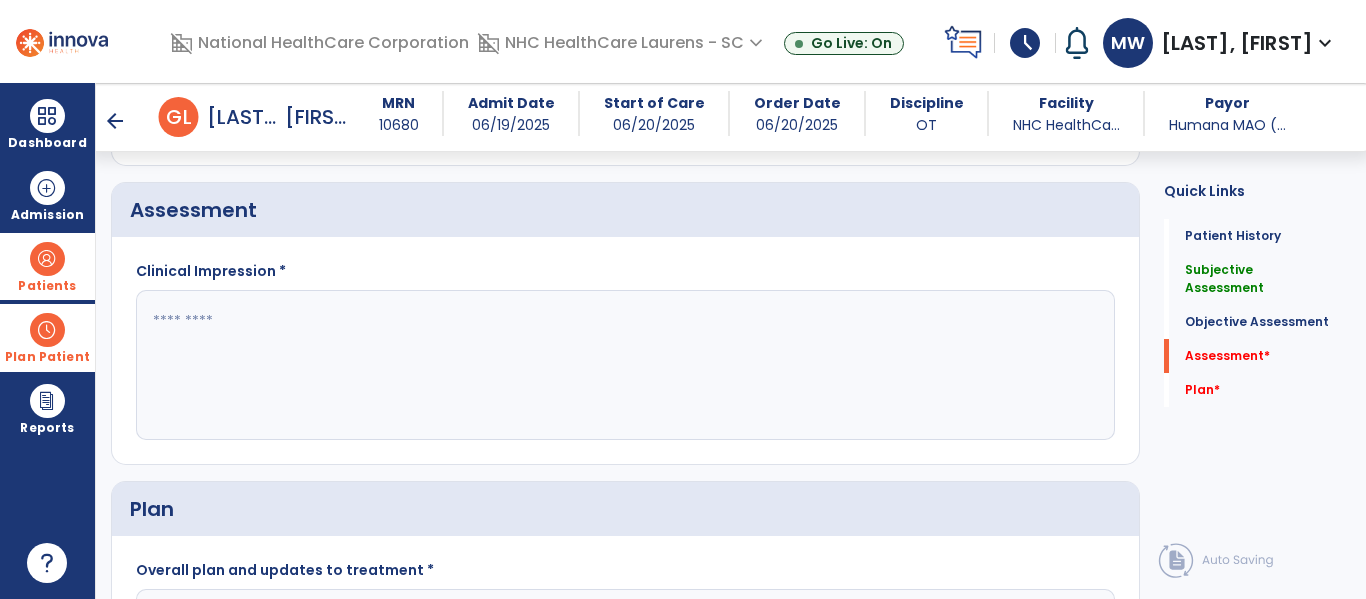 click 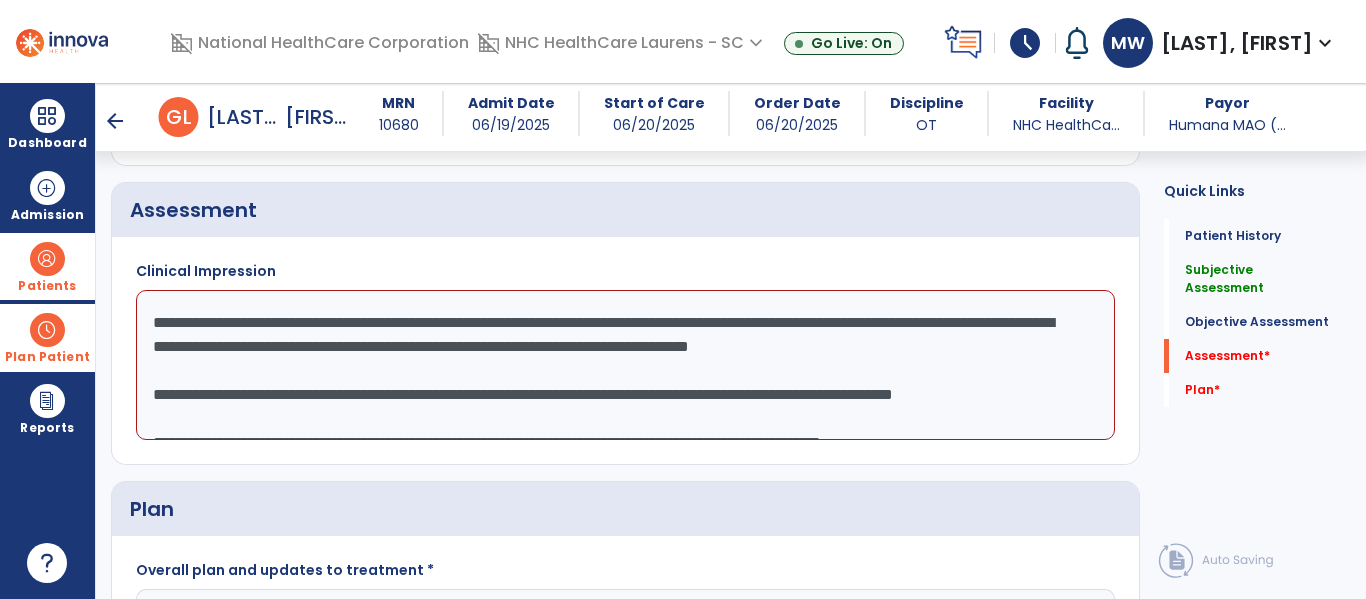 scroll, scrollTop: 207, scrollLeft: 0, axis: vertical 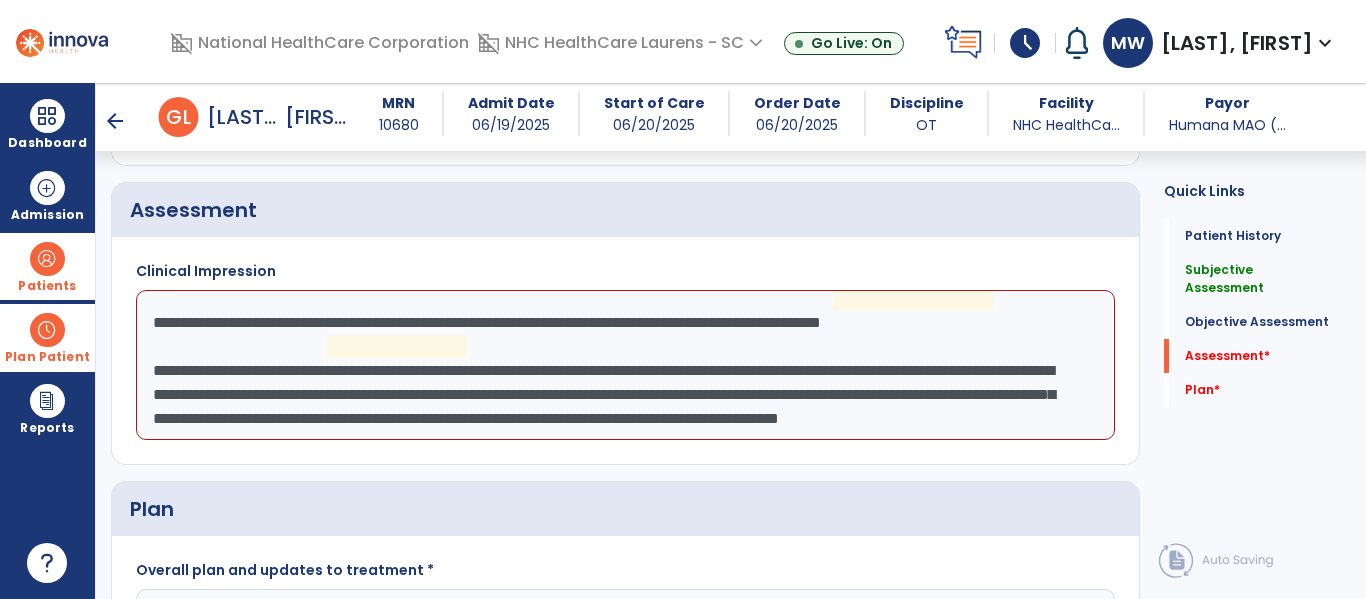click on "**********" 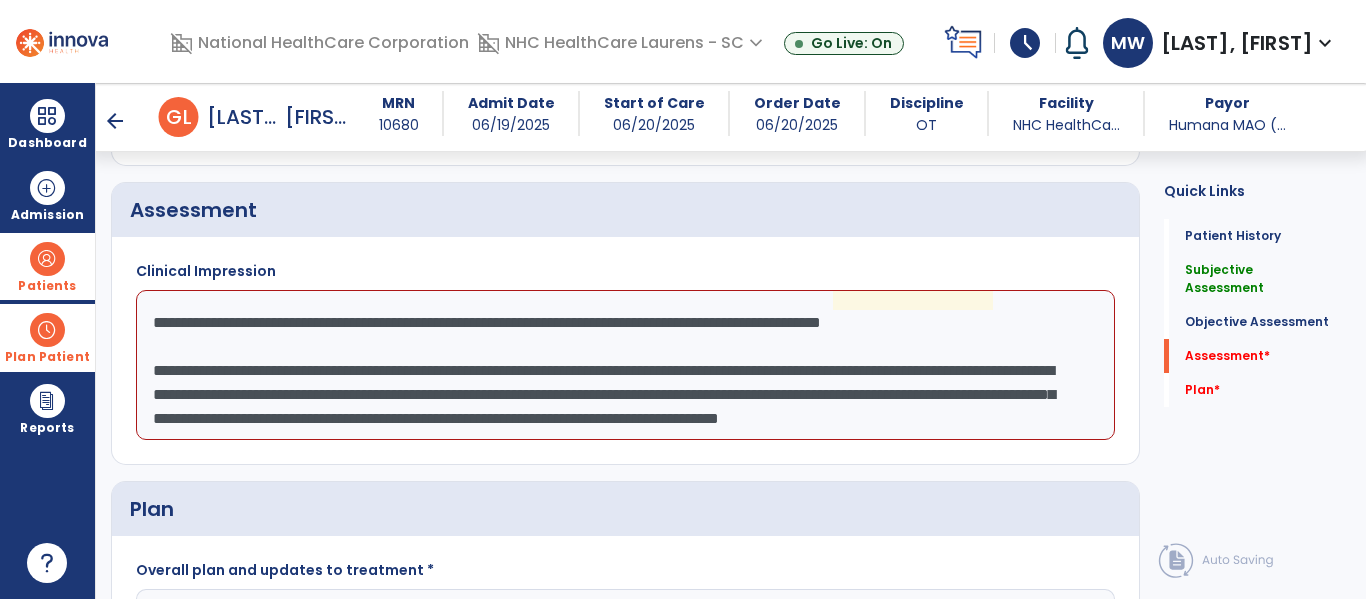 drag, startPoint x: 491, startPoint y: 347, endPoint x: 746, endPoint y: 421, distance: 265.52023 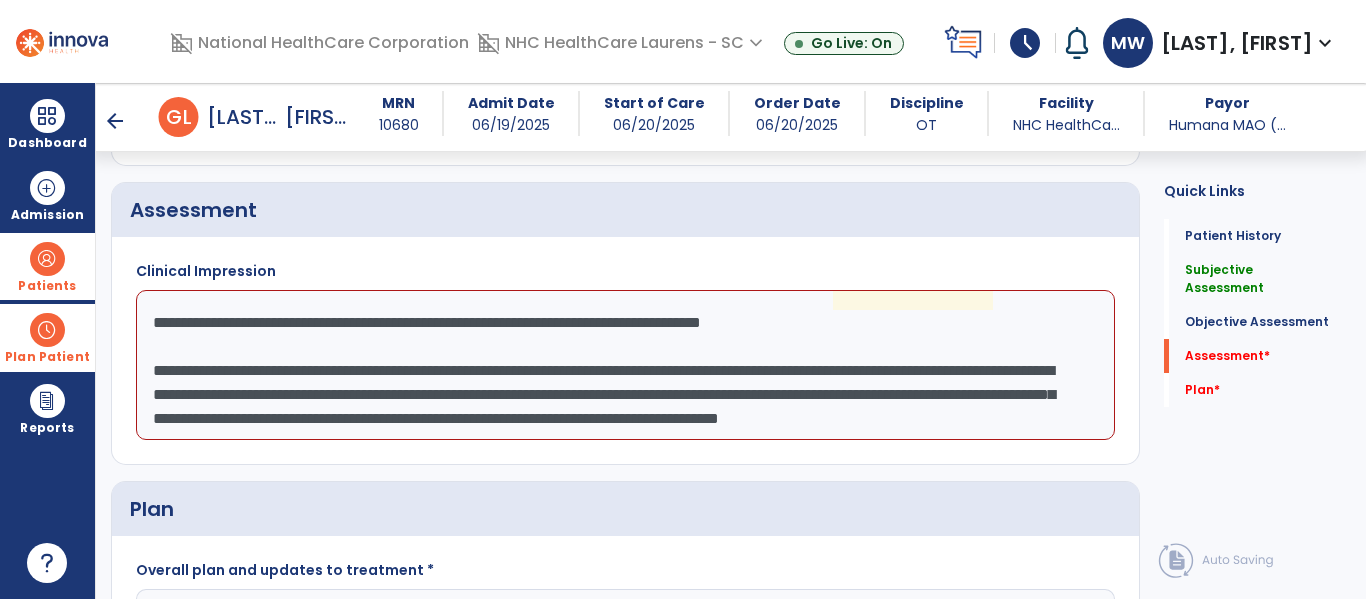 scroll, scrollTop: 187, scrollLeft: 0, axis: vertical 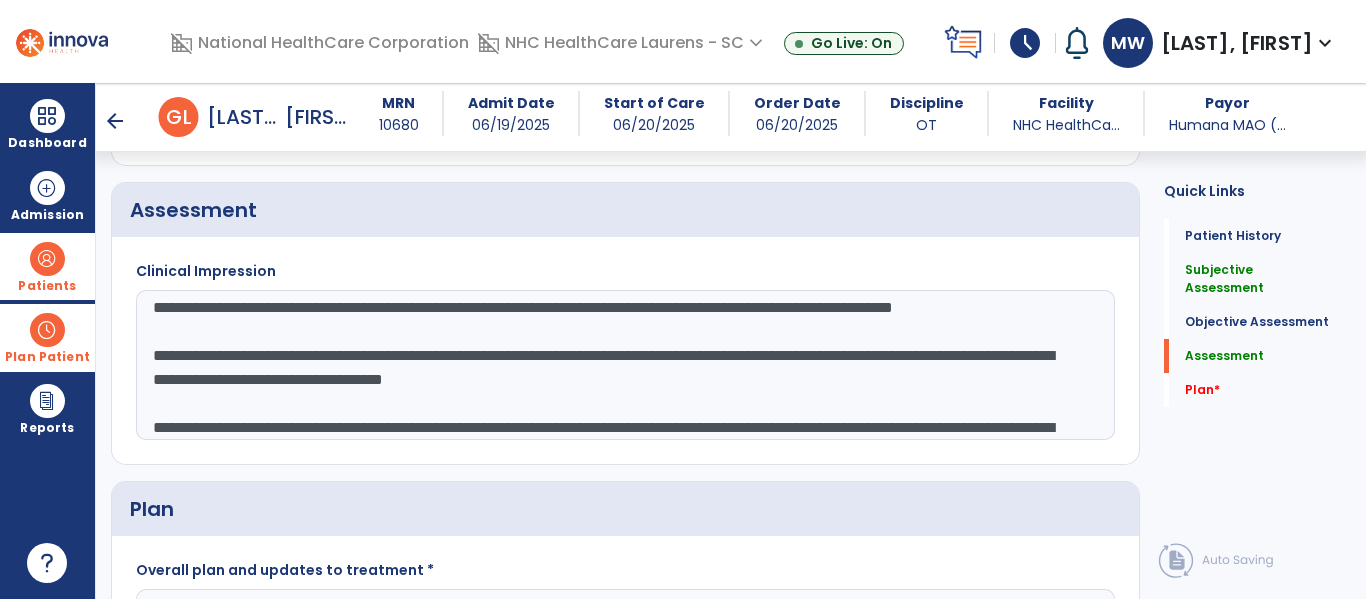 drag, startPoint x: 454, startPoint y: 336, endPoint x: 463, endPoint y: 351, distance: 17.492855 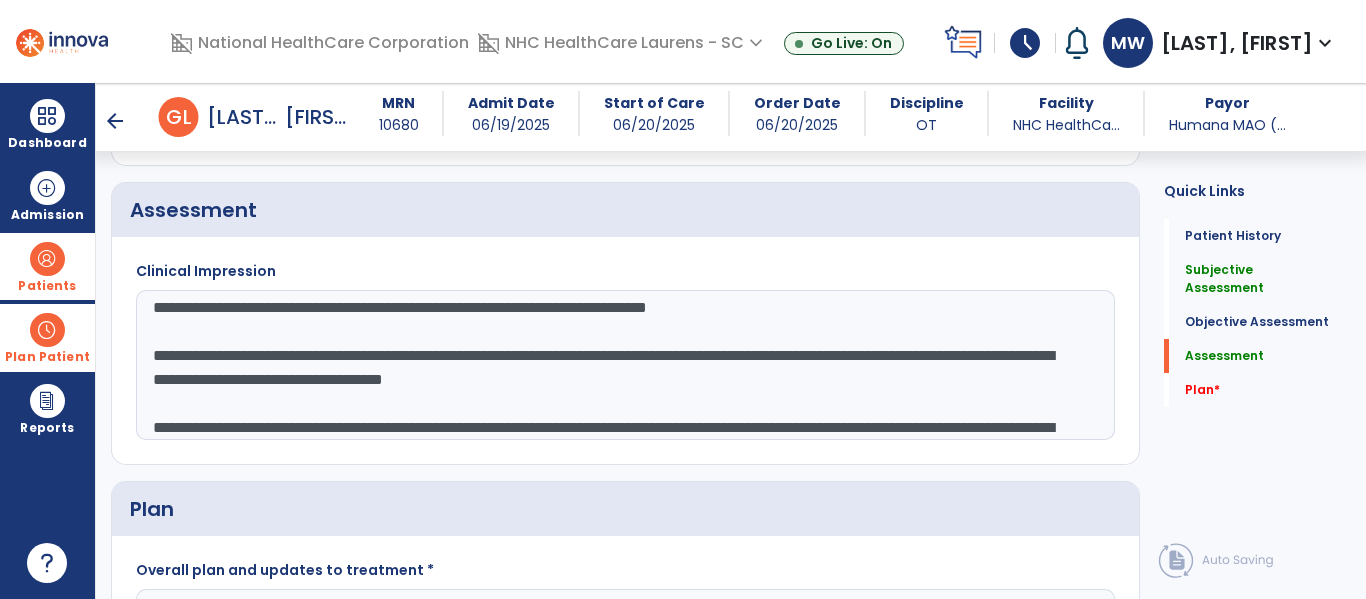 scroll, scrollTop: 144, scrollLeft: 0, axis: vertical 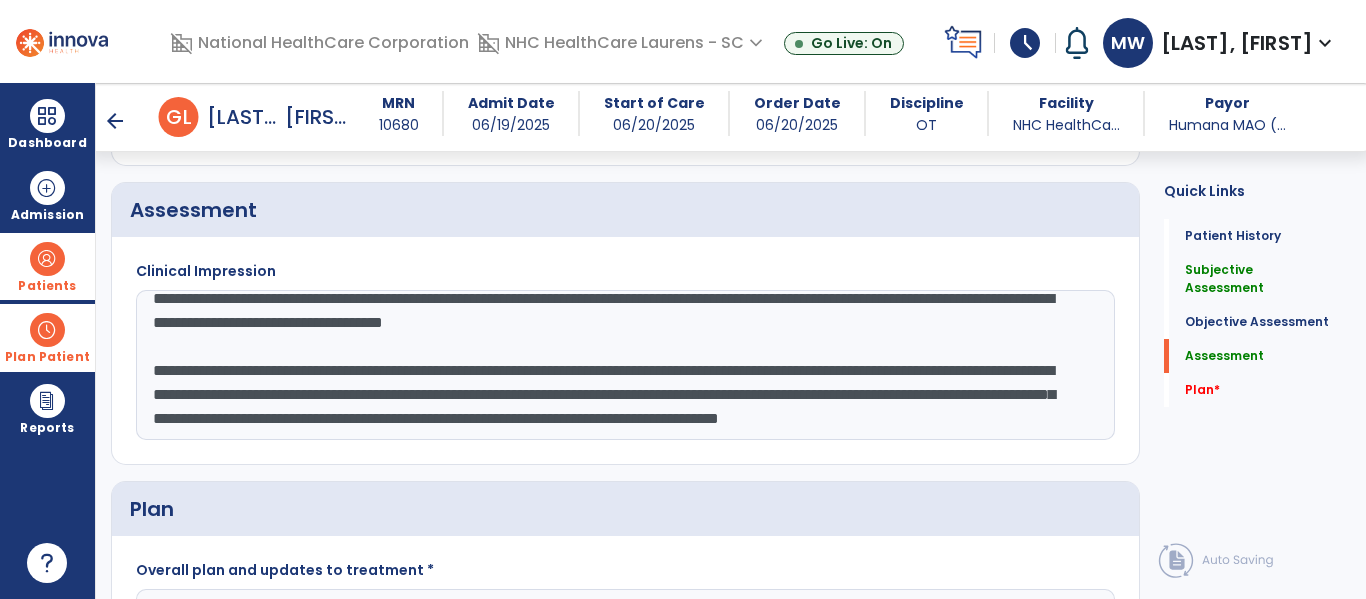 drag, startPoint x: 155, startPoint y: 344, endPoint x: 749, endPoint y: 466, distance: 606.39923 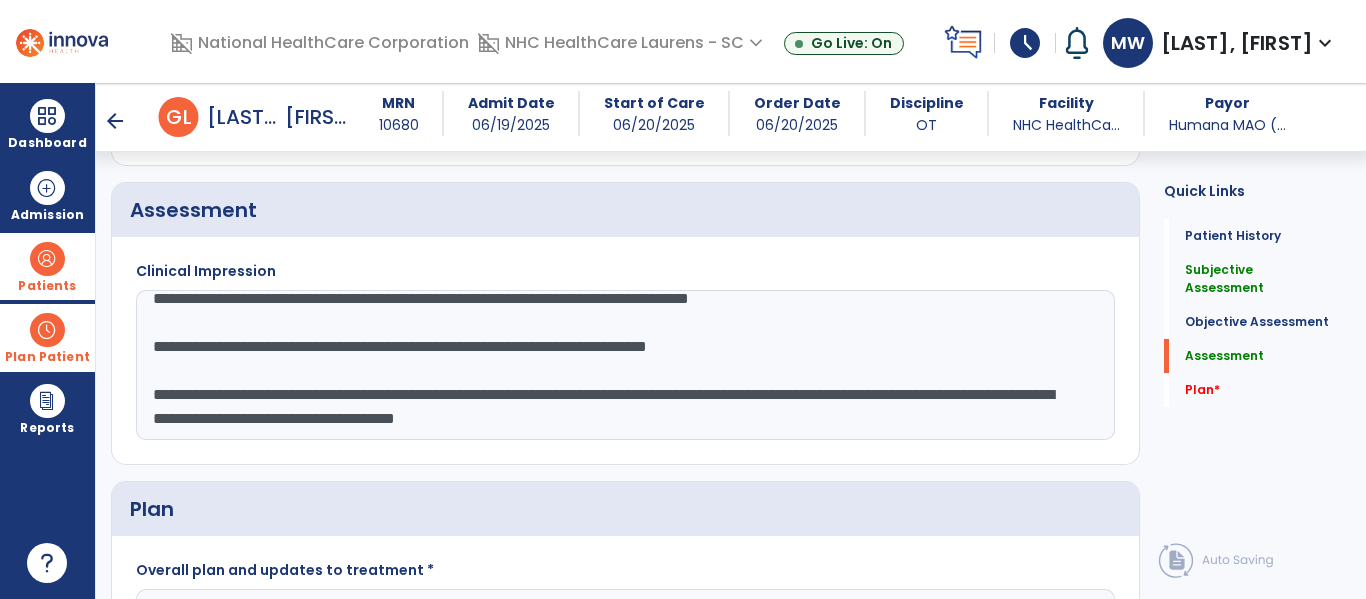 scroll, scrollTop: 120, scrollLeft: 0, axis: vertical 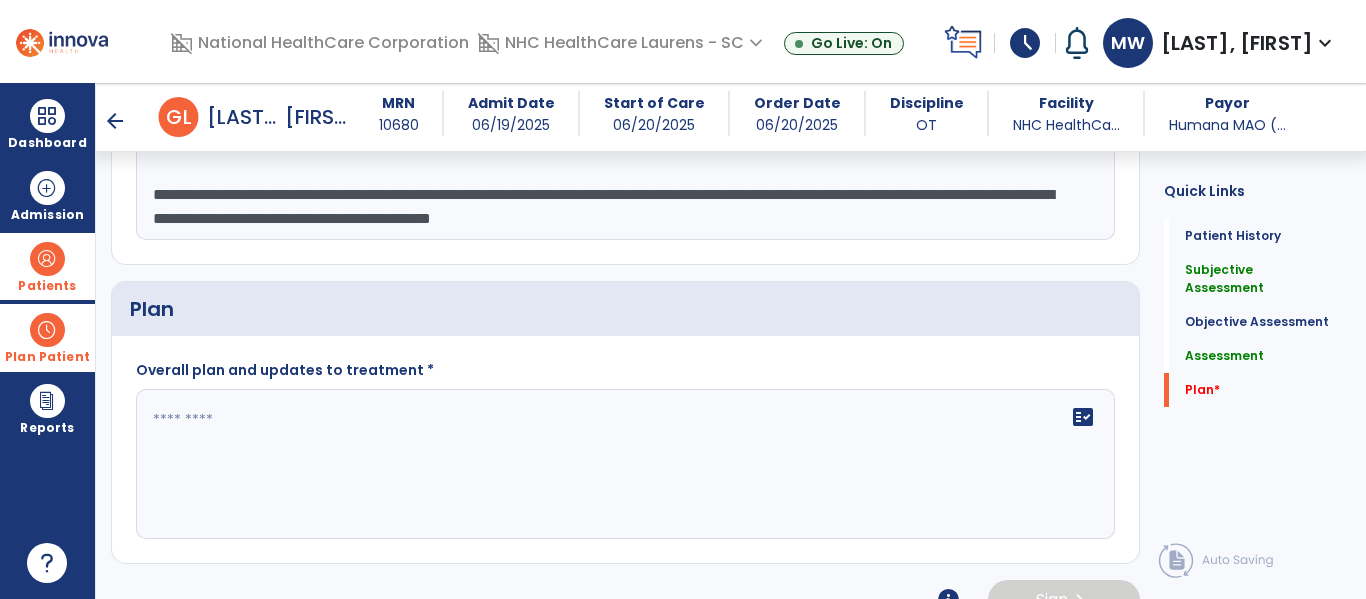 type on "**********" 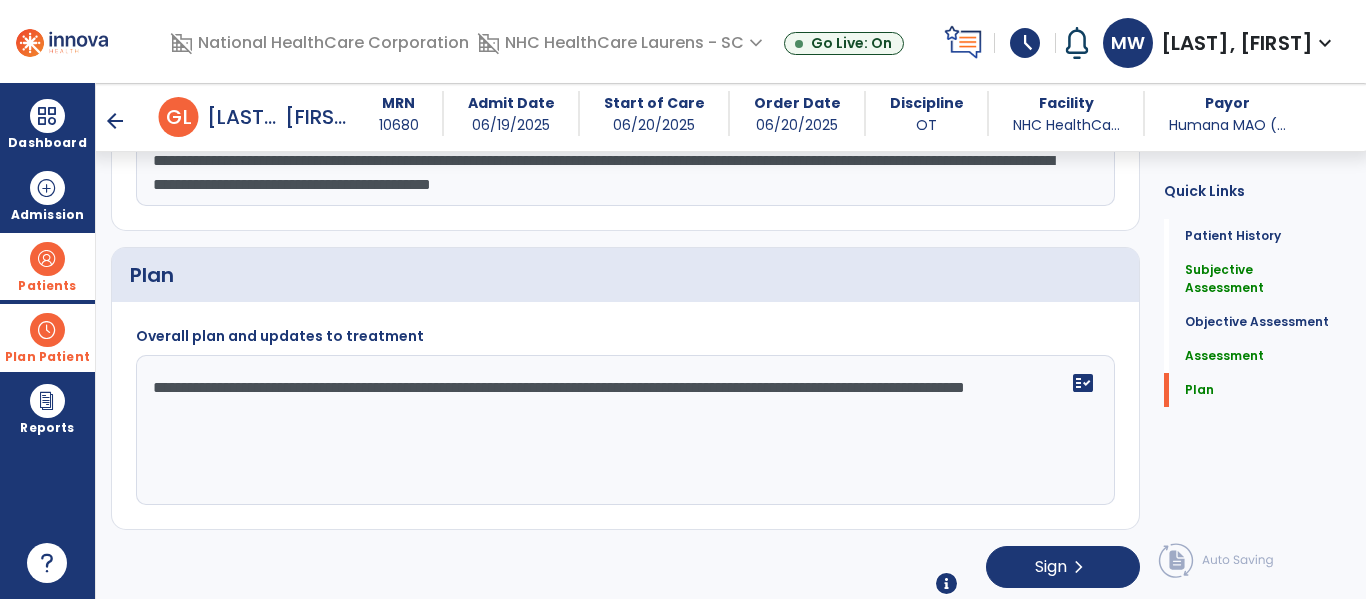 scroll, scrollTop: 1839, scrollLeft: 0, axis: vertical 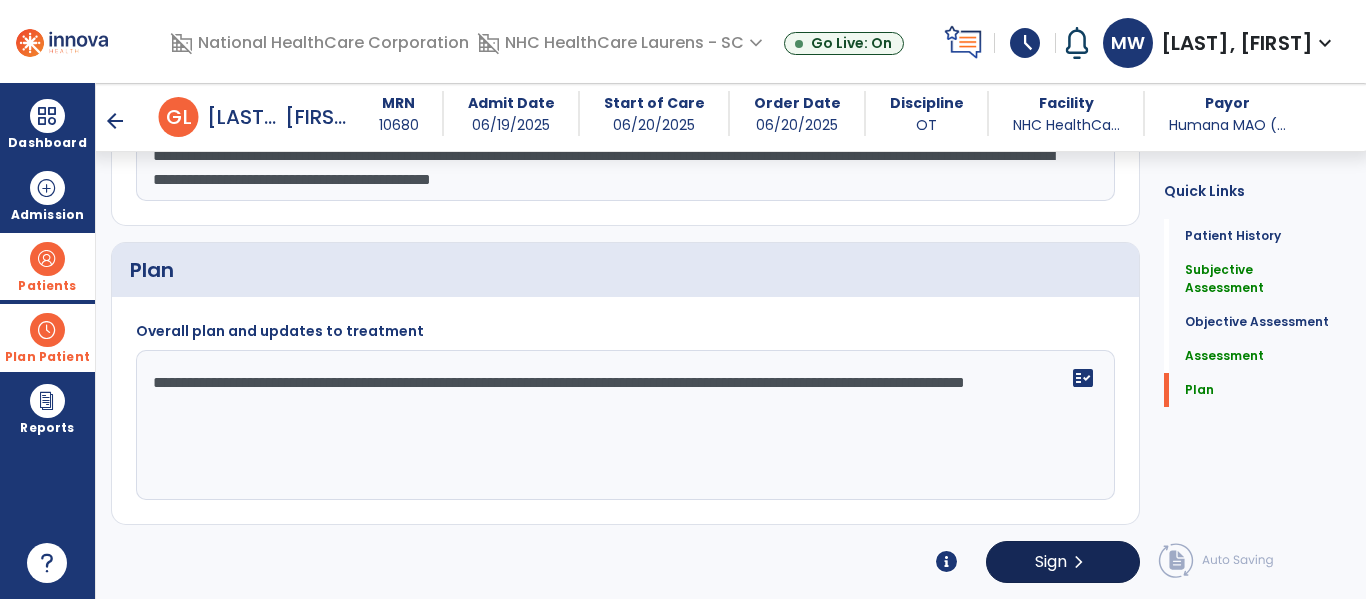 type on "**********" 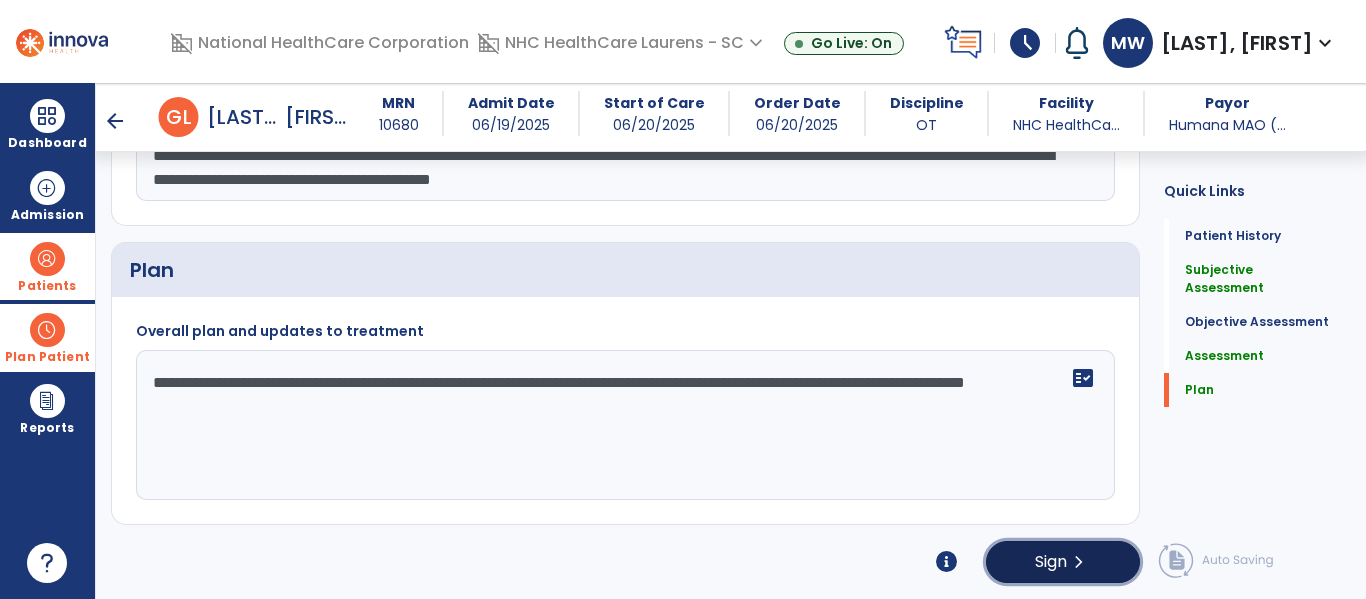 click on "Sign  chevron_right" 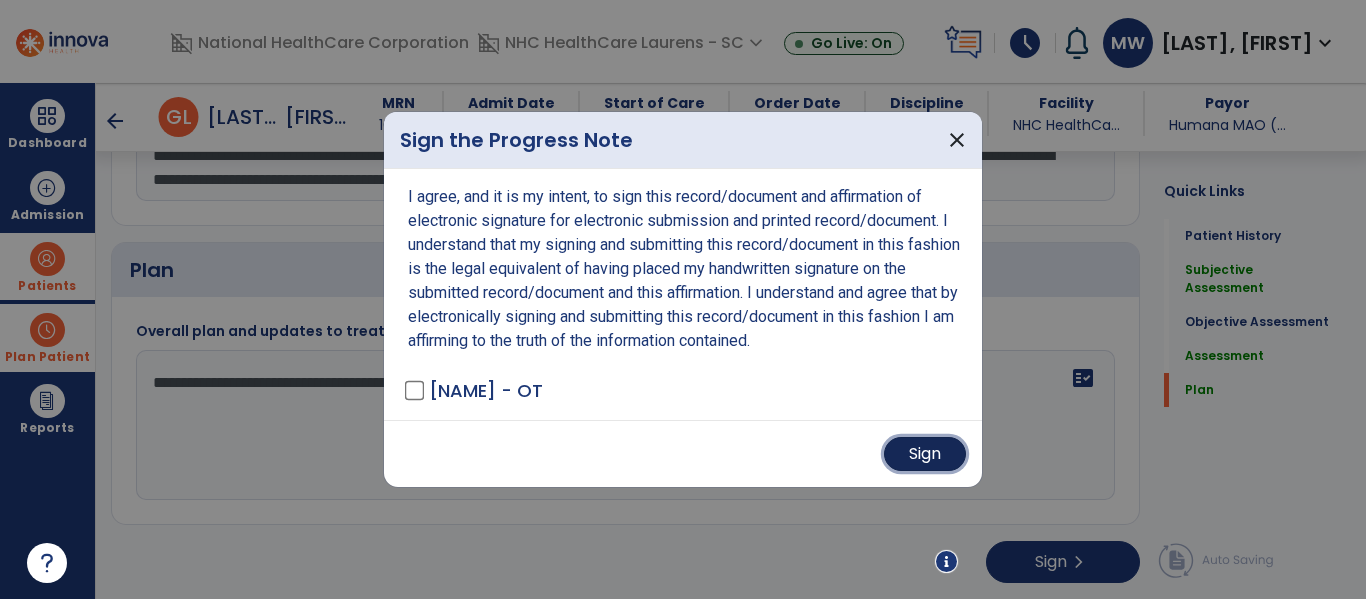 click on "Sign" at bounding box center (925, 454) 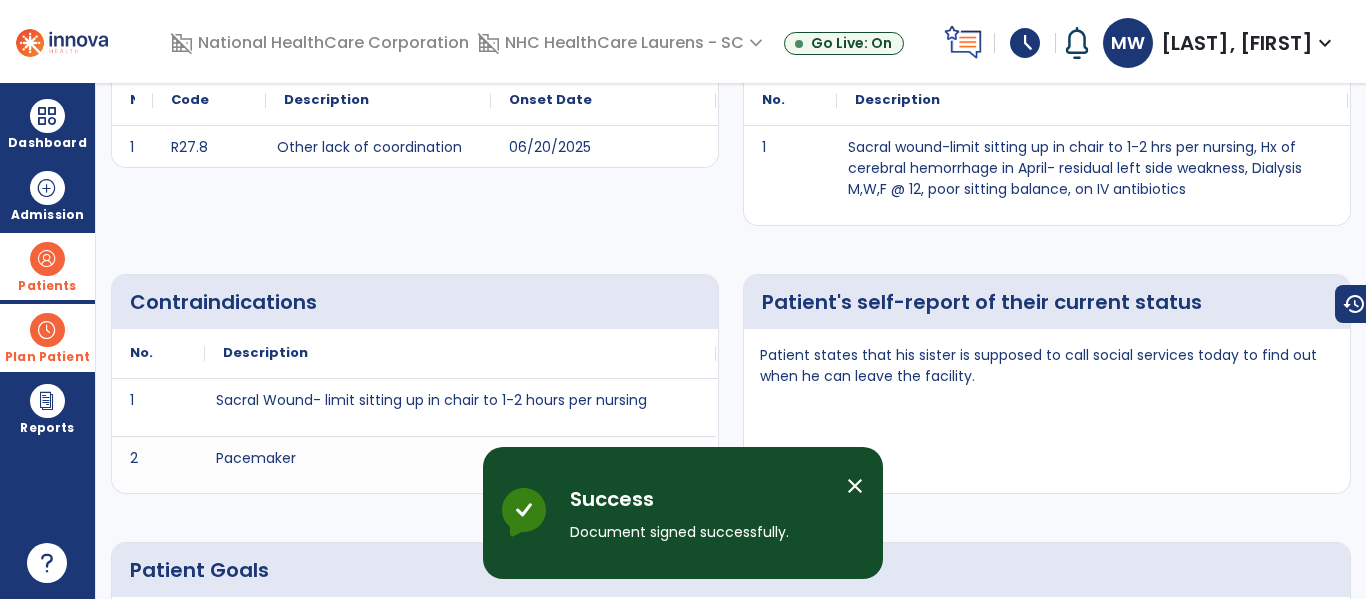 scroll, scrollTop: 0, scrollLeft: 0, axis: both 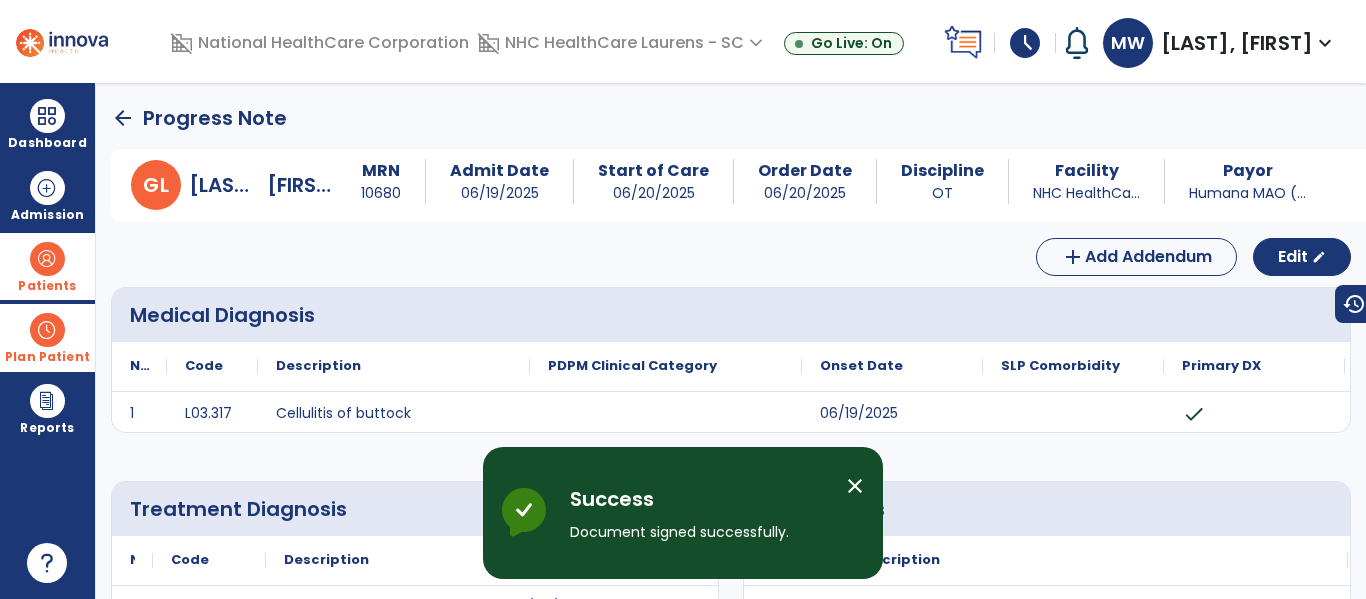 click on "arrow_back" 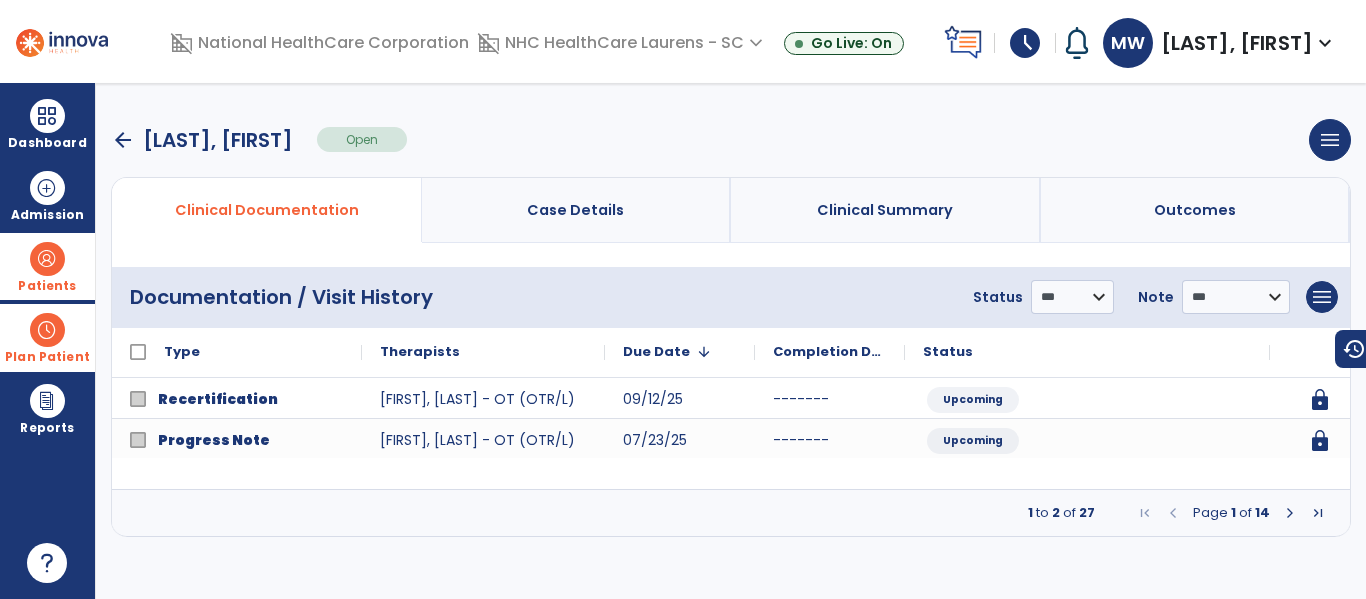 click on "arrow_back" at bounding box center [123, 140] 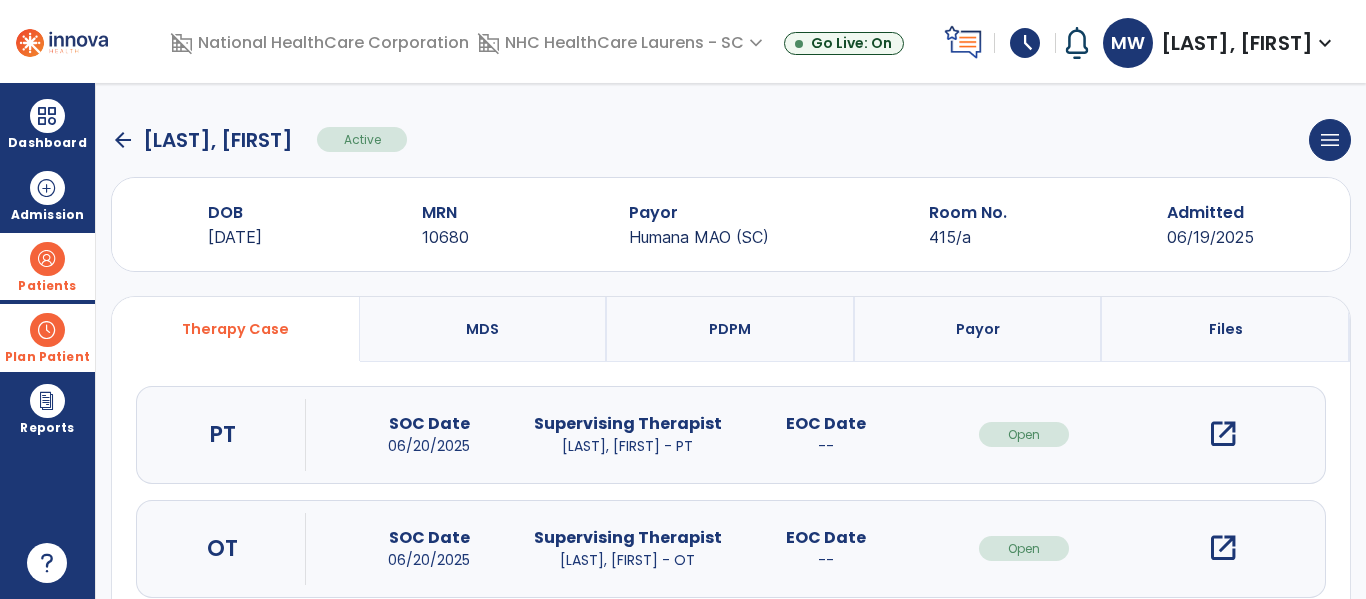 click on "open_in_new" at bounding box center (1223, 548) 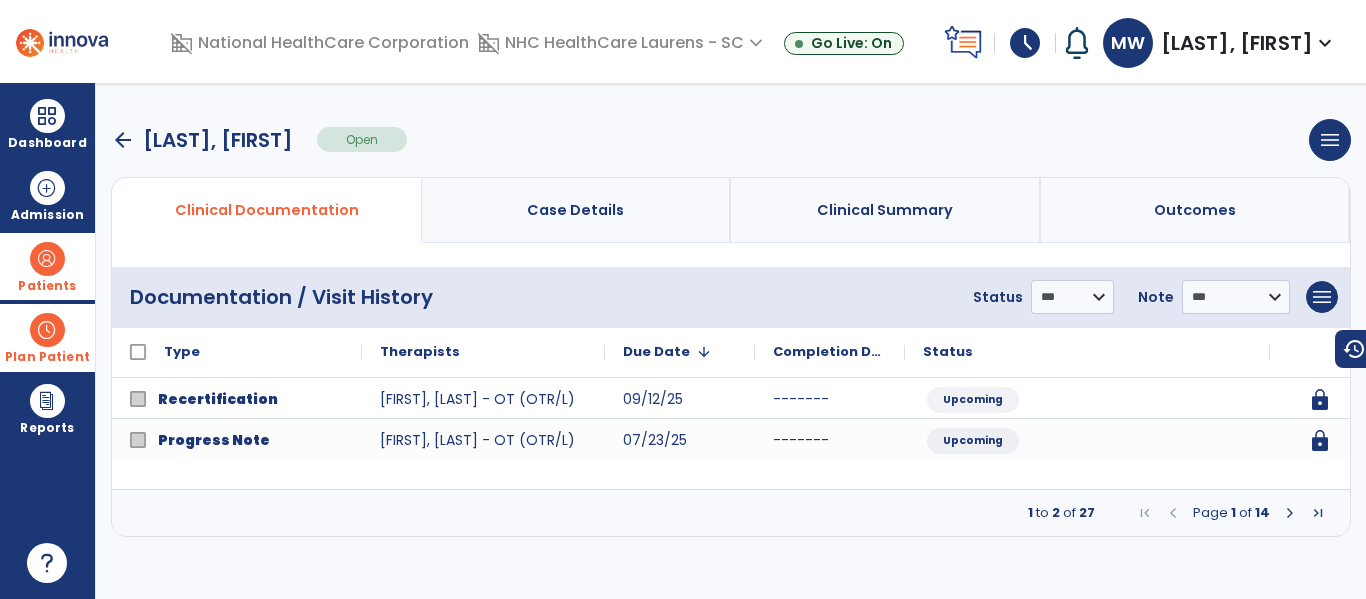 click at bounding box center (1290, 513) 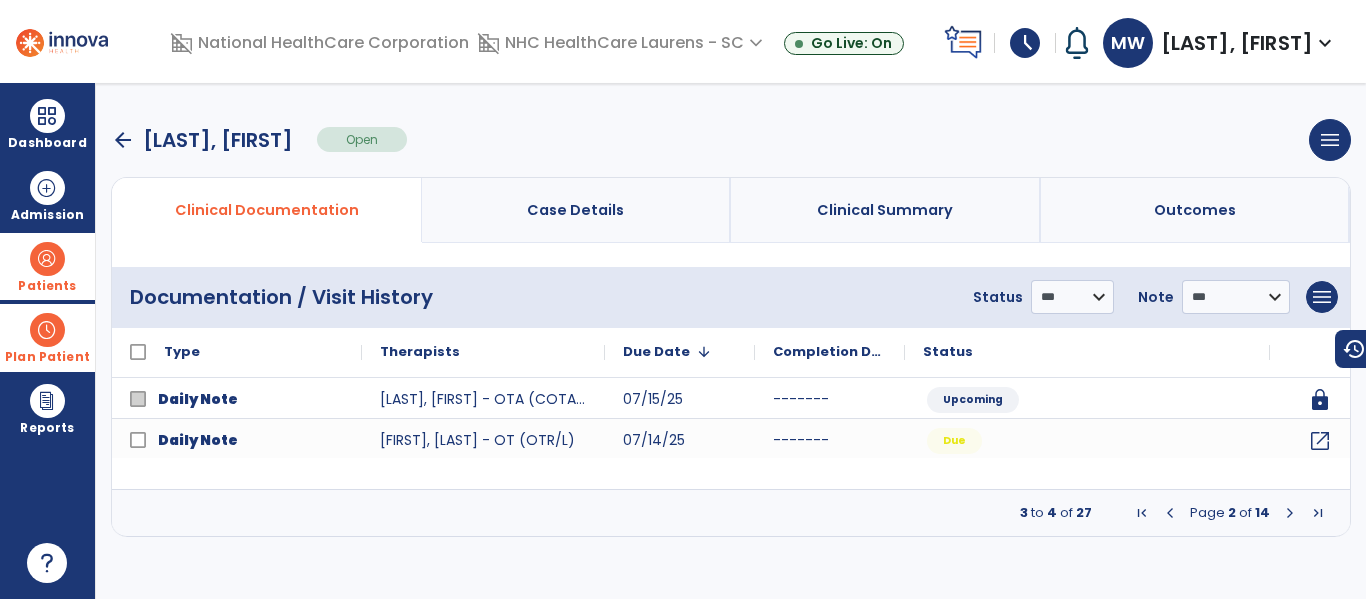 click at bounding box center (1290, 513) 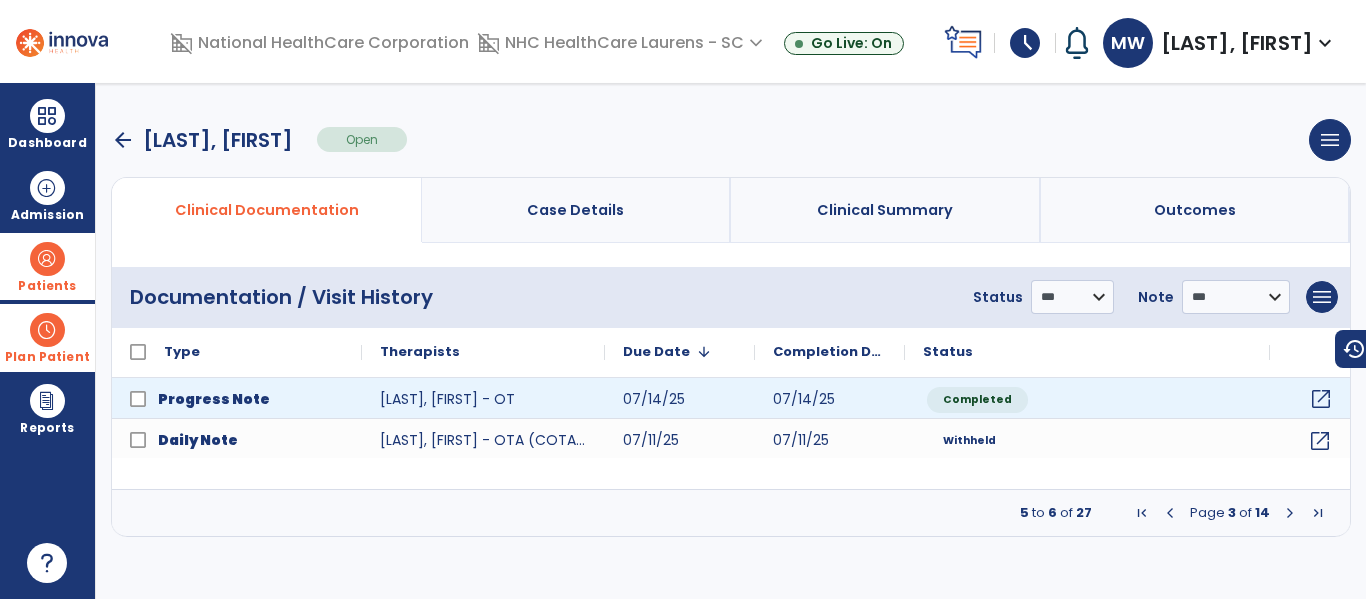 click on "open_in_new" 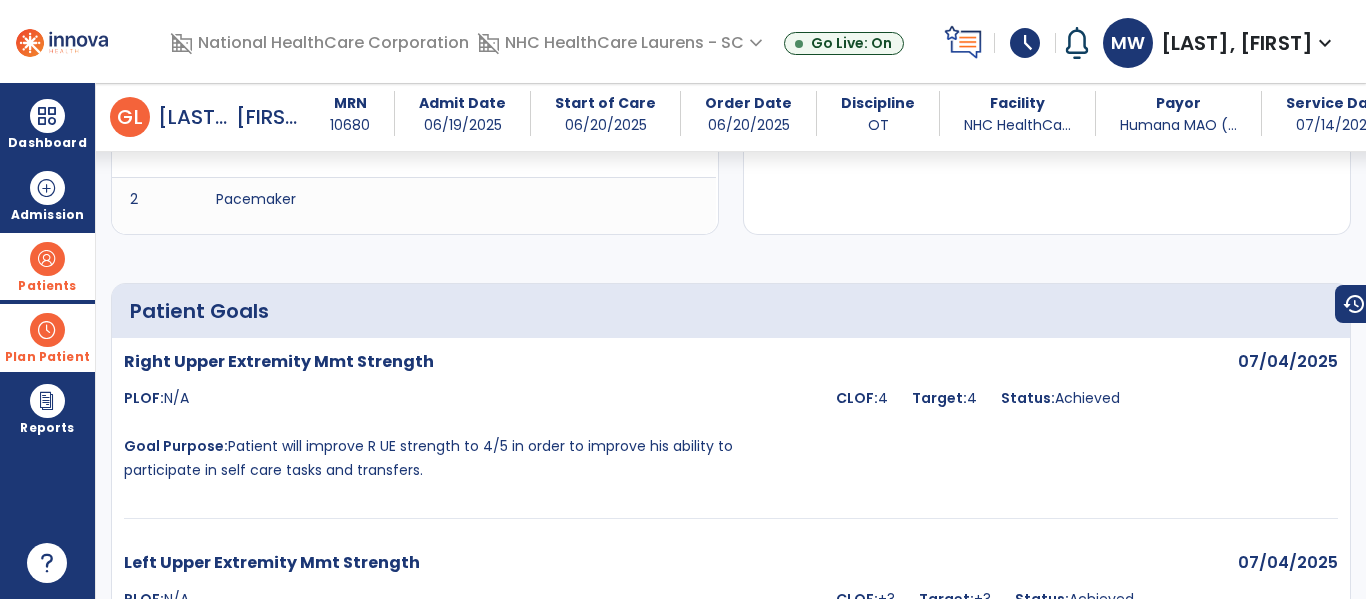 scroll, scrollTop: 0, scrollLeft: 0, axis: both 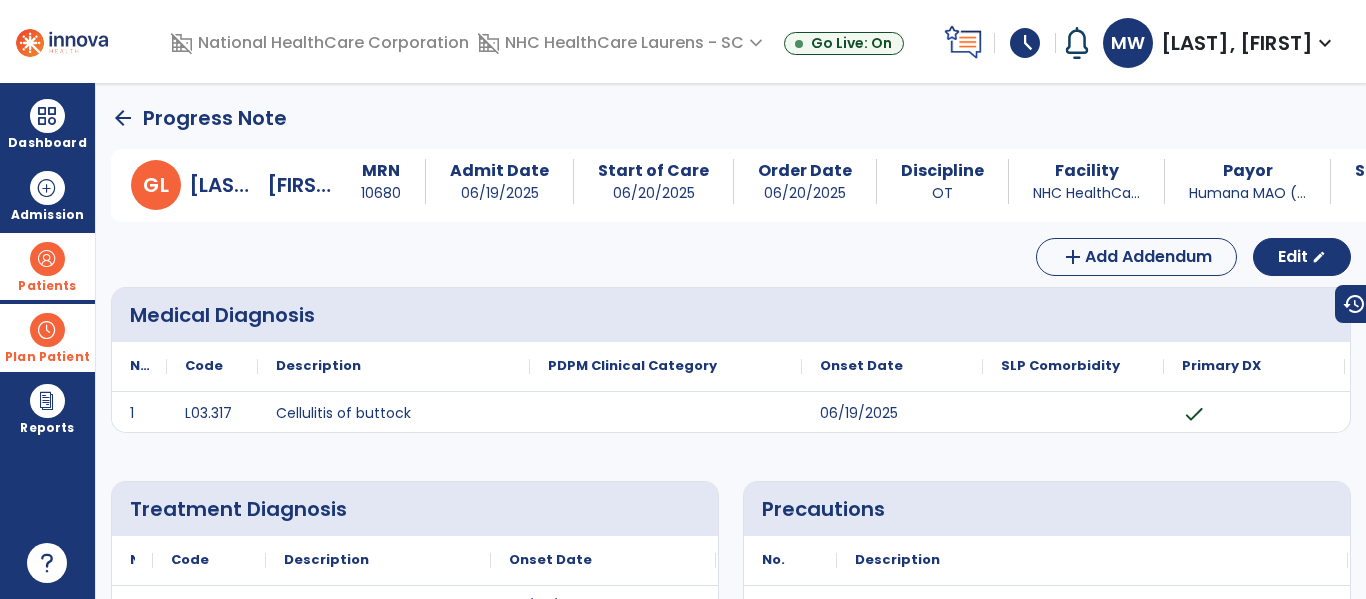 click on "arrow_back" 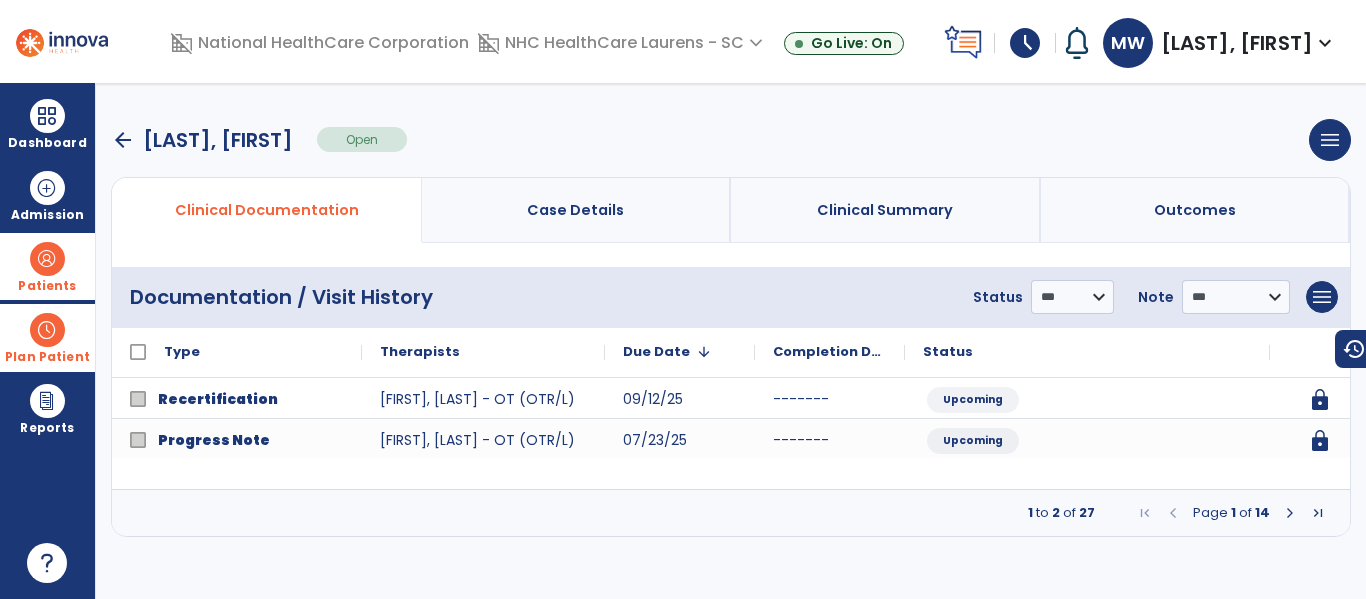 click at bounding box center (47, 259) 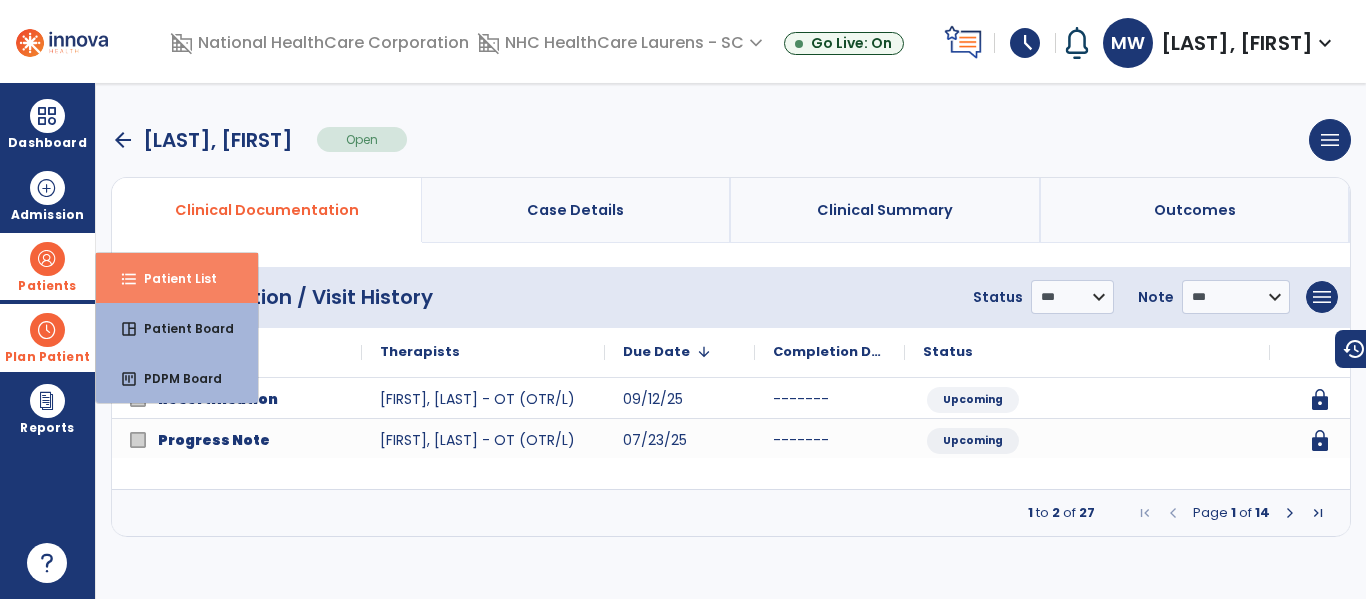 click on "Patient List" at bounding box center (172, 278) 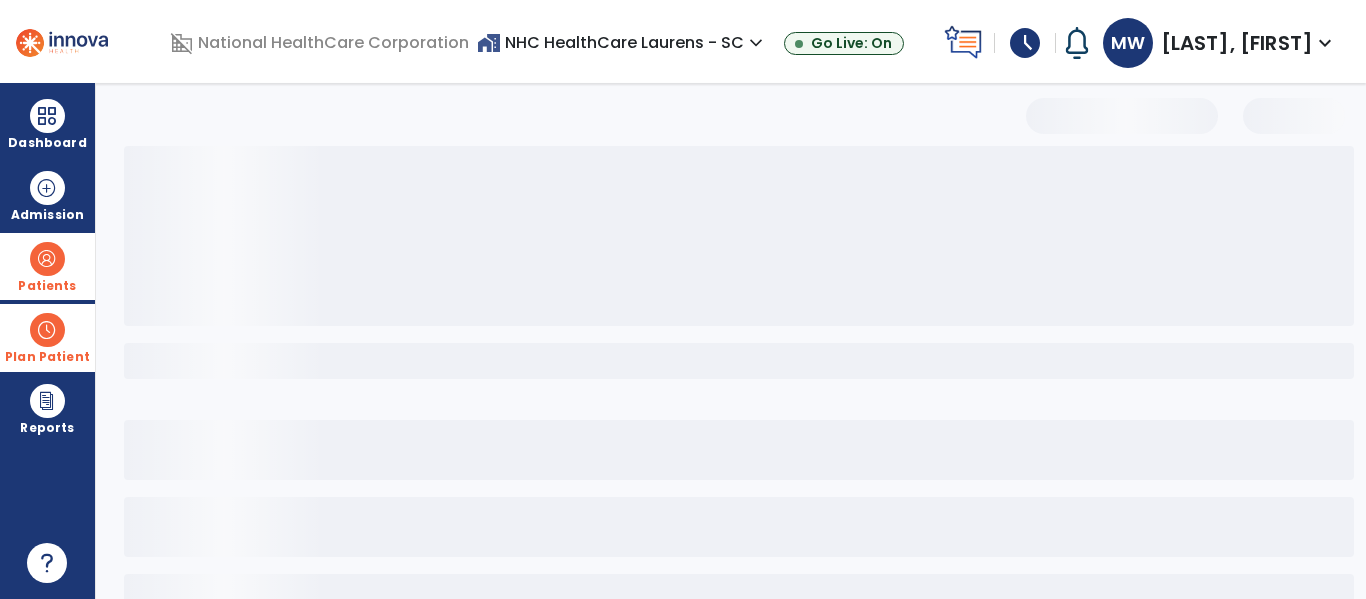 select on "***" 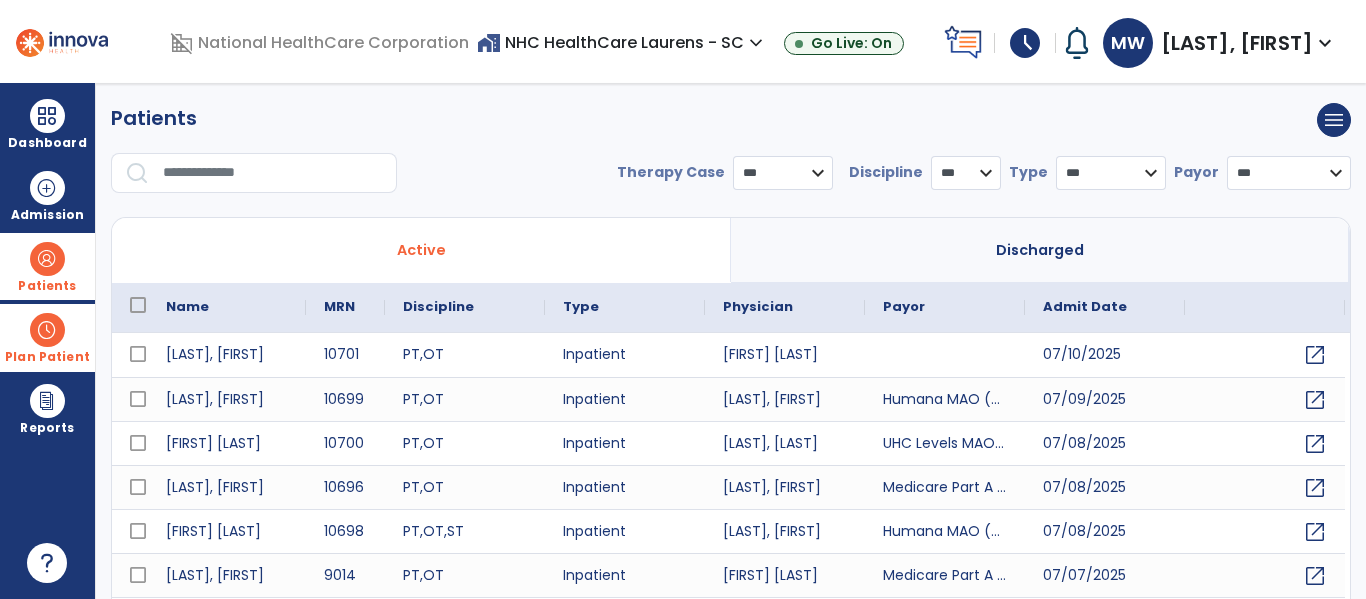 click at bounding box center [273, 173] 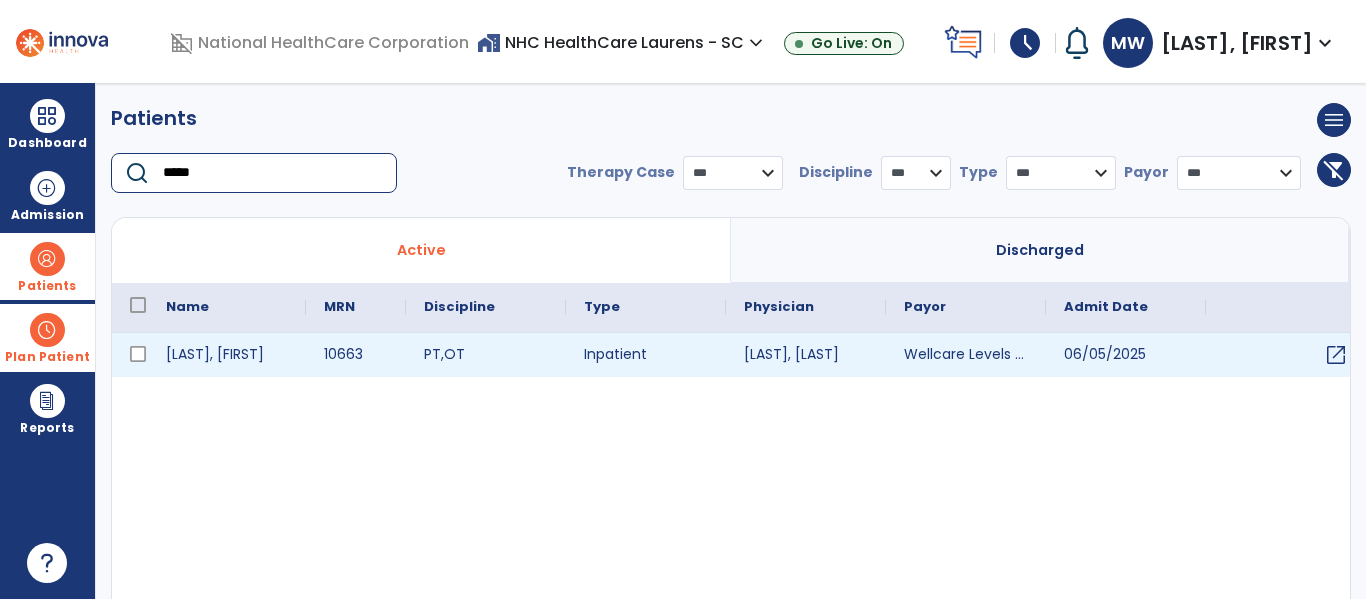 type on "*****" 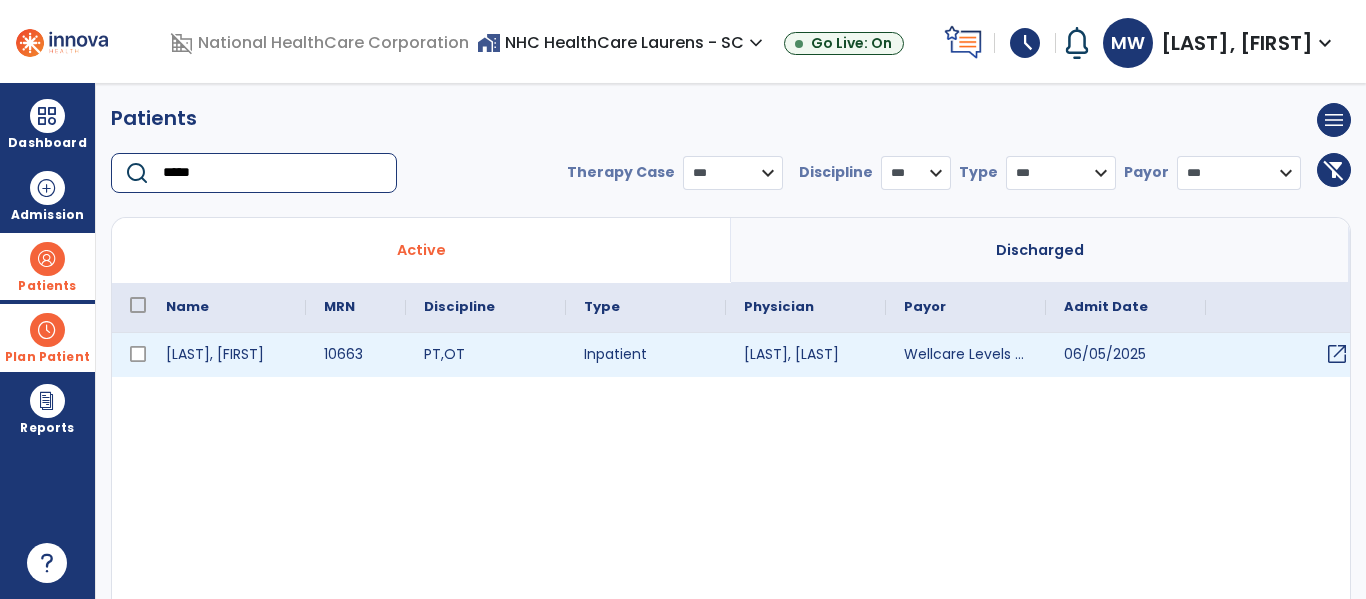 click on "open_in_new" at bounding box center (1286, 355) 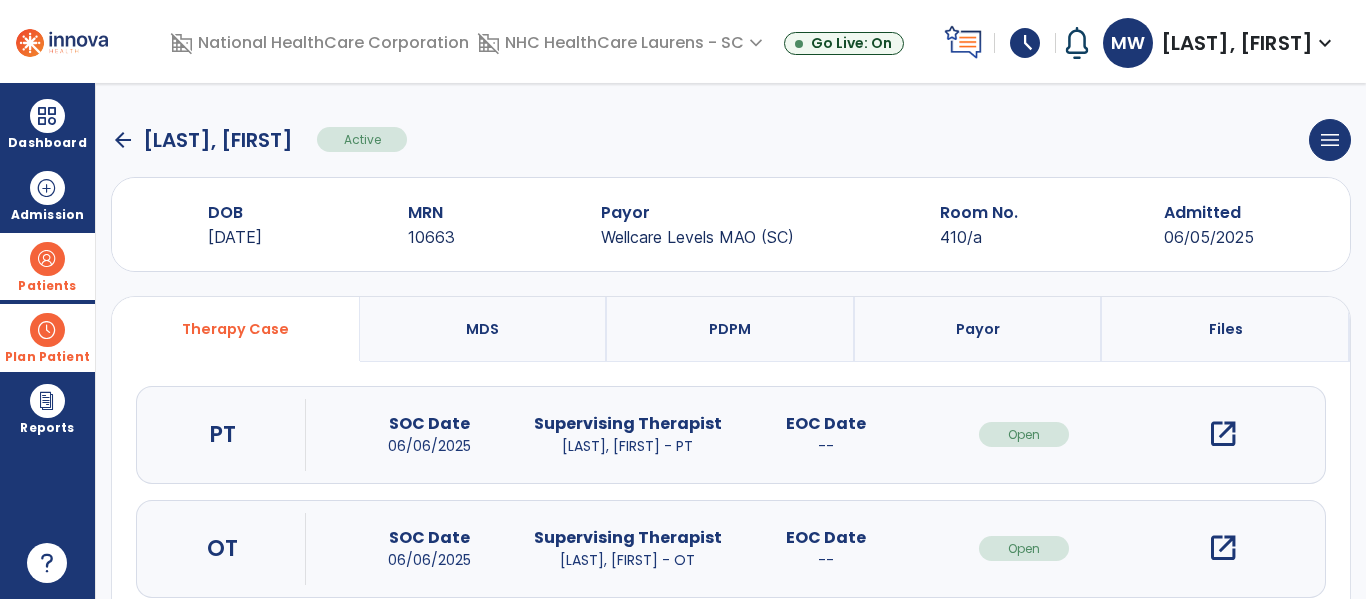 click on "open_in_new" at bounding box center (1223, 548) 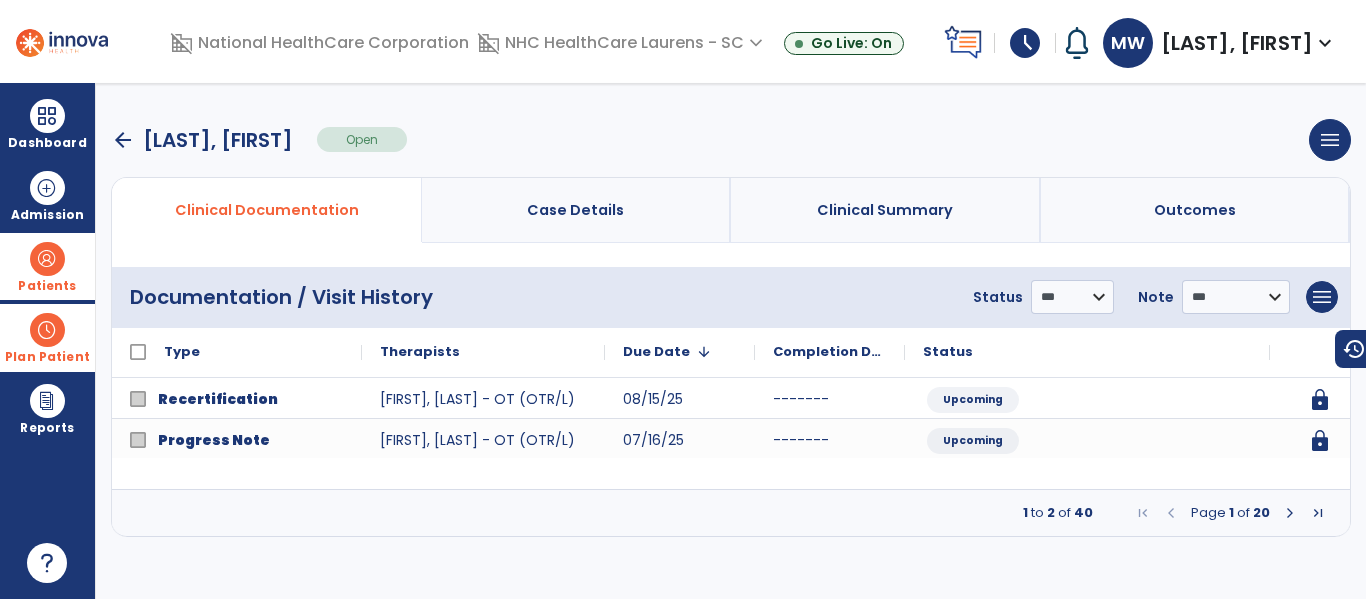 click at bounding box center (1290, 513) 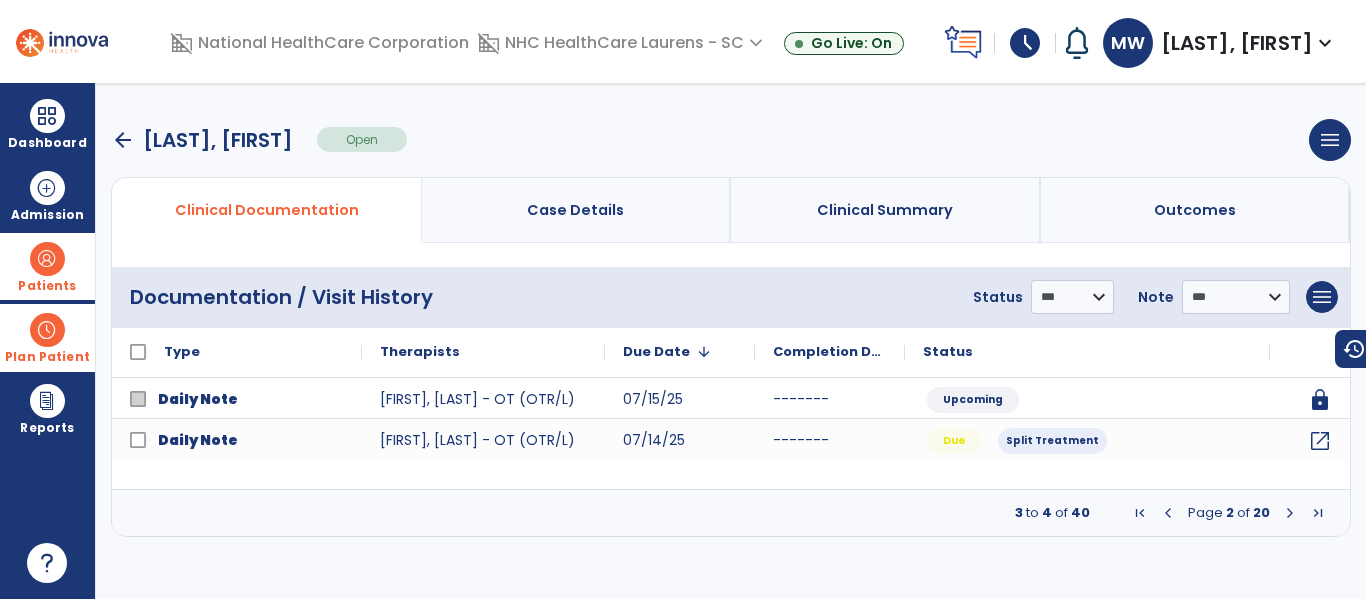 click at bounding box center (1290, 513) 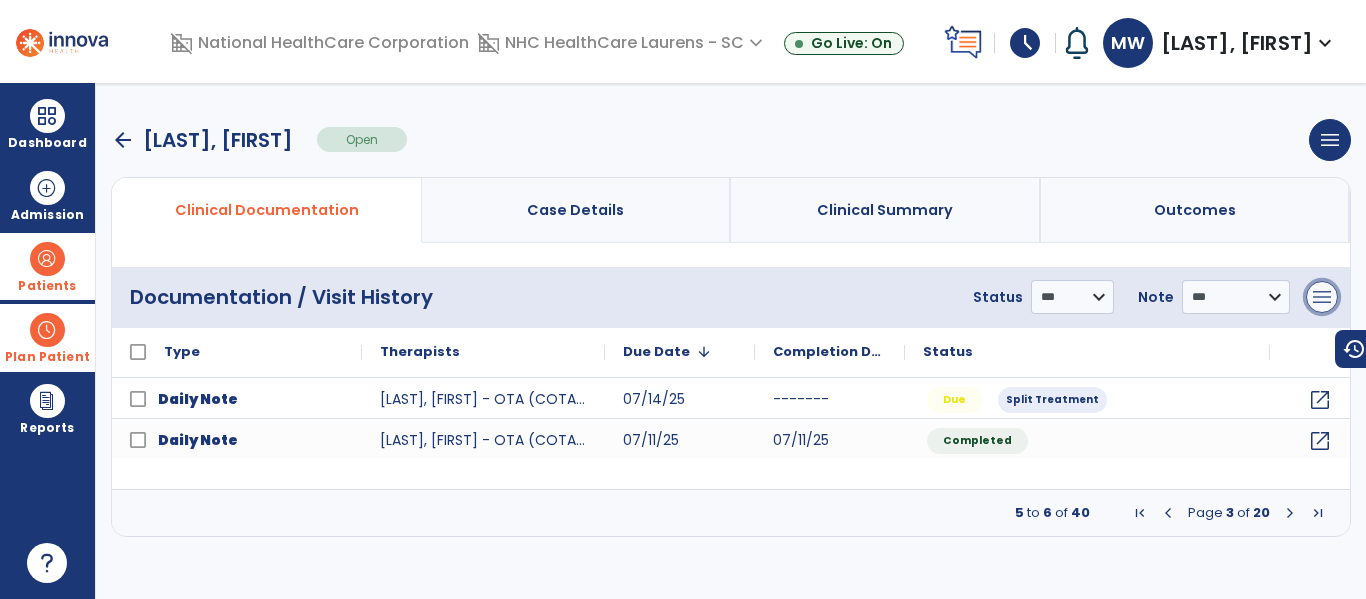 click on "menu" at bounding box center (1322, 297) 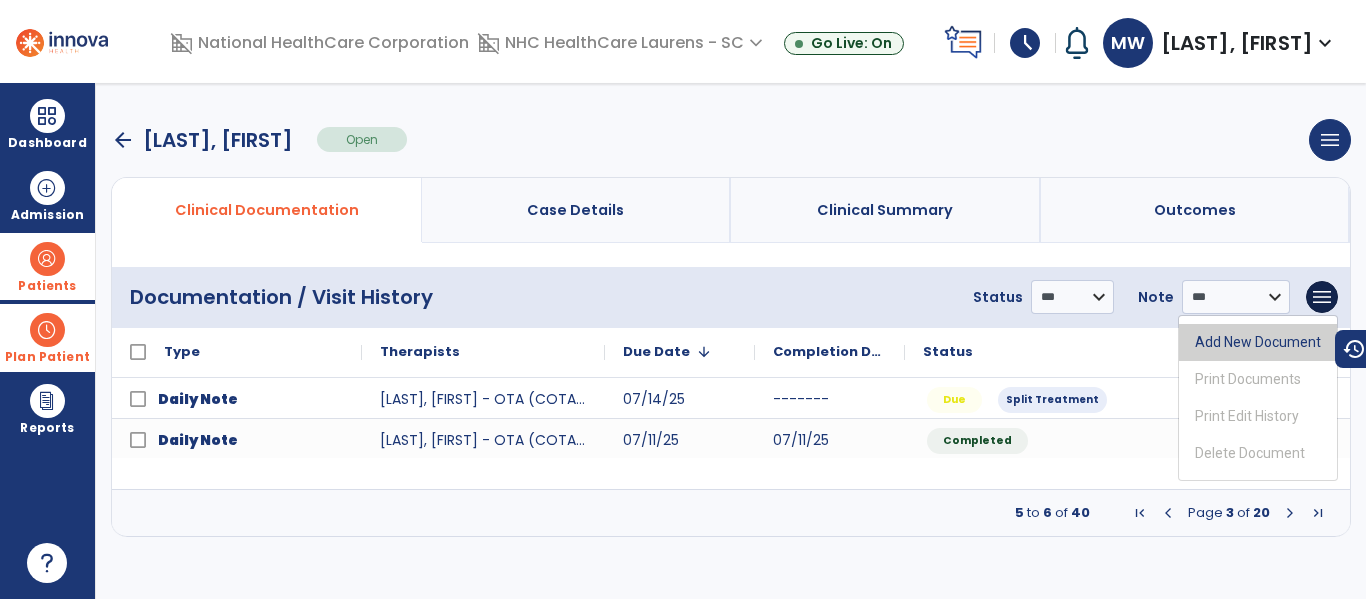 click on "Add New Document" at bounding box center [1258, 342] 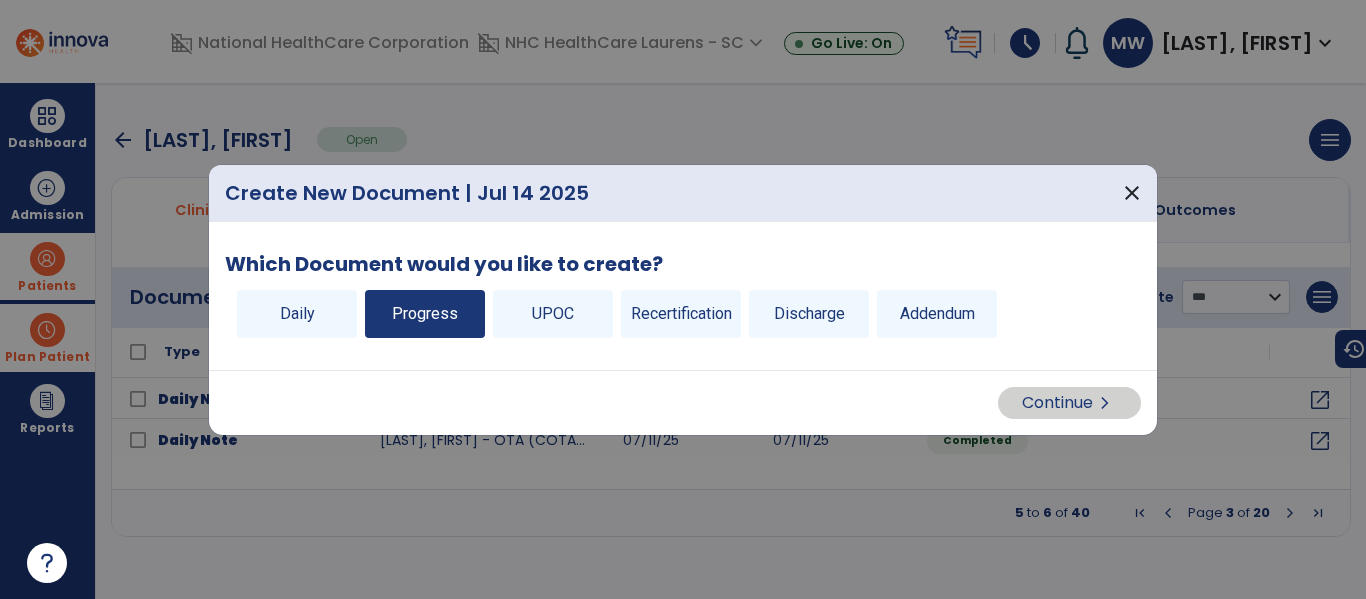 click on "Progress" at bounding box center [425, 314] 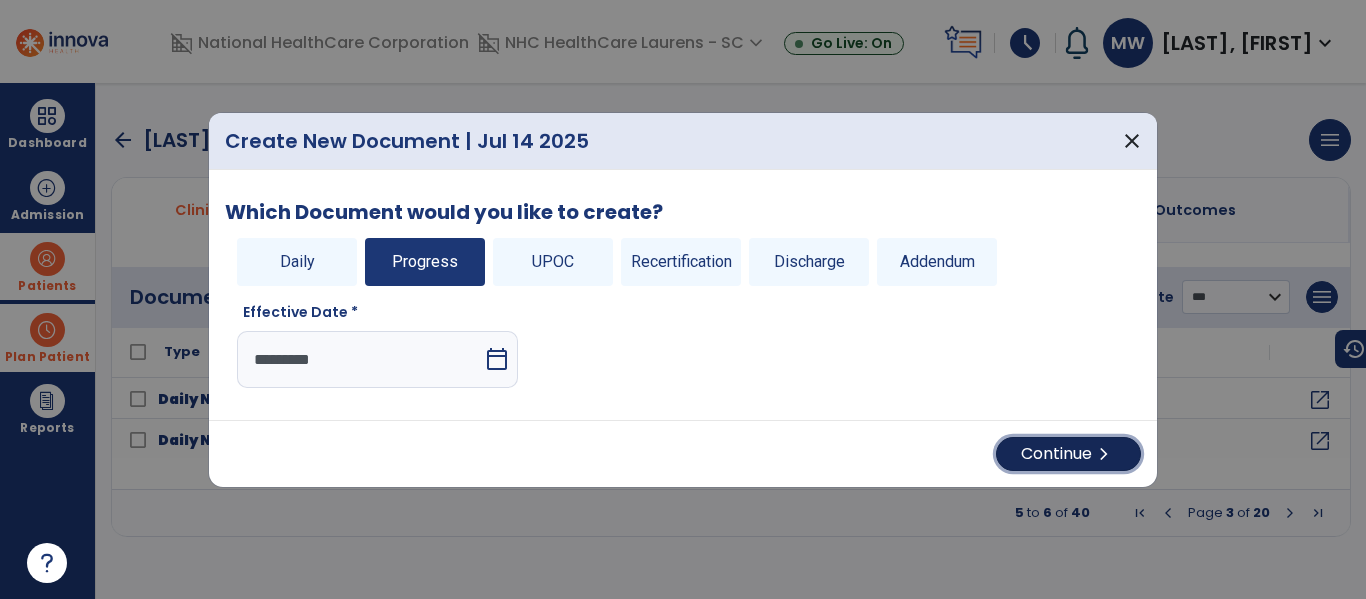 click on "Continue   chevron_right" at bounding box center (1068, 454) 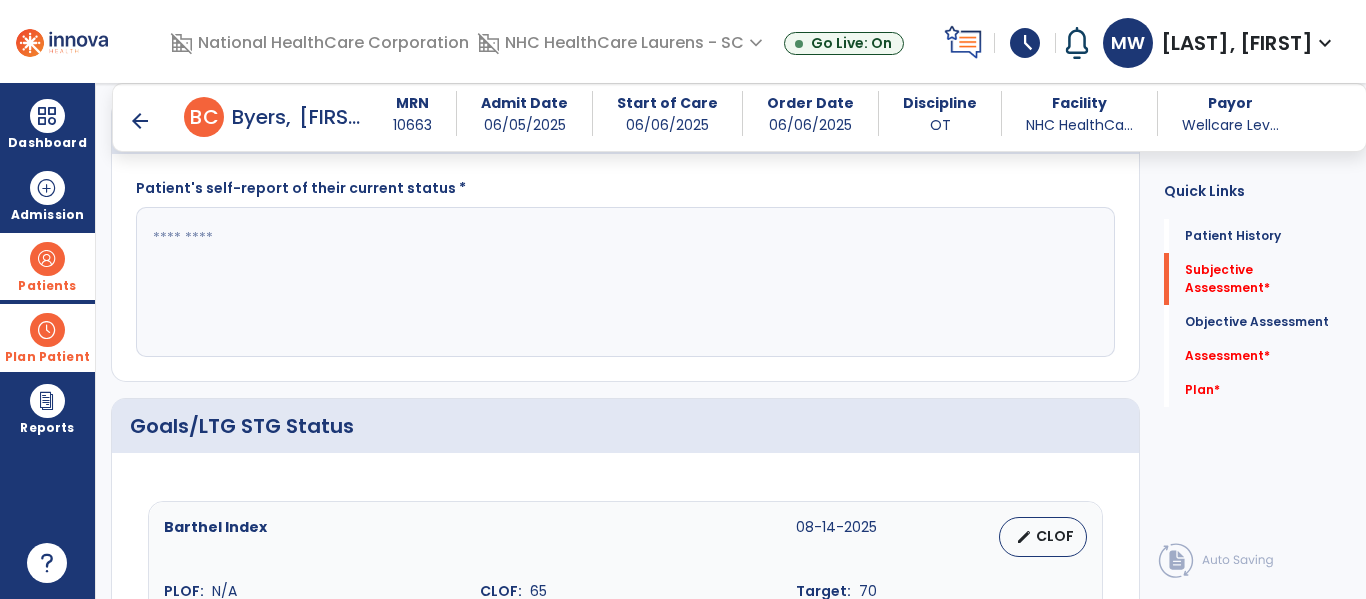 scroll, scrollTop: 1100, scrollLeft: 0, axis: vertical 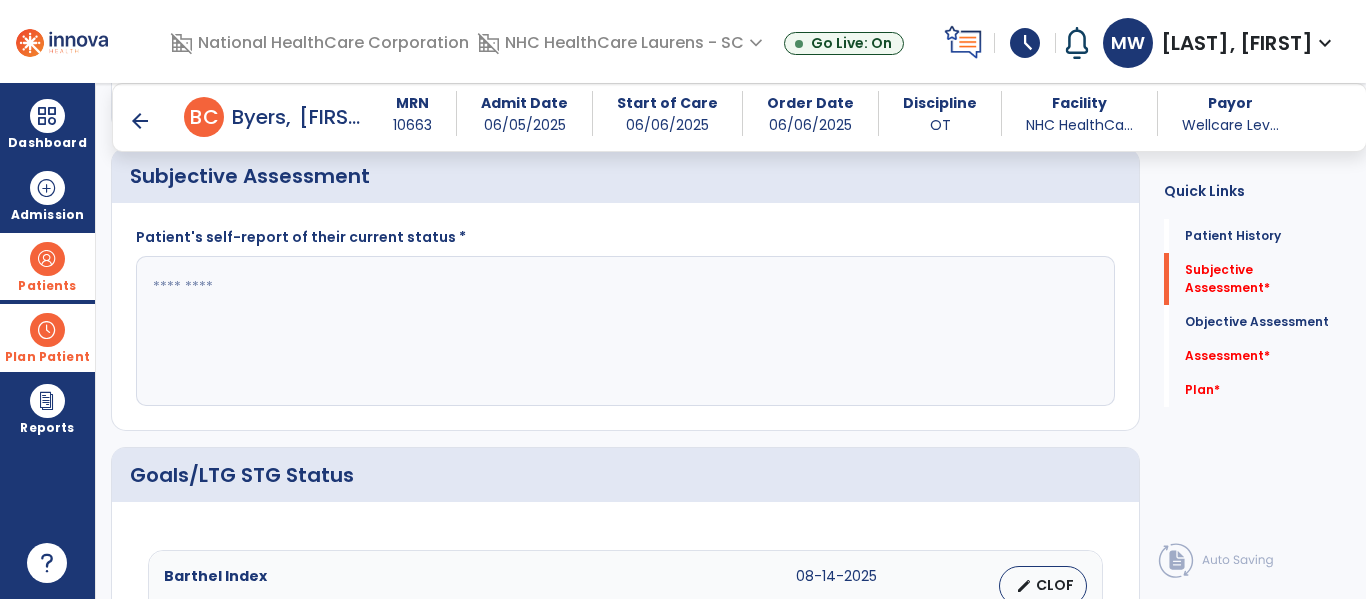click 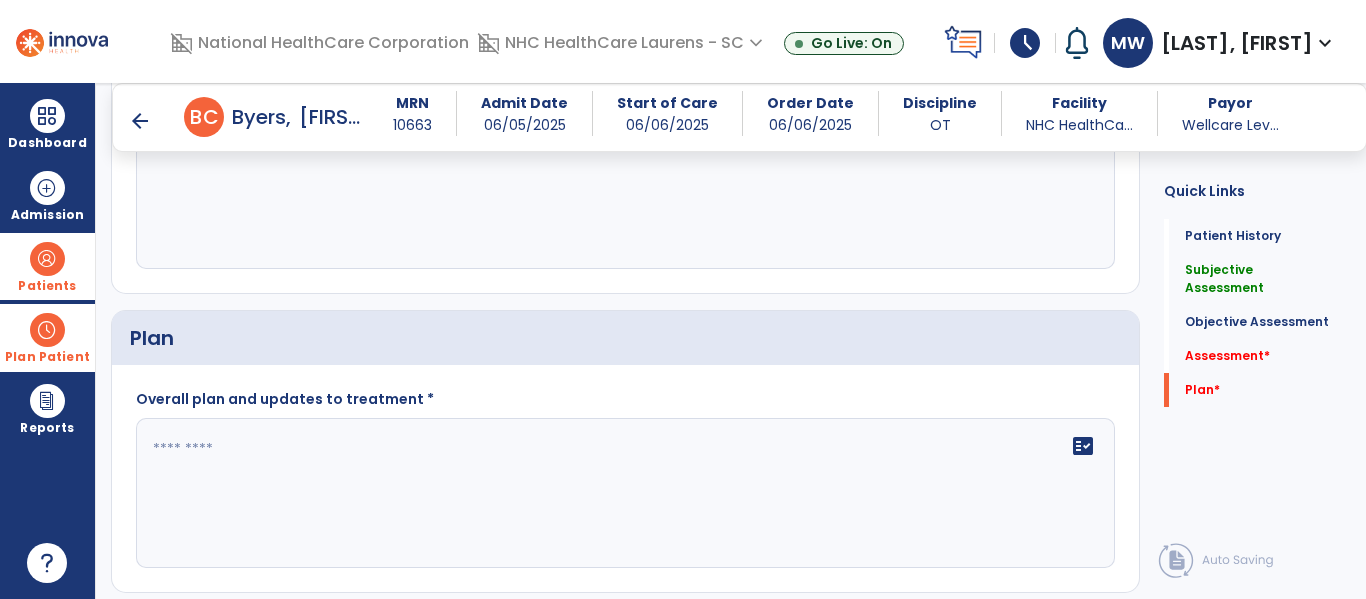 scroll, scrollTop: 2632, scrollLeft: 0, axis: vertical 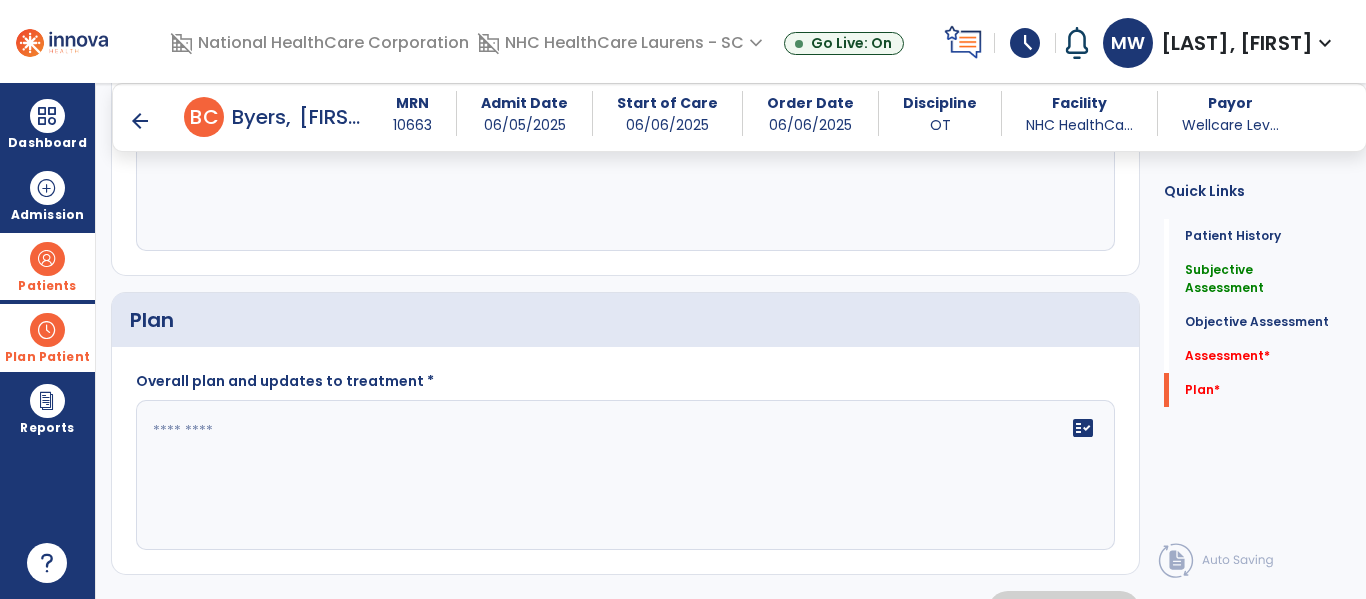 type on "**********" 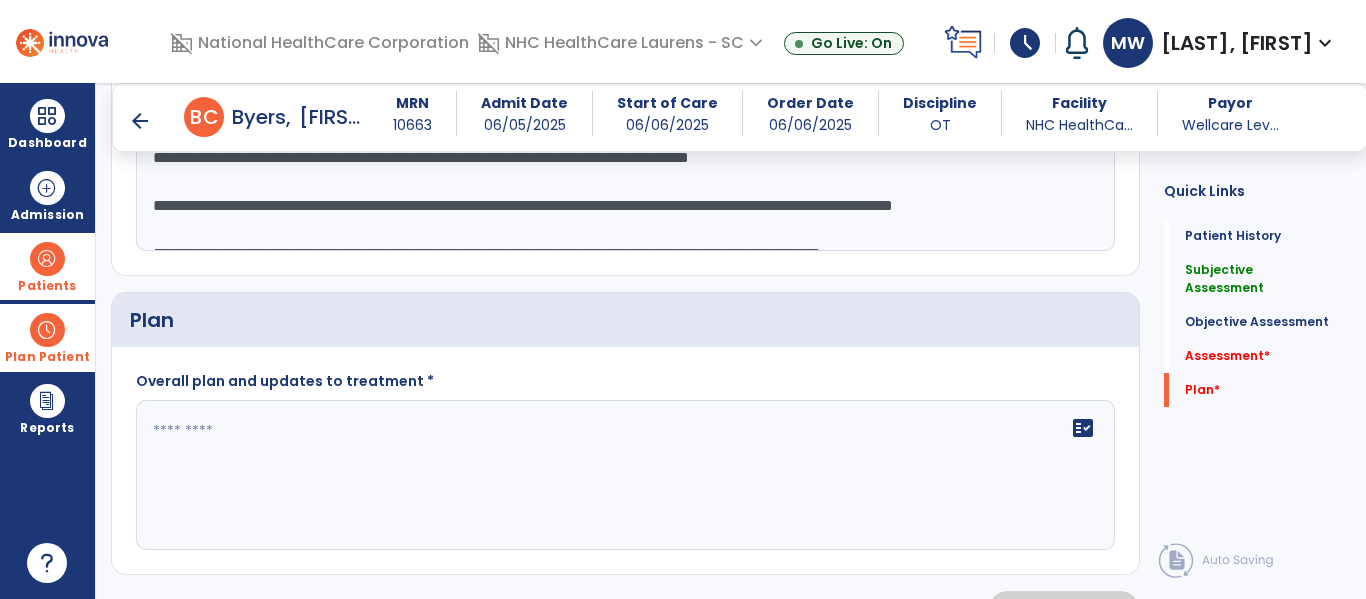 scroll, scrollTop: 207, scrollLeft: 0, axis: vertical 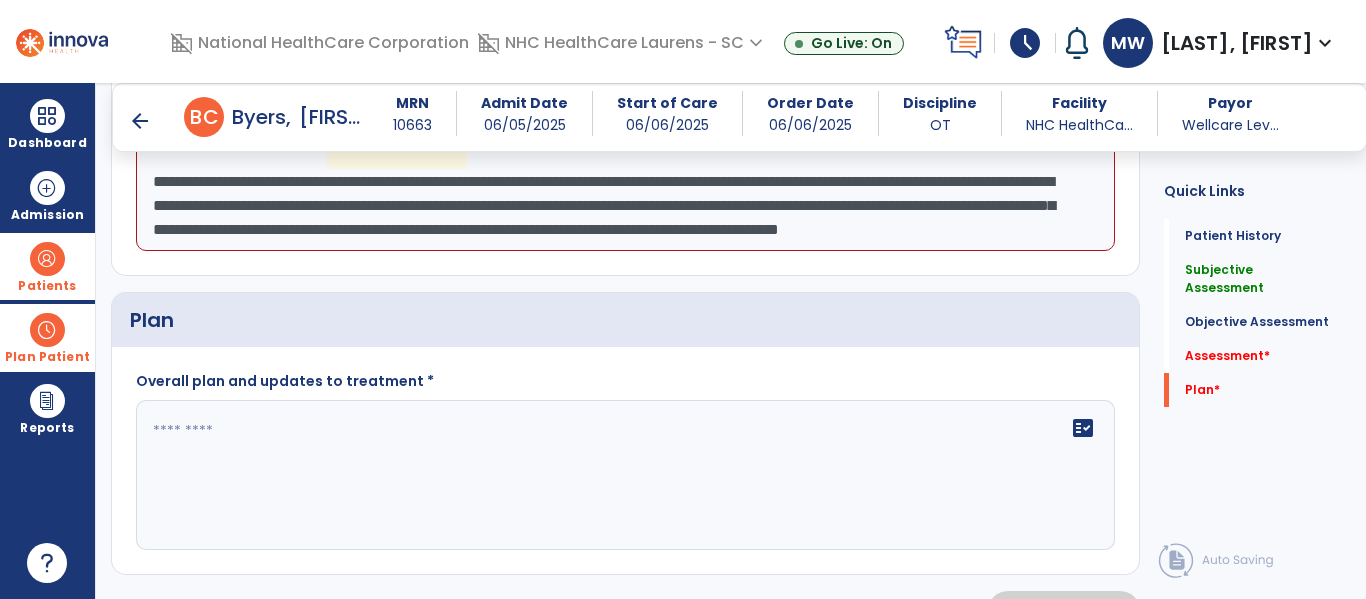 click on "**********" 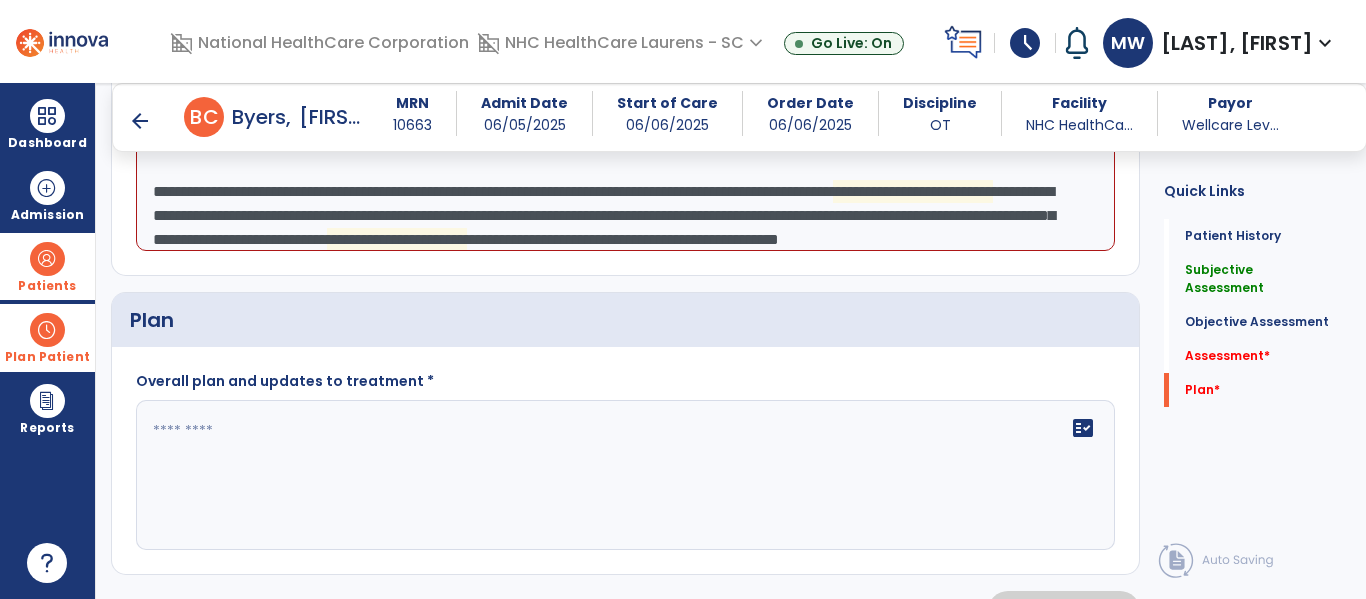 scroll, scrollTop: 88, scrollLeft: 0, axis: vertical 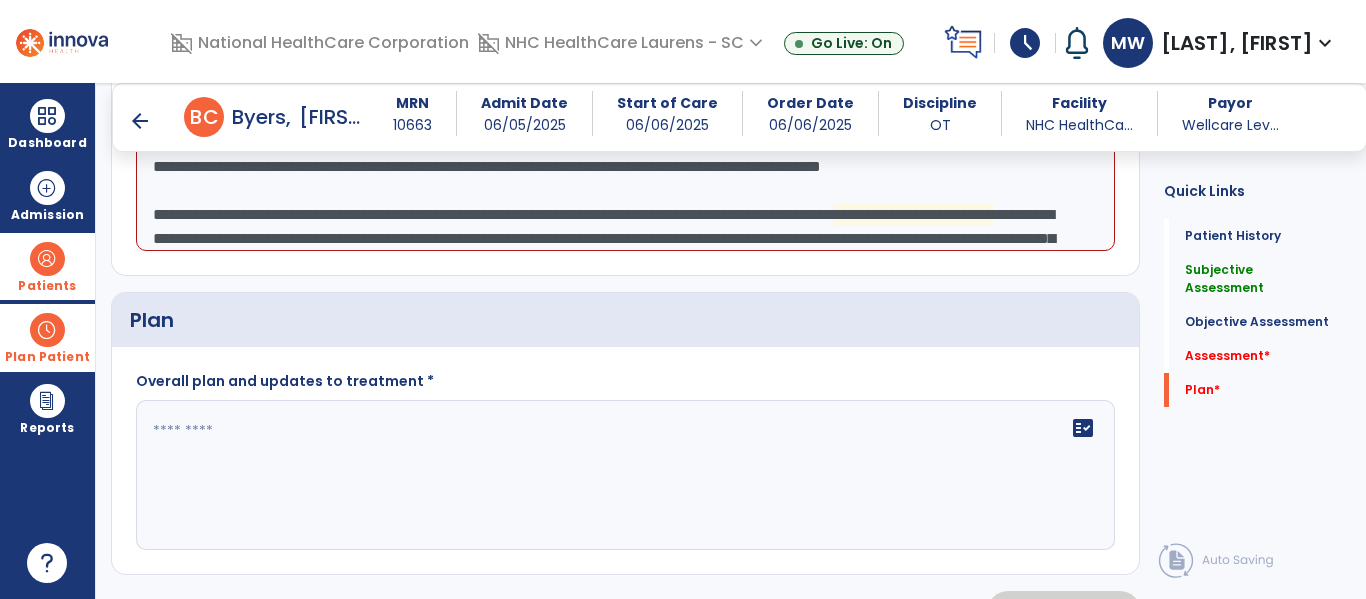 click on "**********" 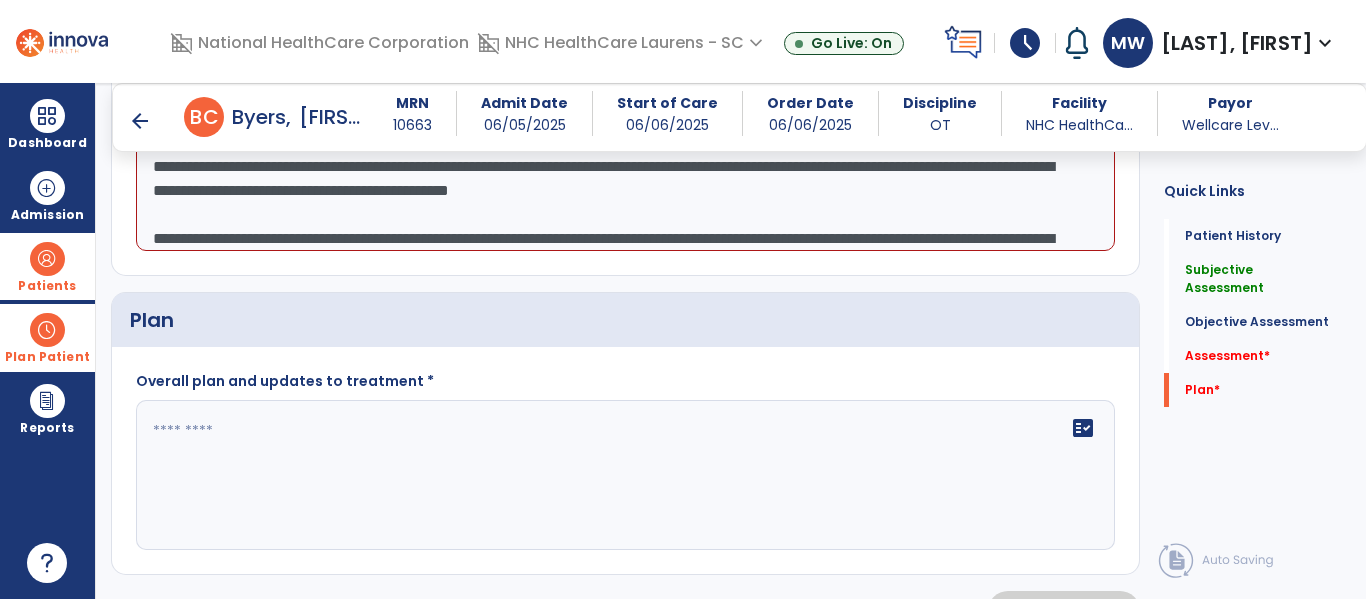 scroll, scrollTop: 142, scrollLeft: 0, axis: vertical 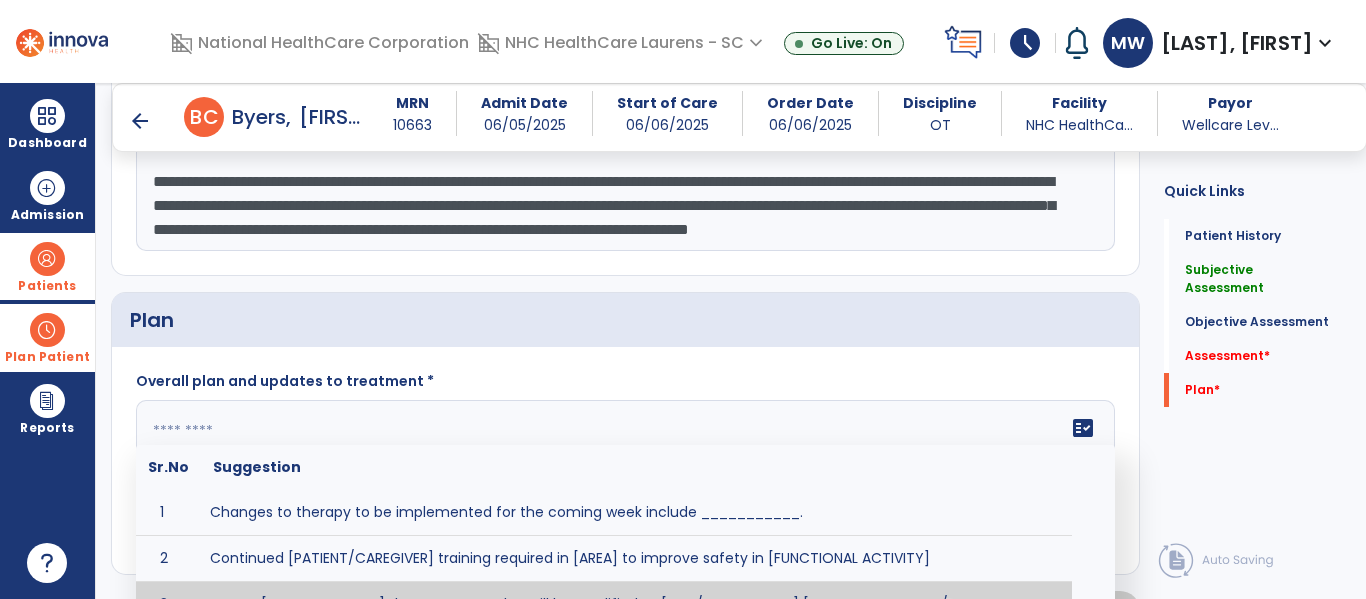 click 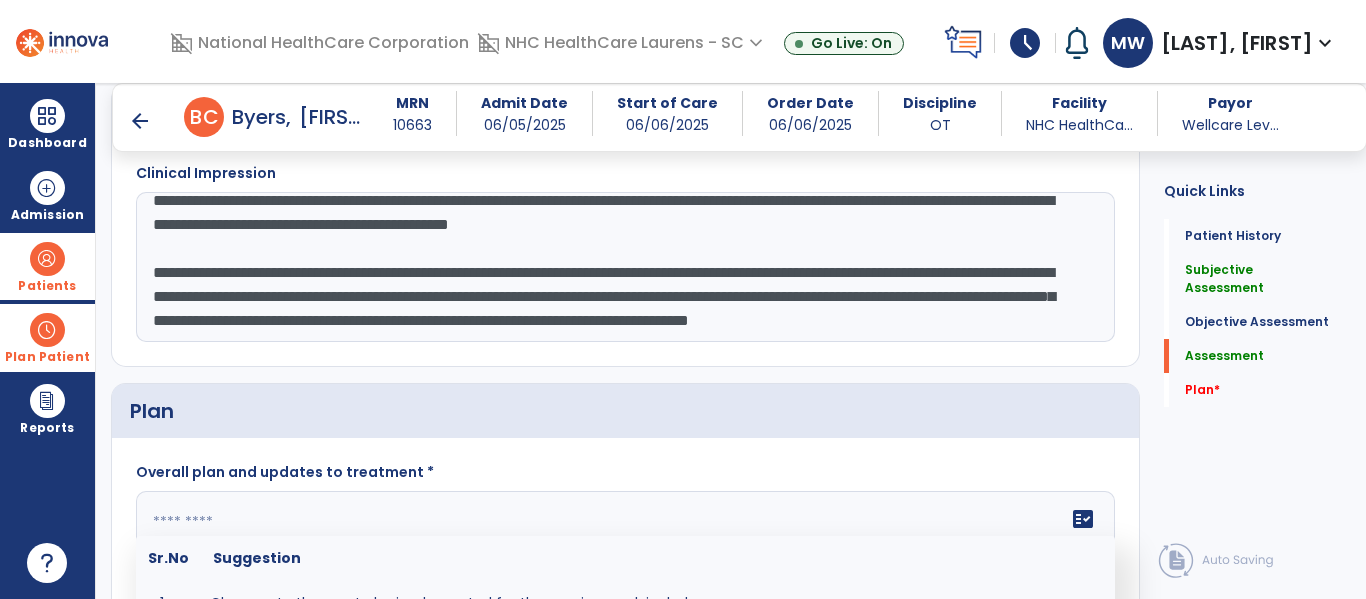 scroll, scrollTop: 2432, scrollLeft: 0, axis: vertical 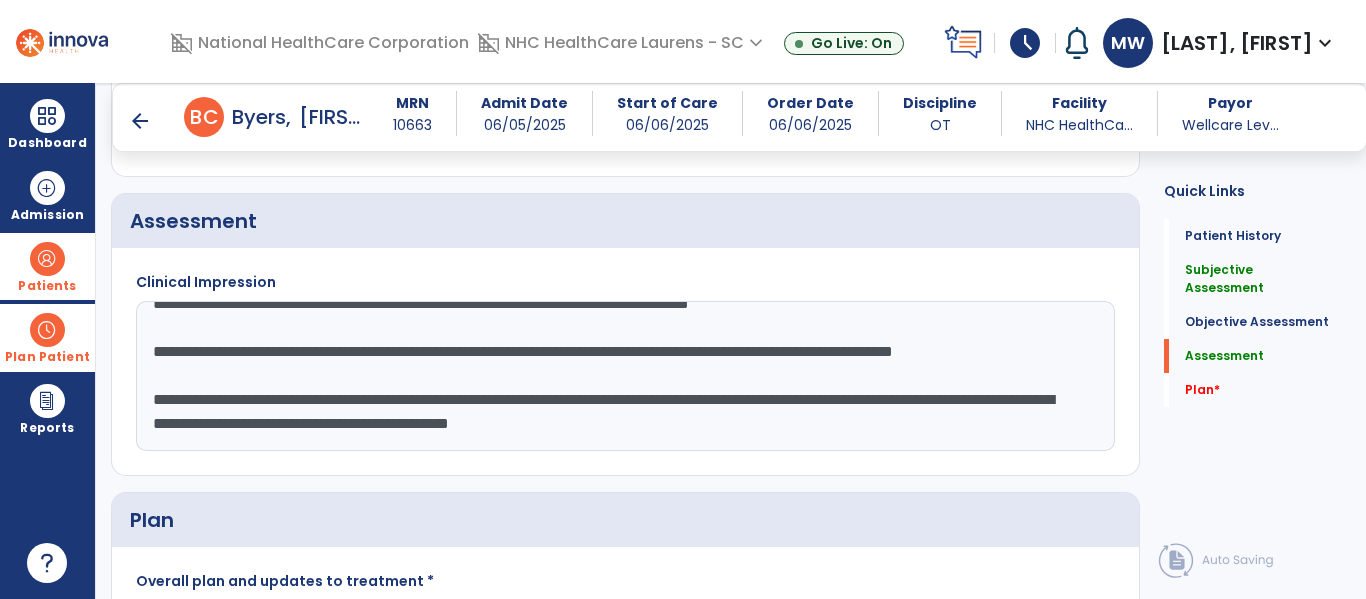 drag, startPoint x: 449, startPoint y: 309, endPoint x: 469, endPoint y: 389, distance: 82.46211 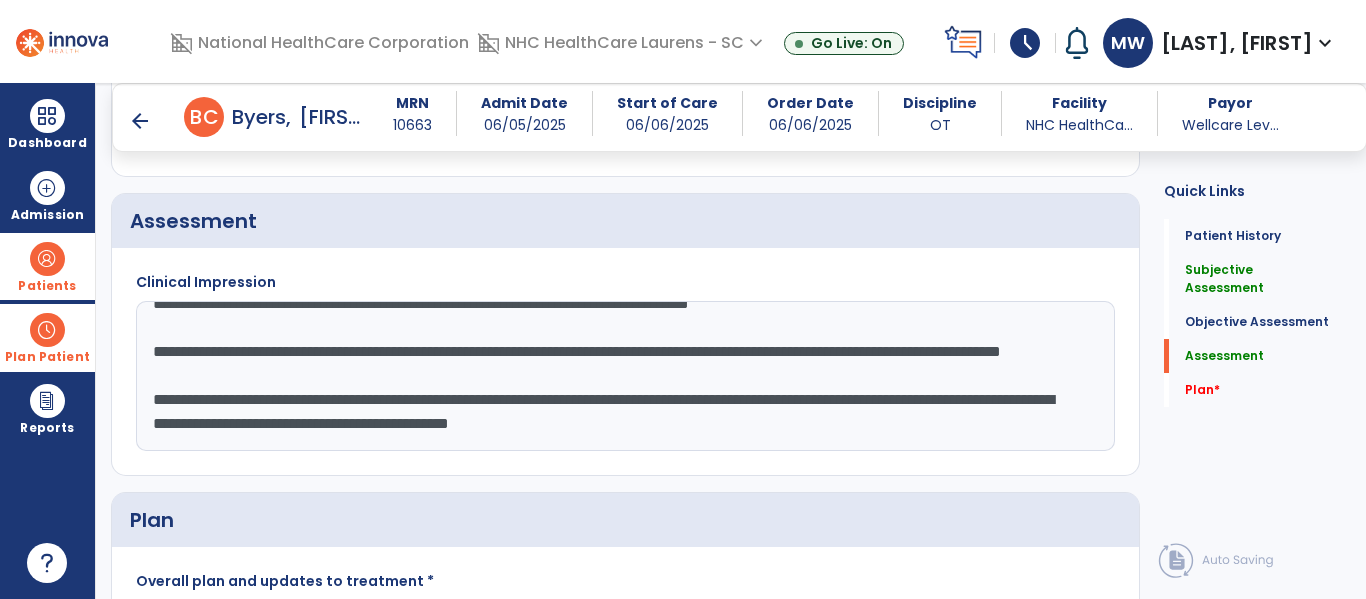 scroll, scrollTop: 15, scrollLeft: 0, axis: vertical 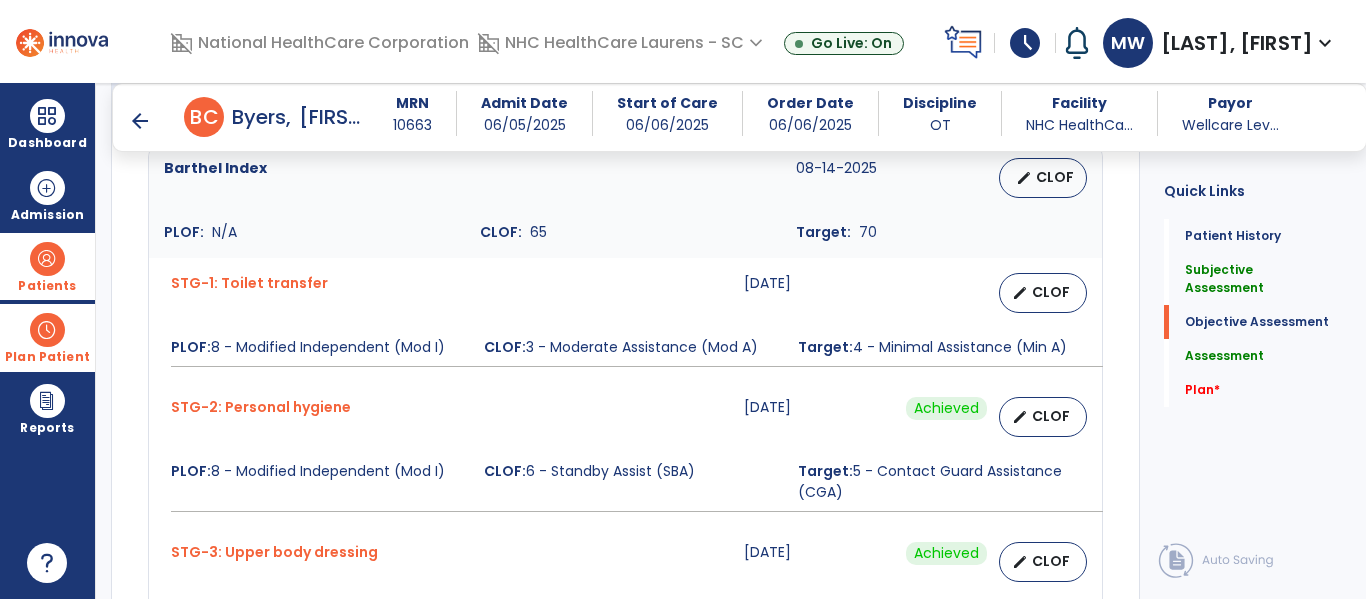 type on "**********" 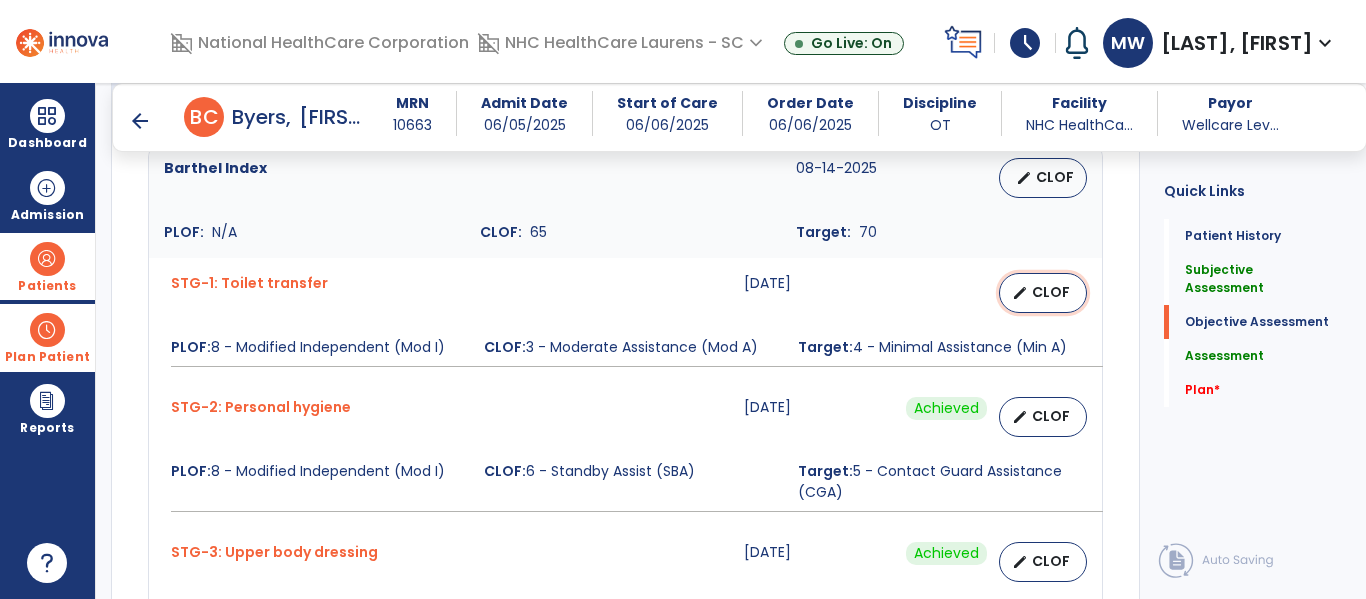 click on "CLOF" at bounding box center [1051, 292] 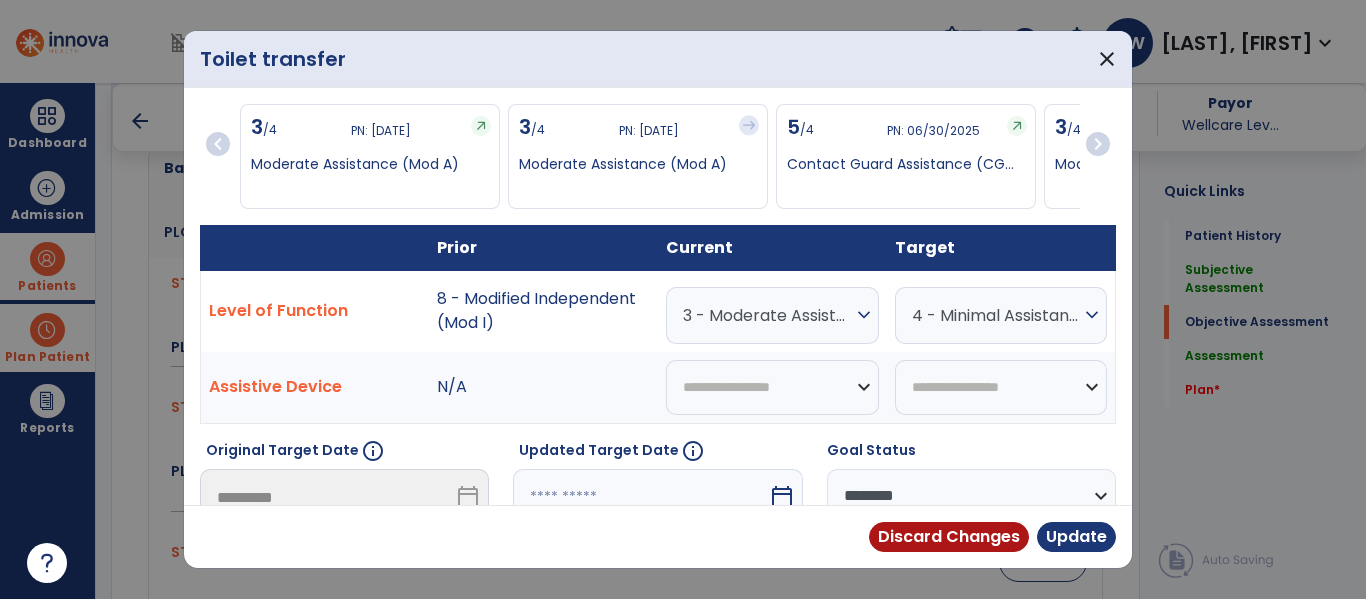 click on "3 - Moderate Assistance (Mod A)   expand_more   0 - Unknown   0 - Patient Refused   0 - Not Applicable   0 - Not attempted due to environmental limitation   0 - Not attempted due to medical condition or safety concerns   1 - Dependent/Total Assistance (D)   2 - Maximal Assistance (Max A)   3 - Moderate Assistance (Mod A)   4 - Minimal Assistance (Min A)   5 - Contact Guard Assistance (CGA)   6 - Standby Assist (SBA)   7 - Set-up or clean-up assistance   8 - Supervised (S)   9 - Modified Independent (Mod I)   10 - Independent (I)" at bounding box center [772, 315] 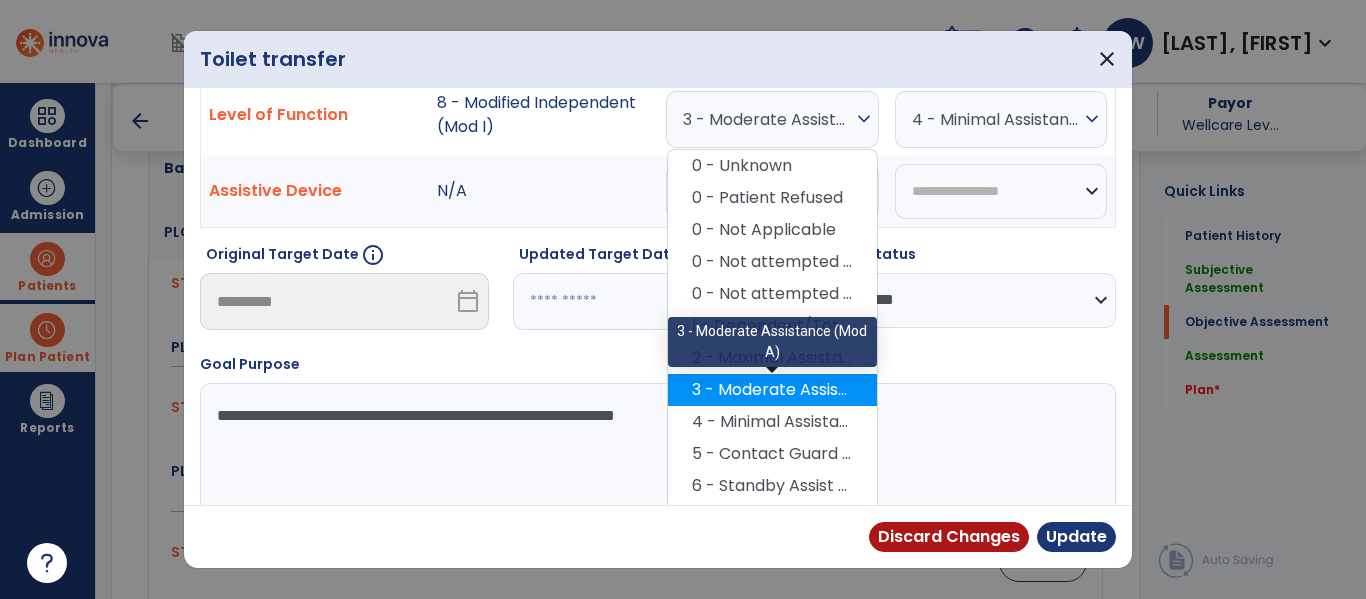 scroll, scrollTop: 200, scrollLeft: 0, axis: vertical 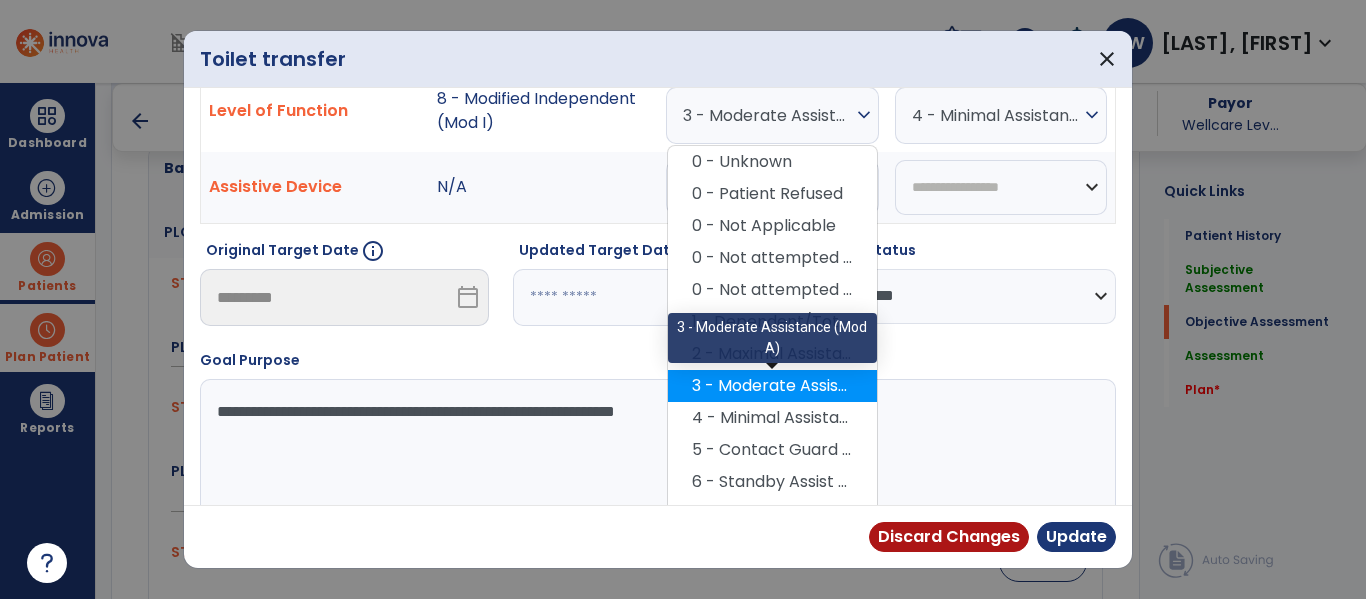 click on "3 - Moderate Assistance (Mod A)" at bounding box center (772, 386) 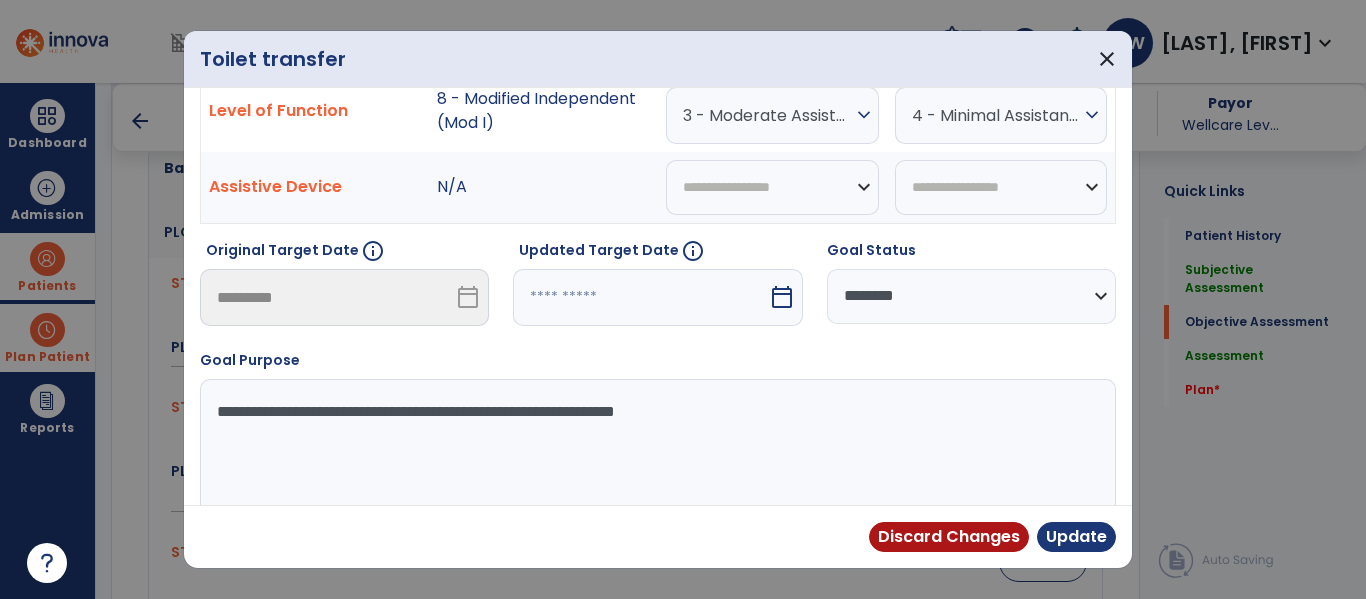 click on "3 - Moderate Assistance (Mod A)   expand_more" at bounding box center (772, 115) 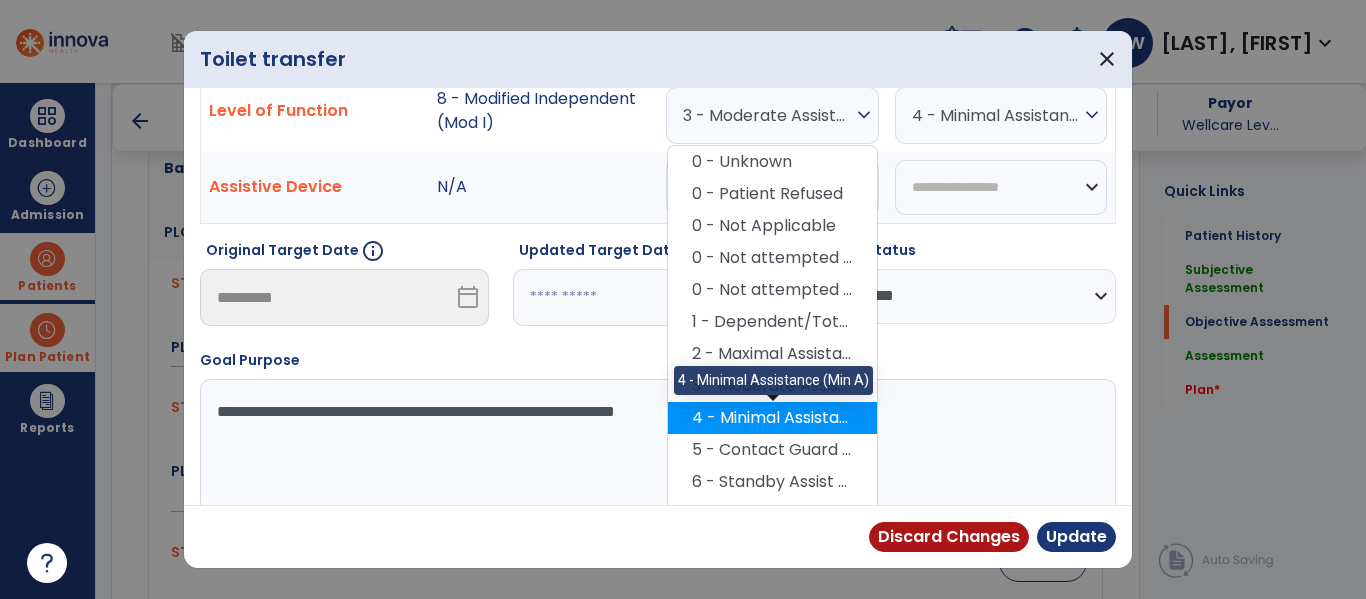 click on "4 - Minimal Assistance (Min A)" at bounding box center [772, 418] 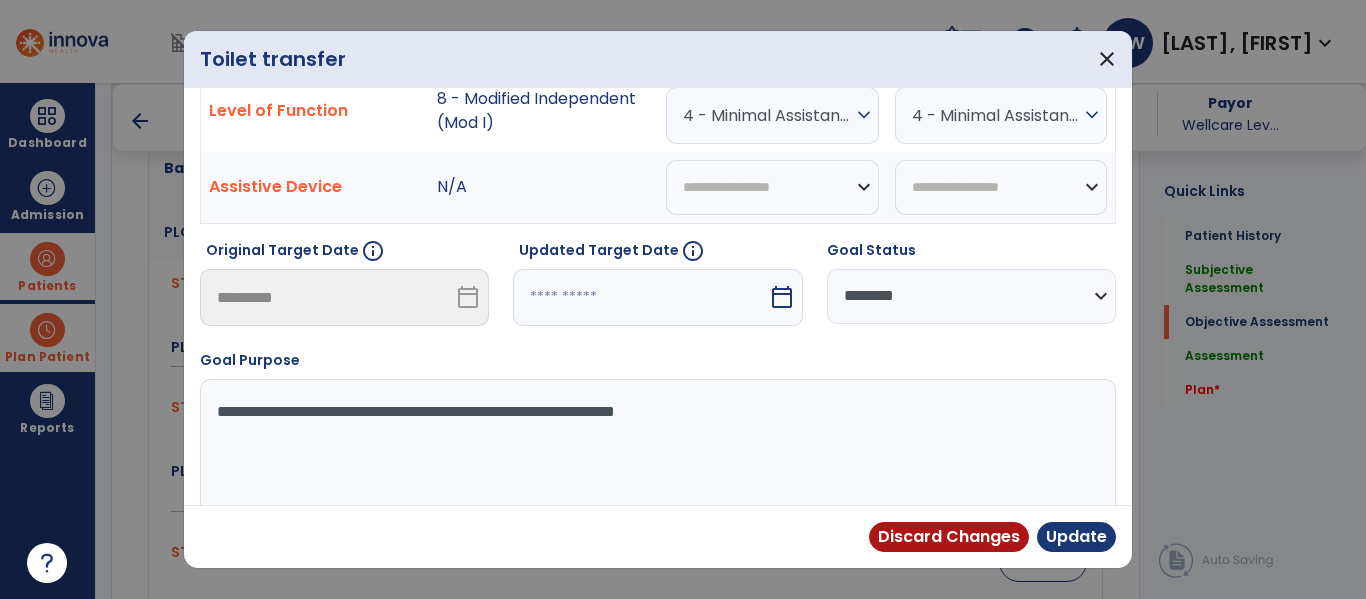 click on "4 - Minimal Assistance (Min A)" at bounding box center [996, 115] 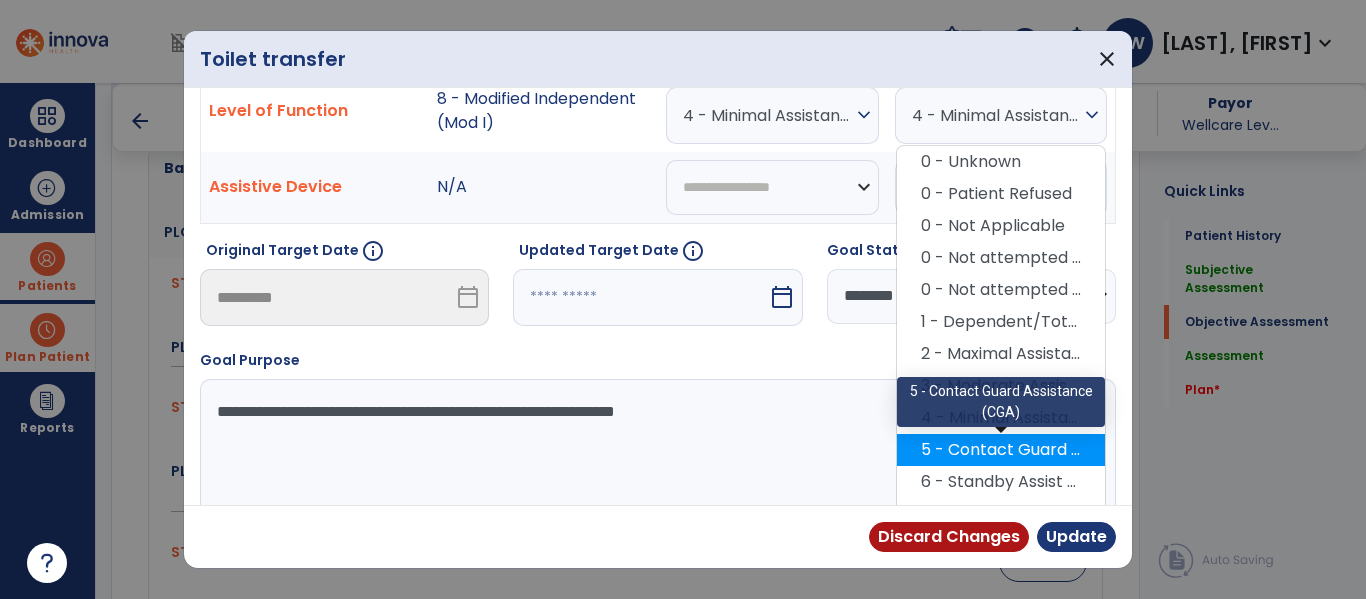 click on "5 - Contact Guard Assistance (CGA)" at bounding box center [1001, 450] 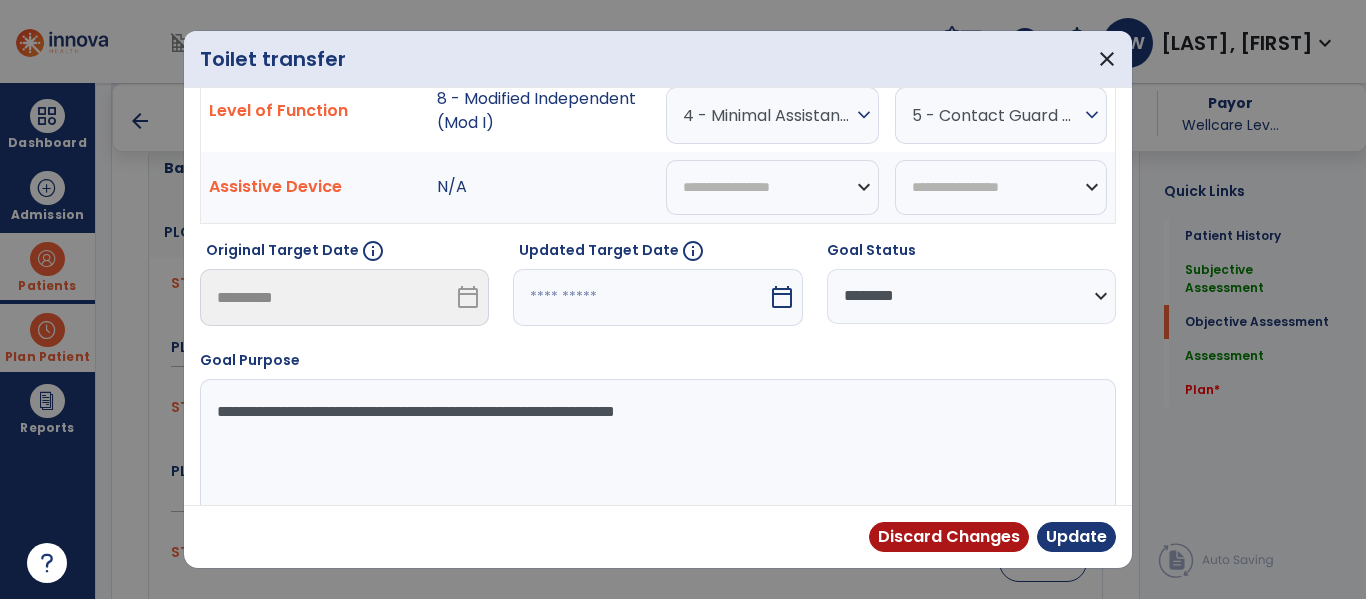 click on "5 - Contact Guard Assistance (CGA)" at bounding box center (767, 115) 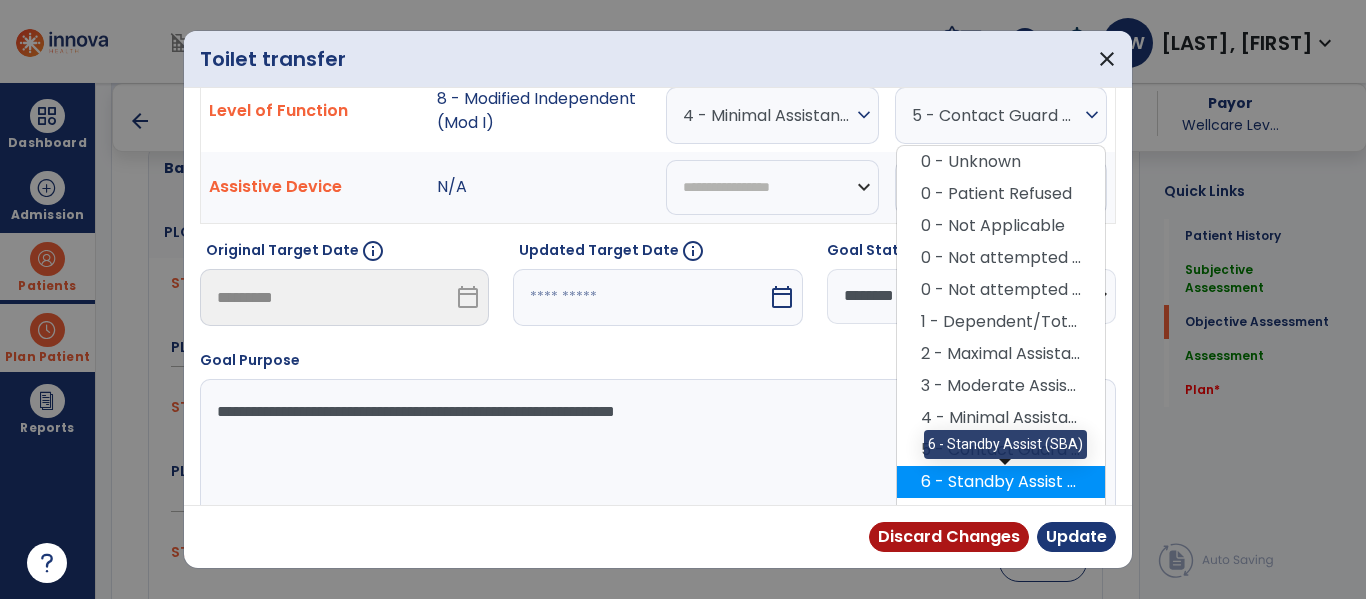 click on "6 - Standby Assist (SBA)" at bounding box center [1001, 482] 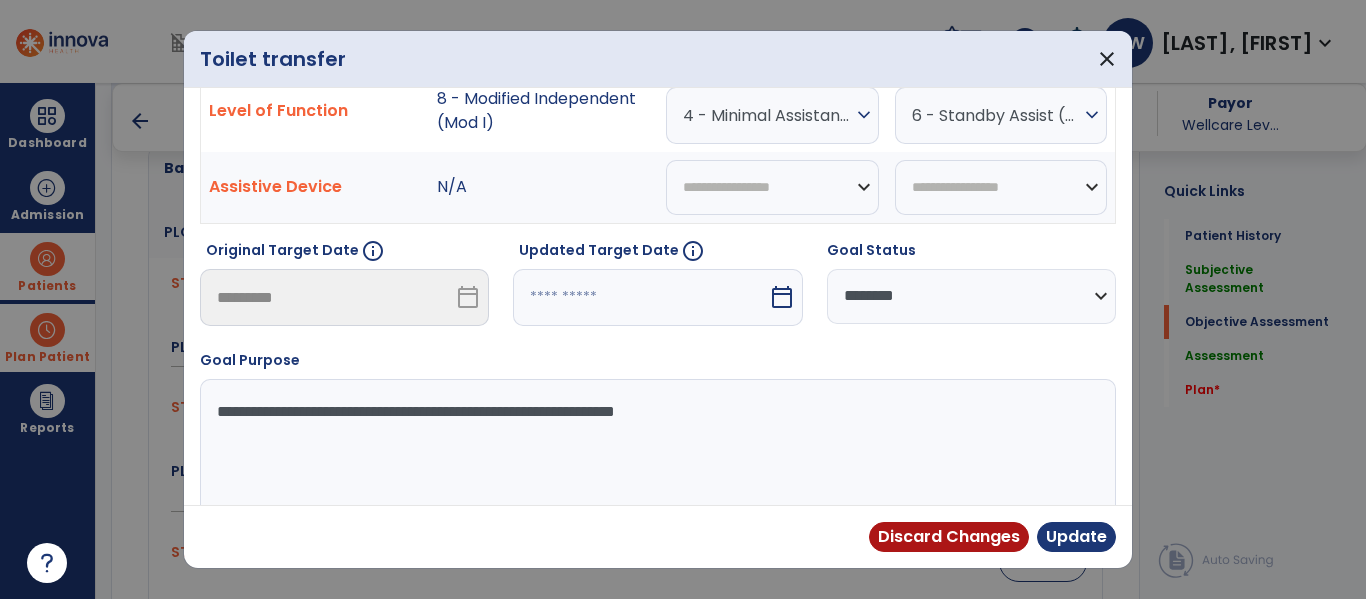 click at bounding box center (640, 297) 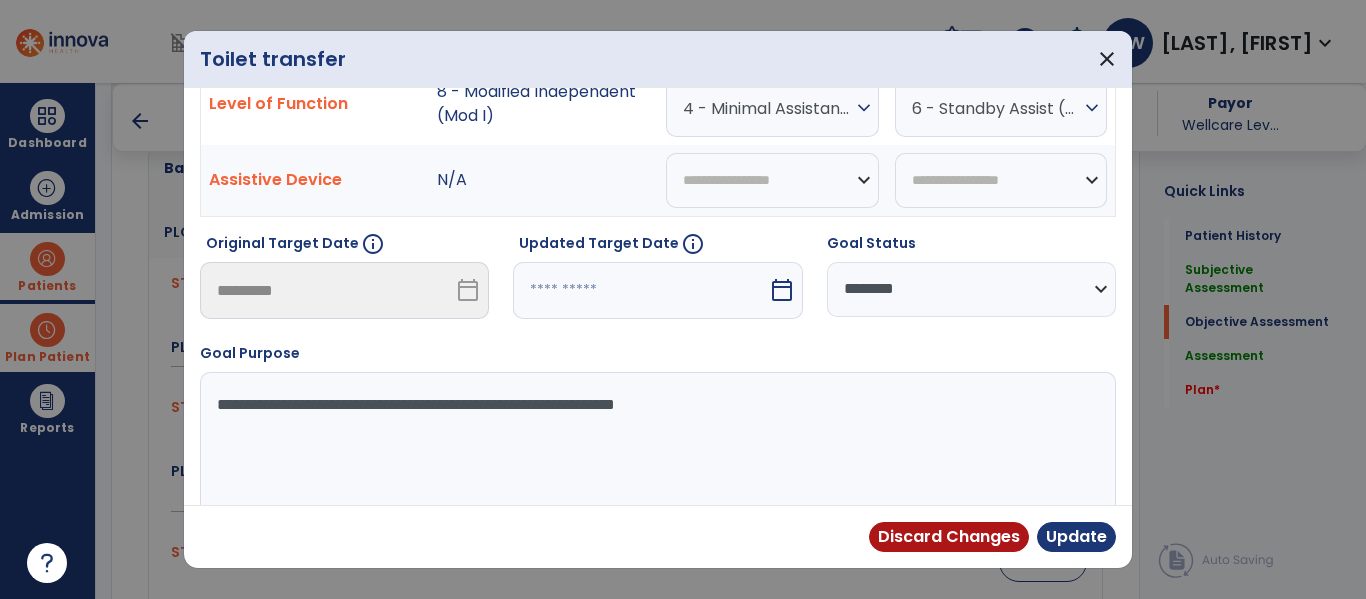 select on "*" 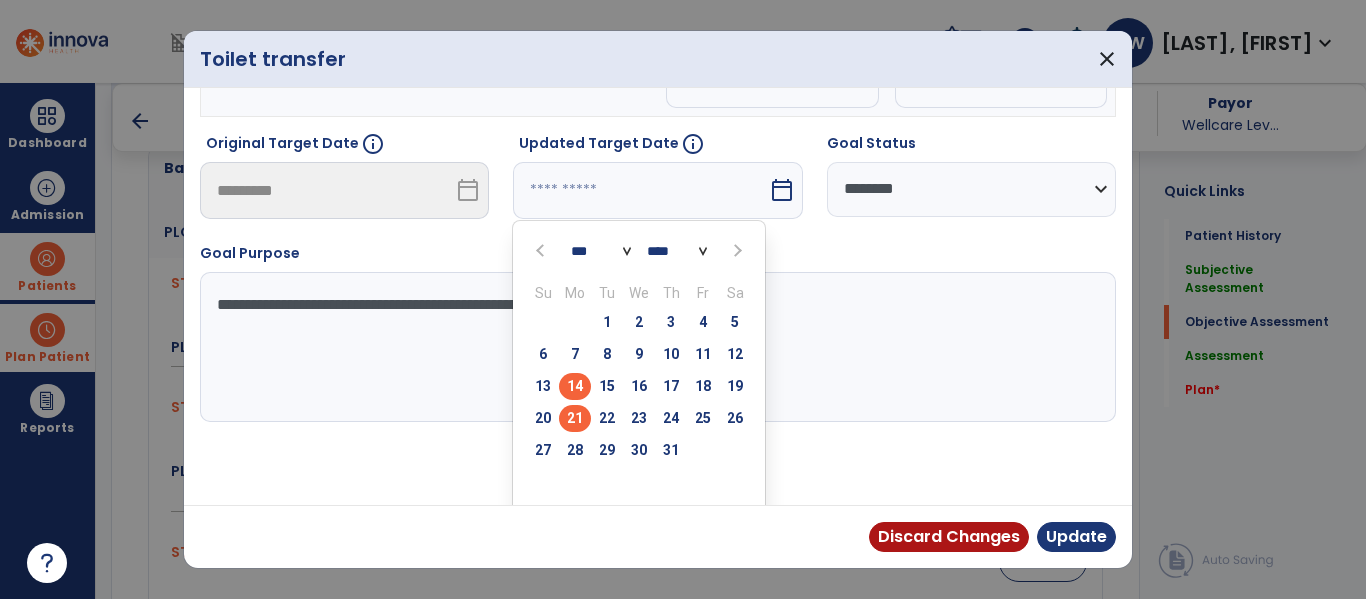 click on "21" at bounding box center [575, 418] 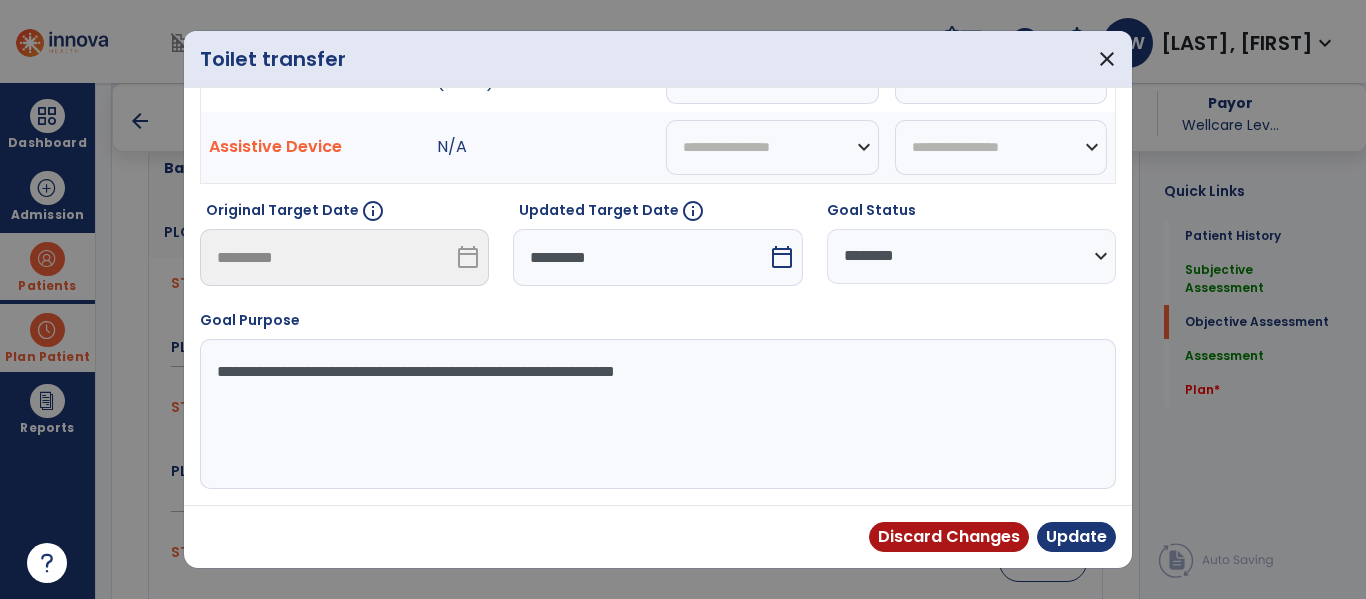 scroll, scrollTop: 240, scrollLeft: 0, axis: vertical 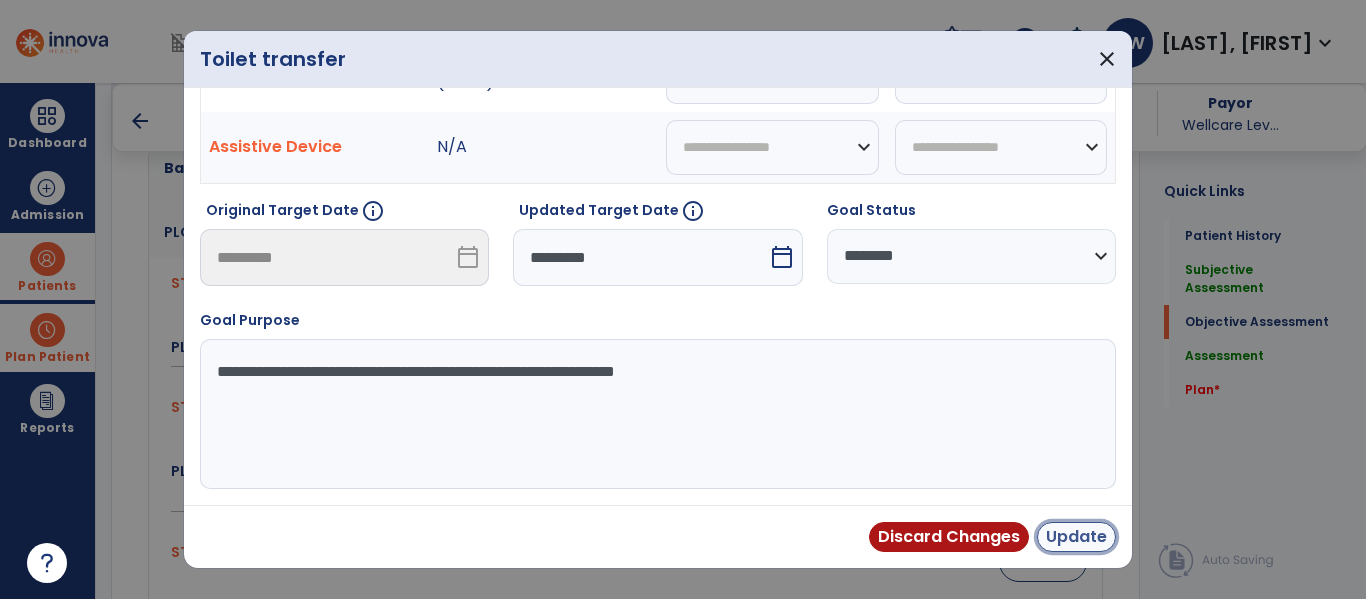 click on "Update" at bounding box center [1076, 537] 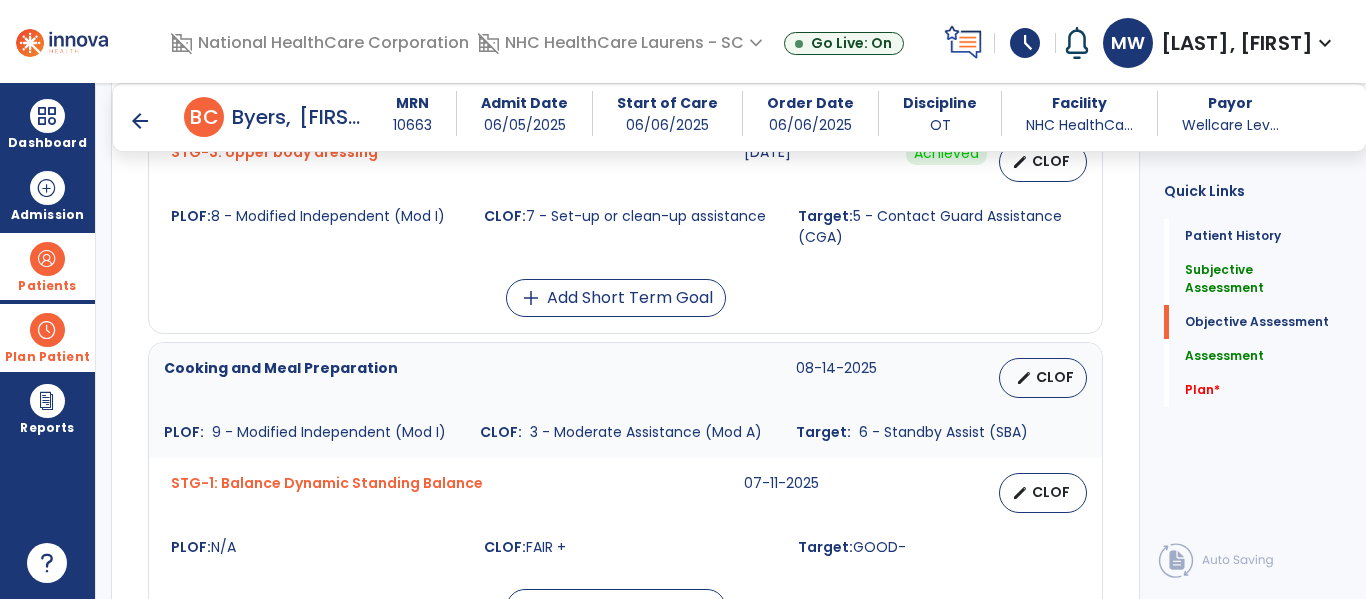 scroll, scrollTop: 2008, scrollLeft: 0, axis: vertical 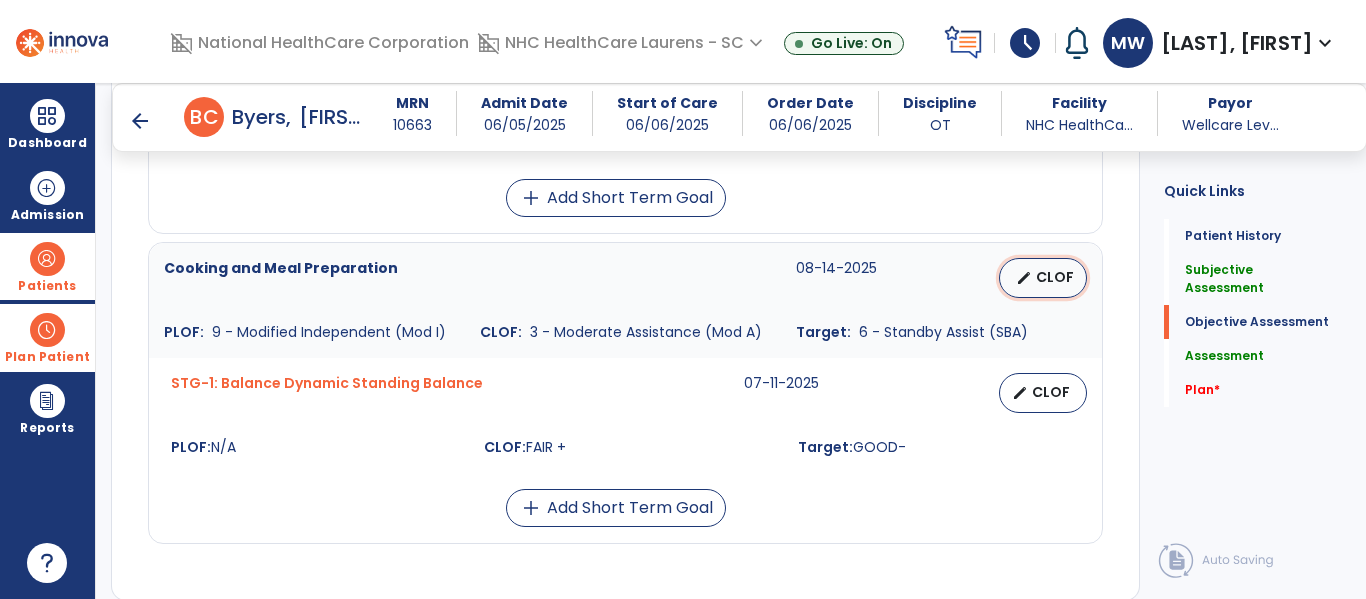 click on "CLOF" at bounding box center [1055, 277] 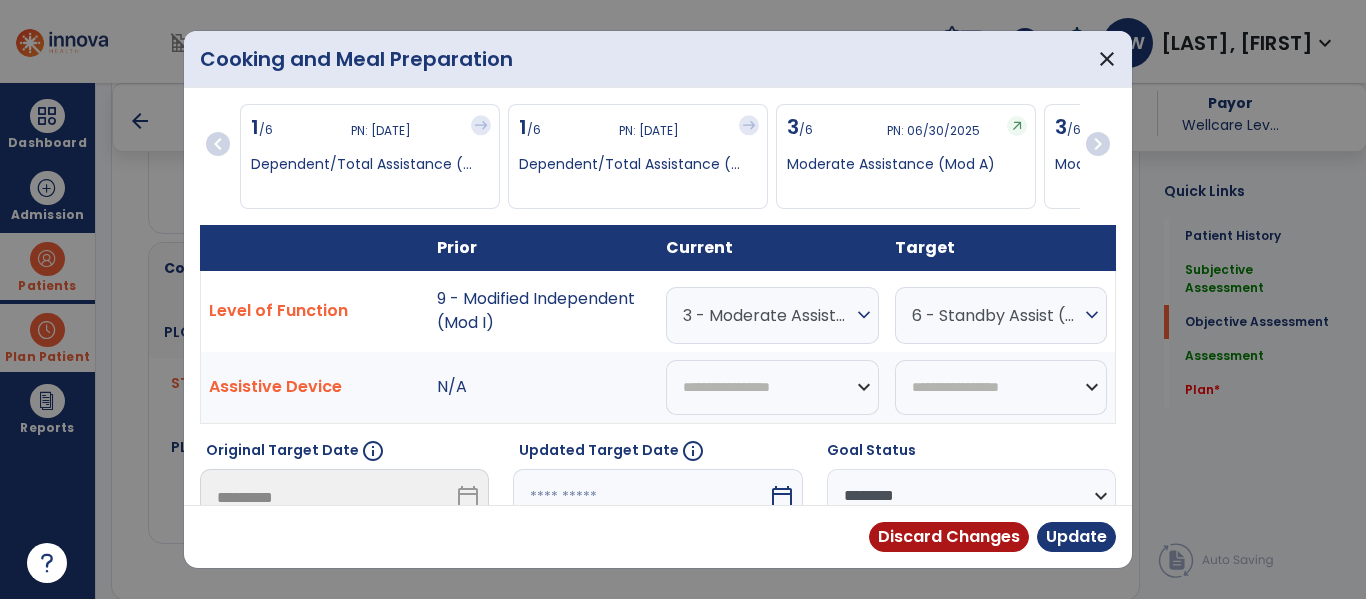 click on "expand_more" at bounding box center (864, 315) 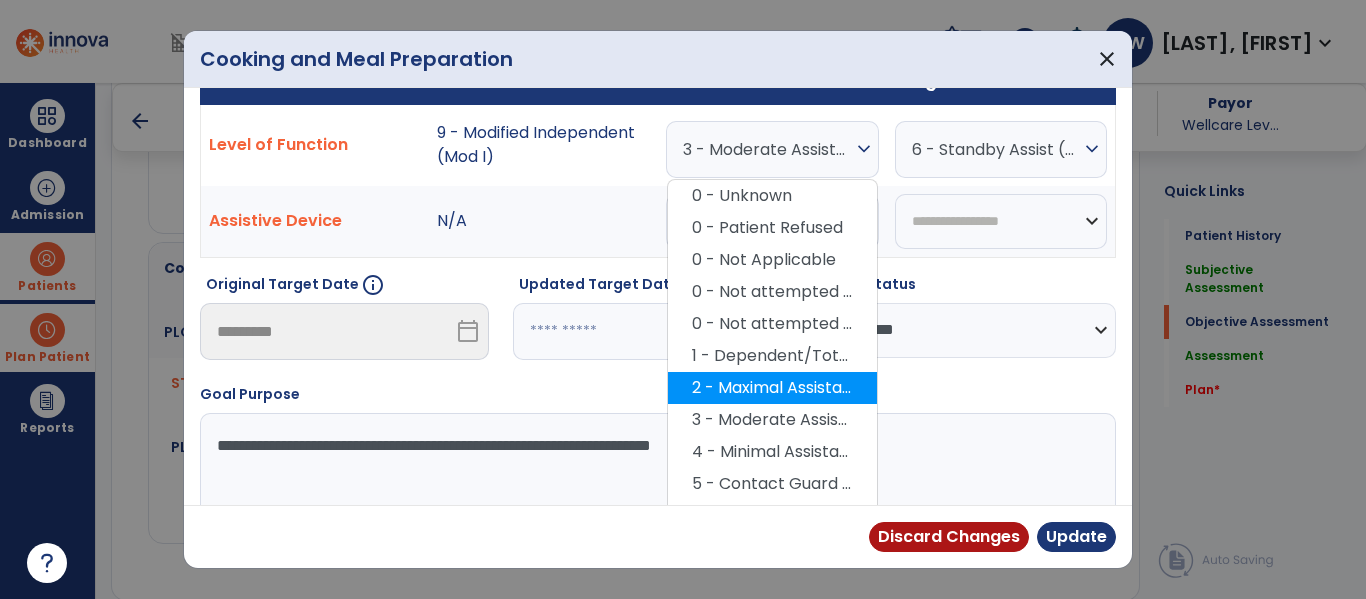 scroll, scrollTop: 200, scrollLeft: 0, axis: vertical 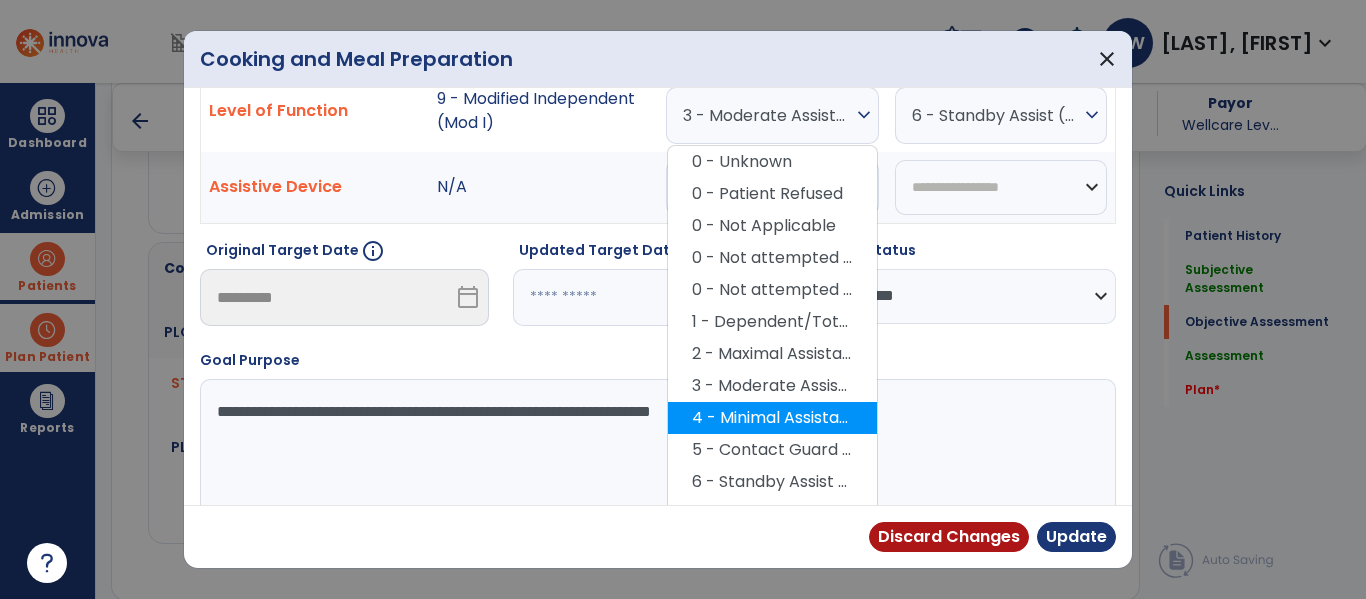 click on "4 - Minimal Assistance (Min A)" at bounding box center [772, 418] 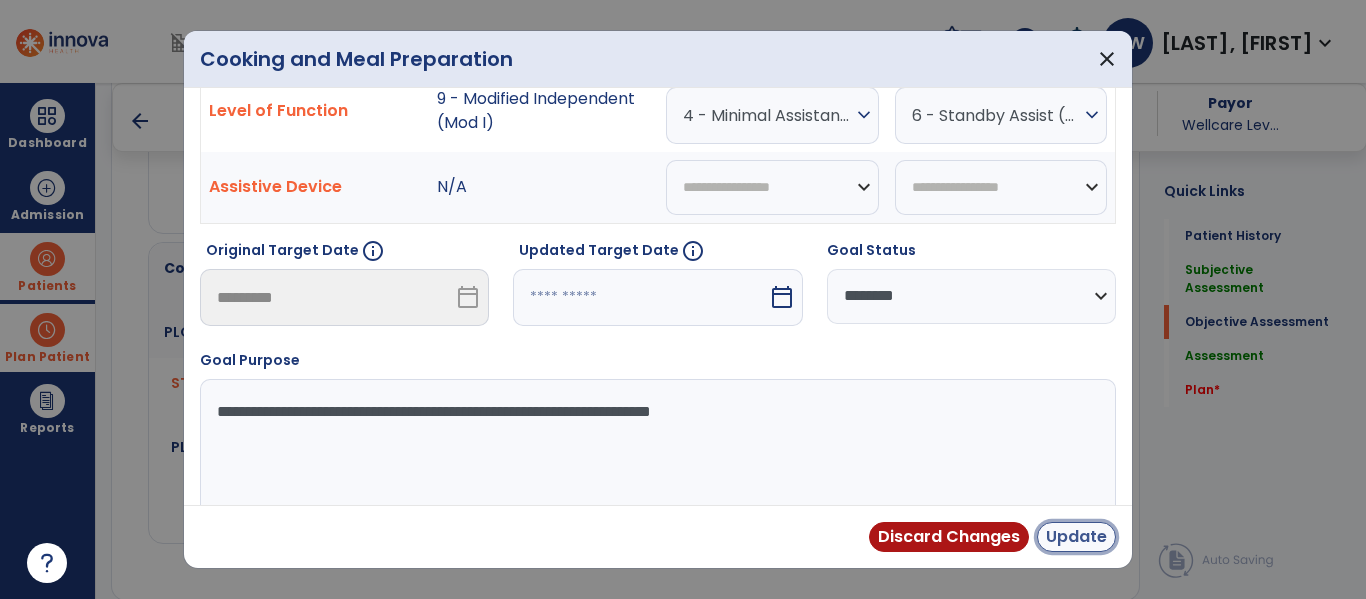 click on "Update" at bounding box center (1076, 537) 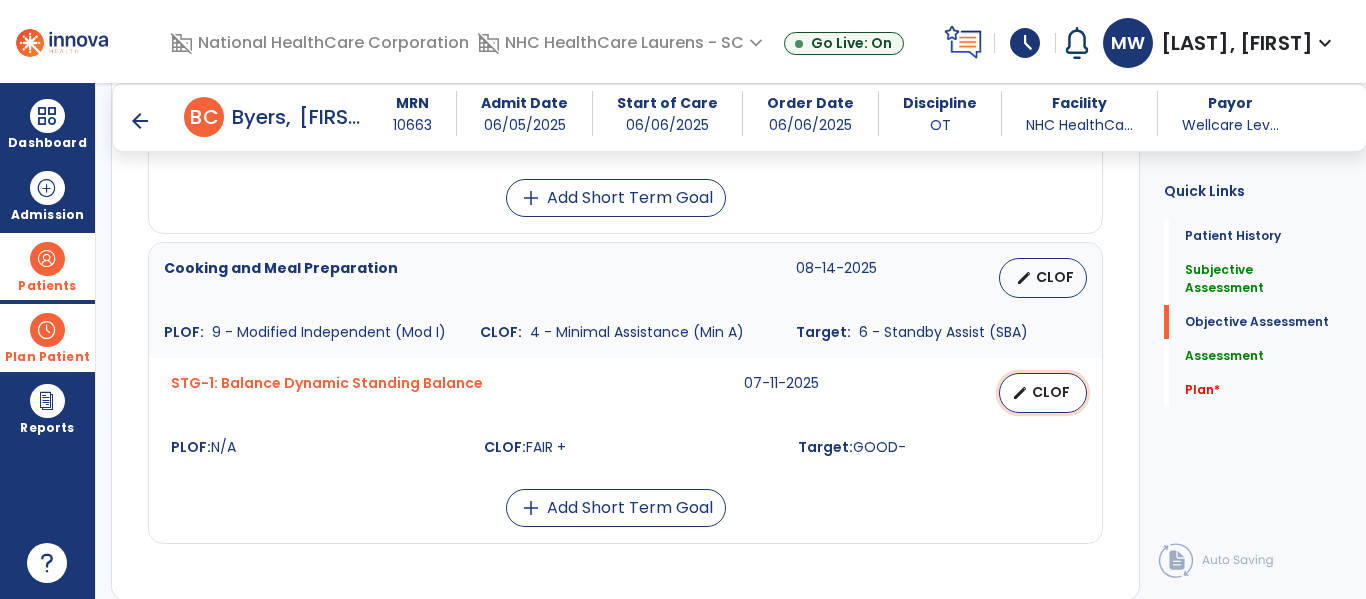 click on "edit   CLOF" at bounding box center [1043, 393] 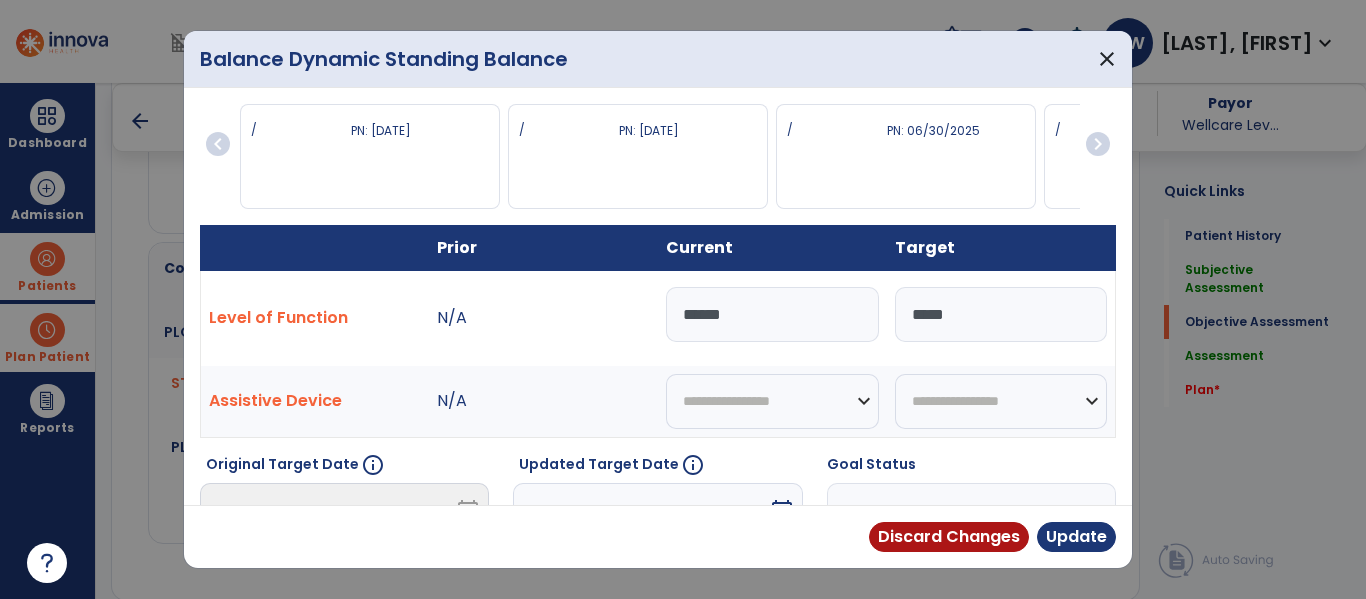 click at bounding box center [640, 511] 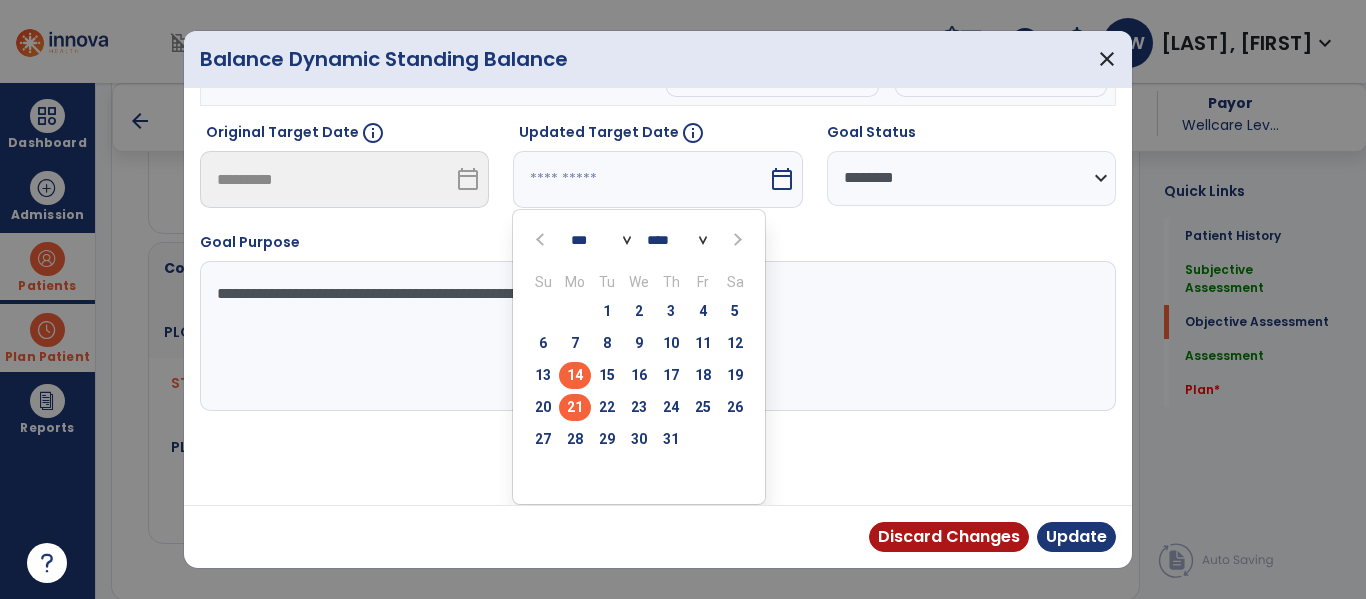 click on "21" at bounding box center (575, 407) 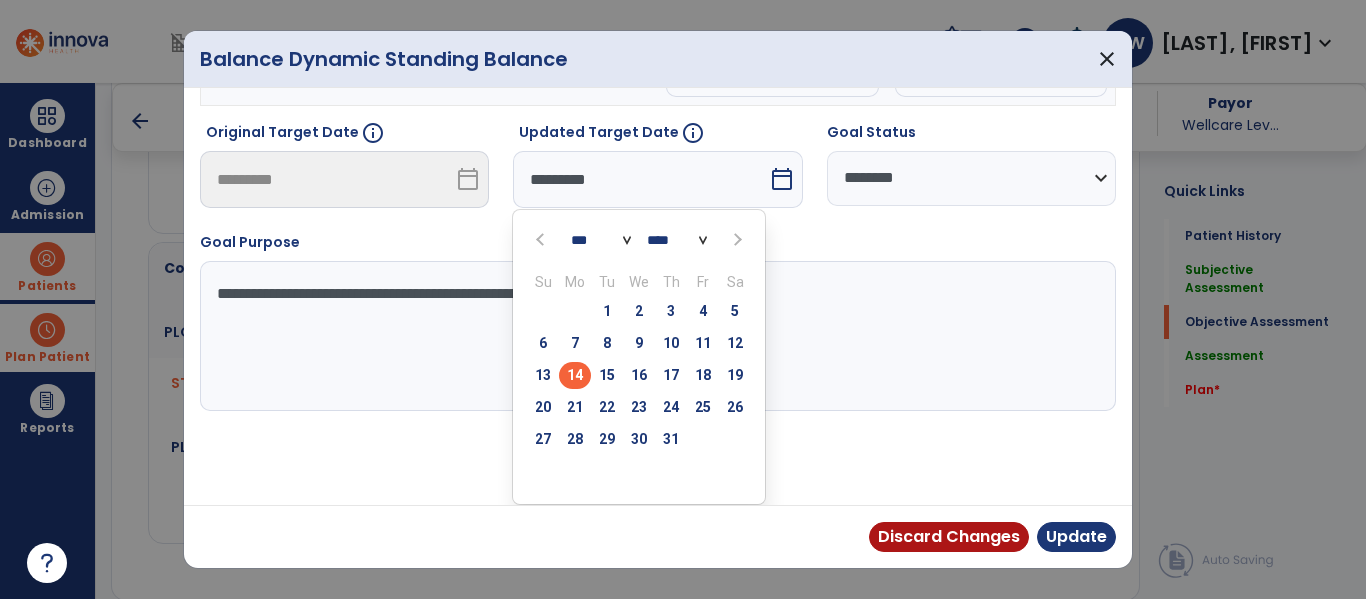 scroll, scrollTop: 254, scrollLeft: 0, axis: vertical 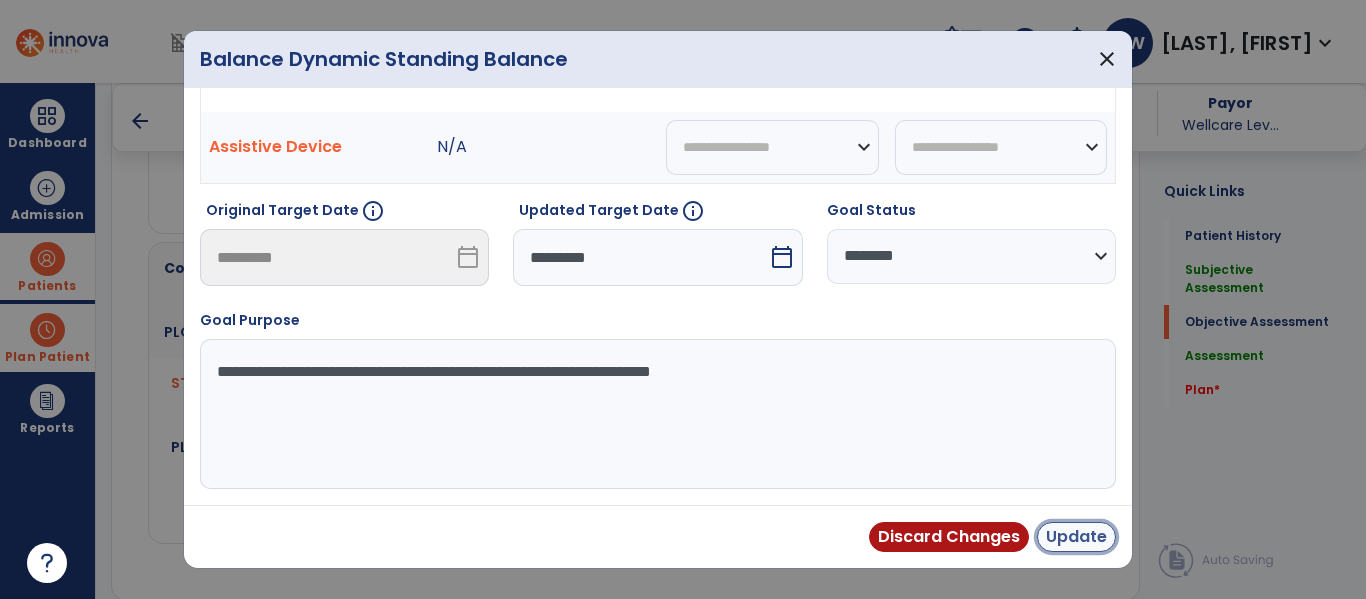 click on "Update" at bounding box center [1076, 537] 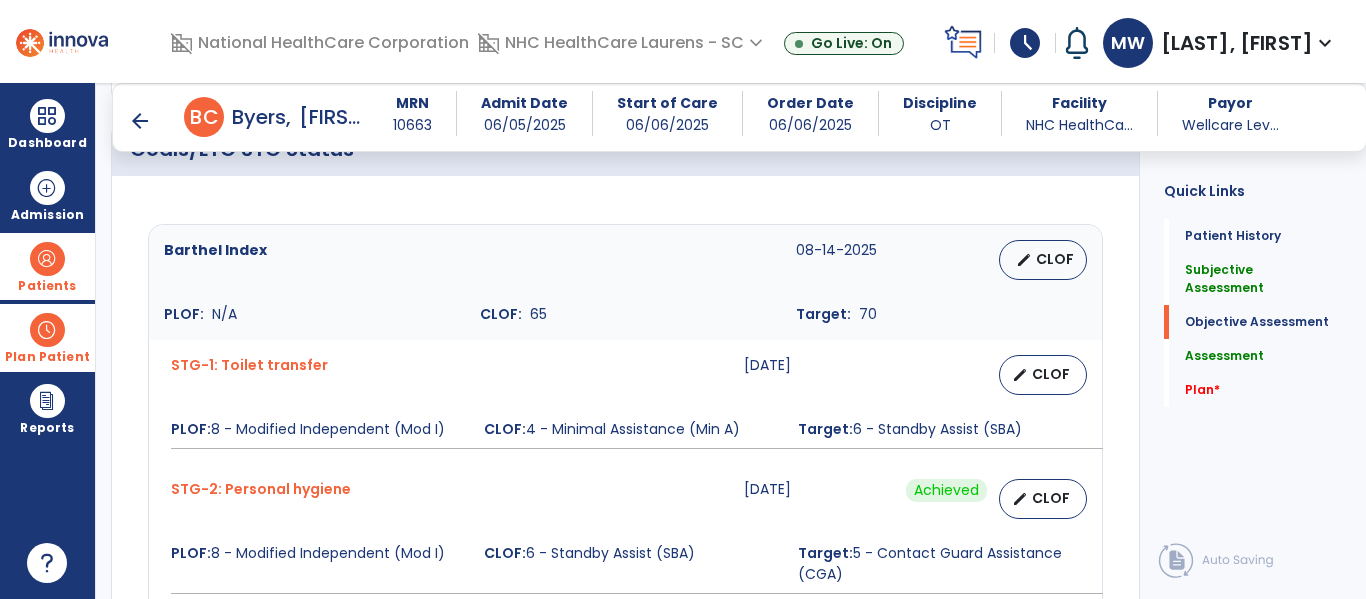 scroll, scrollTop: 1408, scrollLeft: 0, axis: vertical 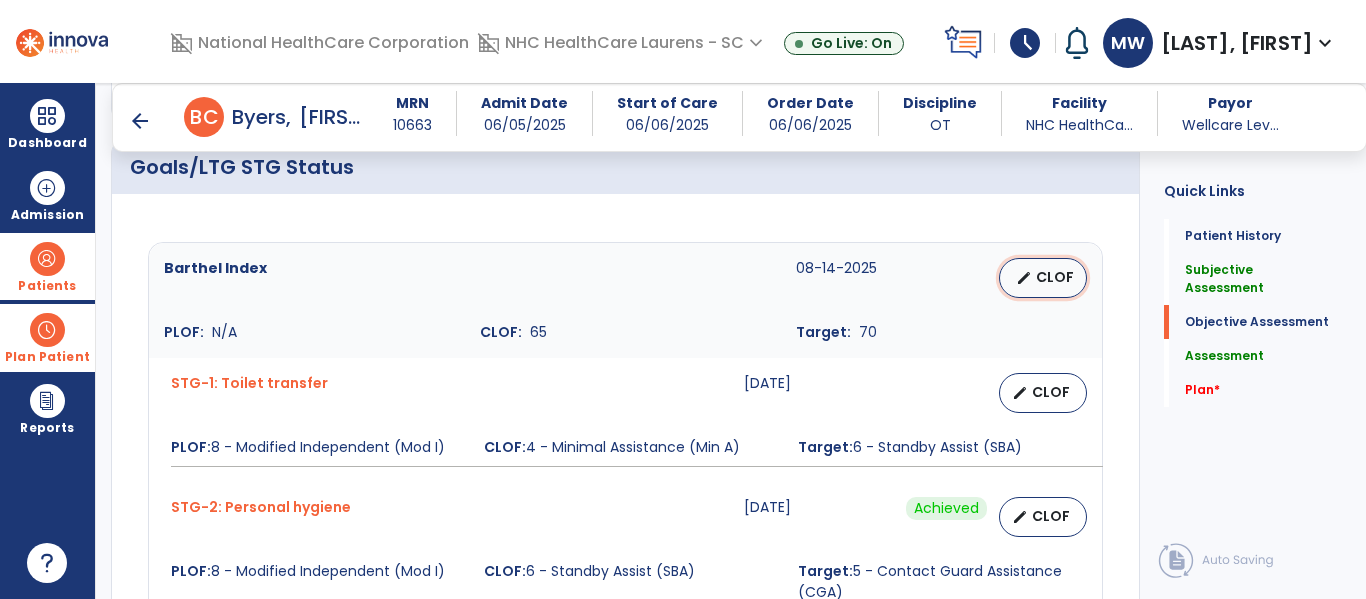click on "CLOF" at bounding box center (1055, 277) 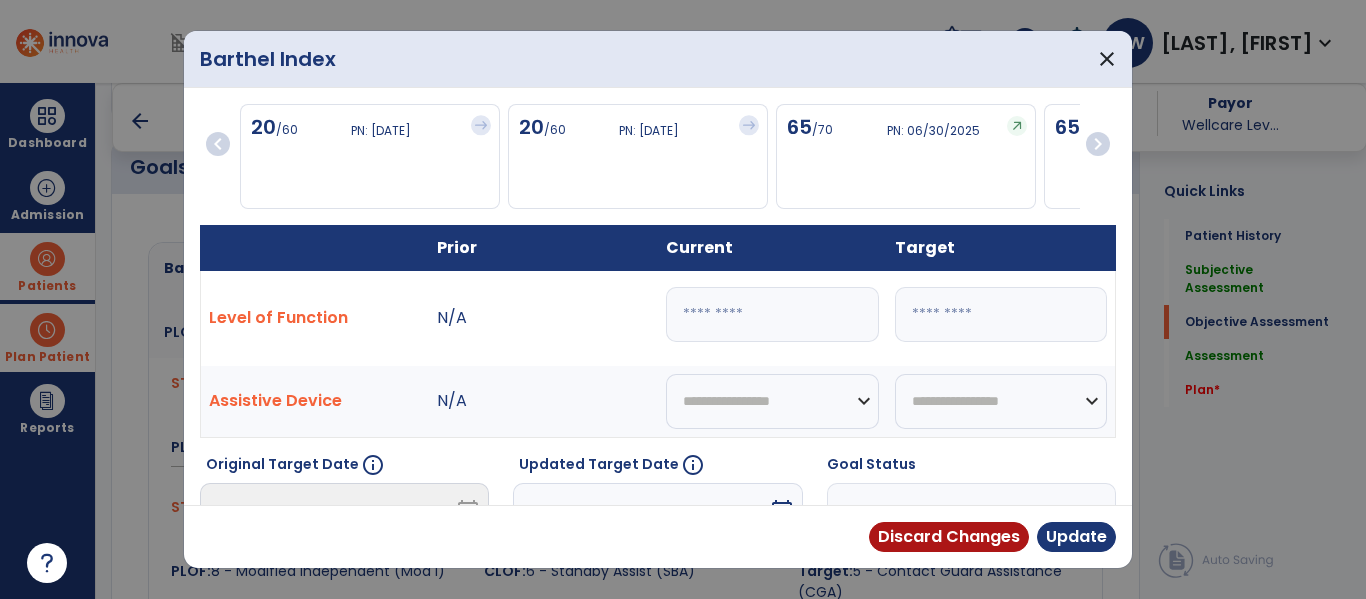 drag, startPoint x: 734, startPoint y: 292, endPoint x: 605, endPoint y: 306, distance: 129.75746 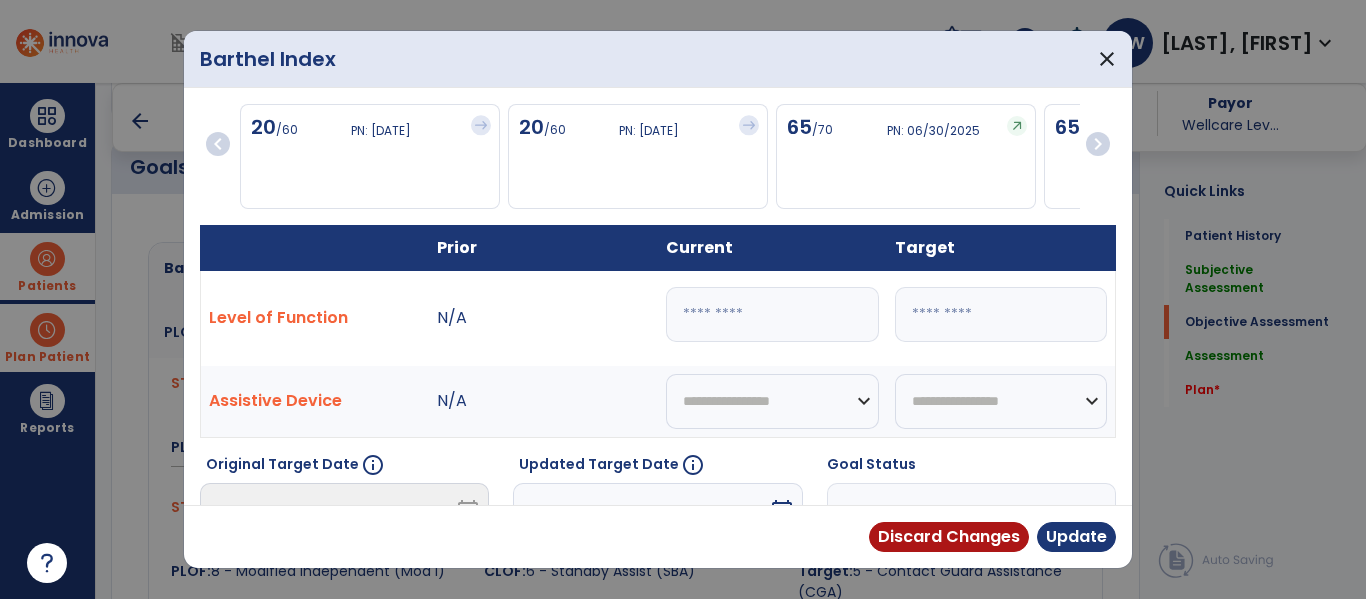 type on "*" 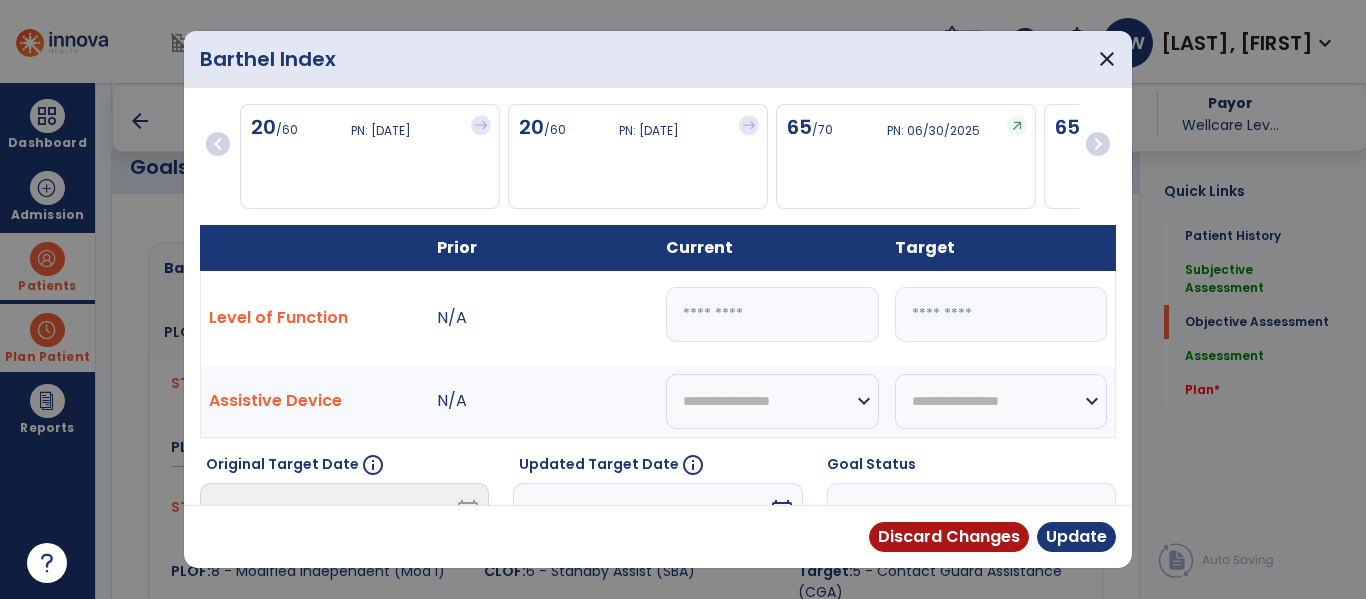 type on "**" 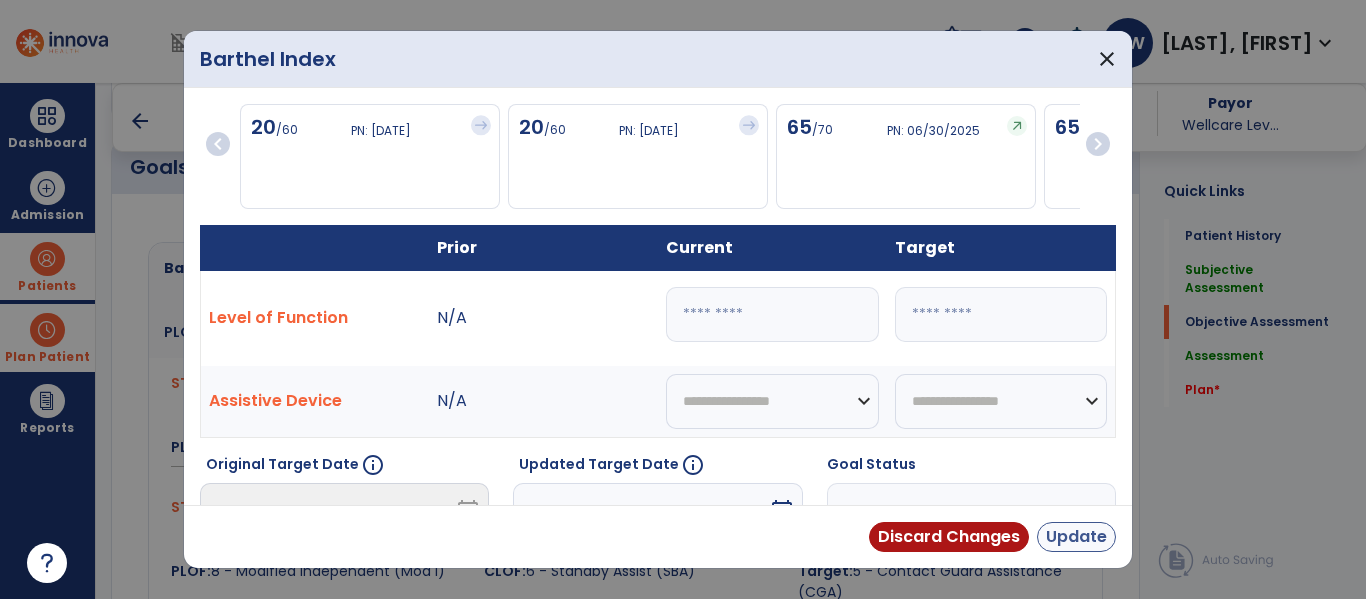 type on "**" 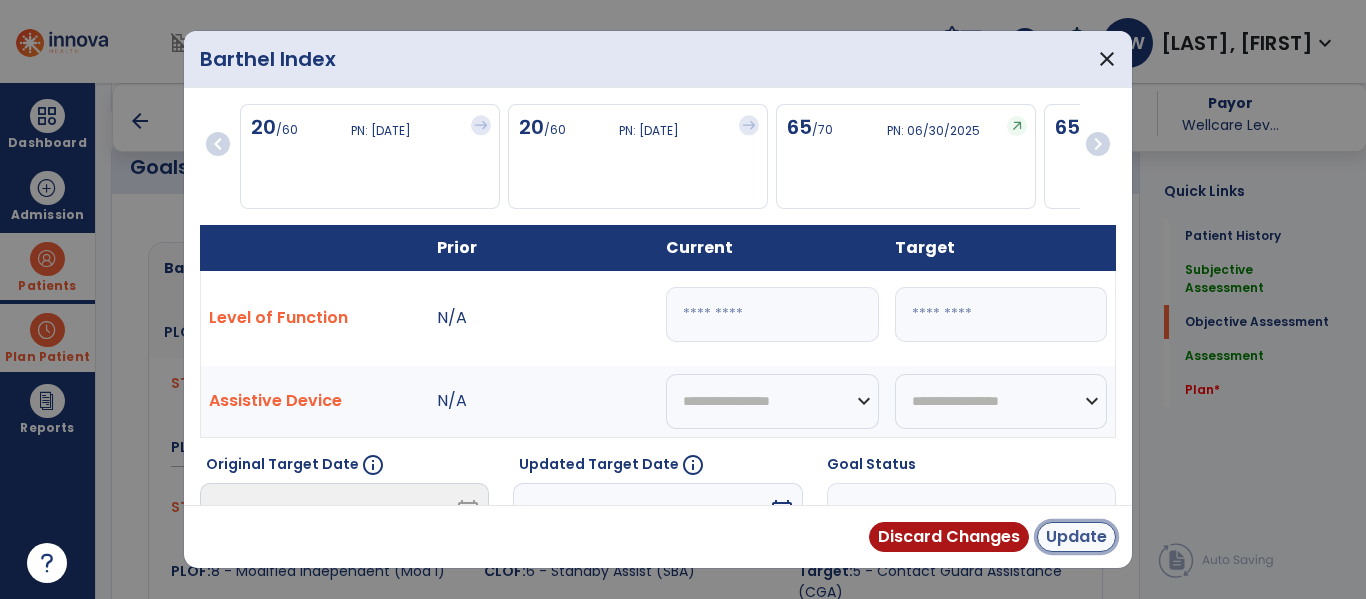 click on "Update" at bounding box center (1076, 537) 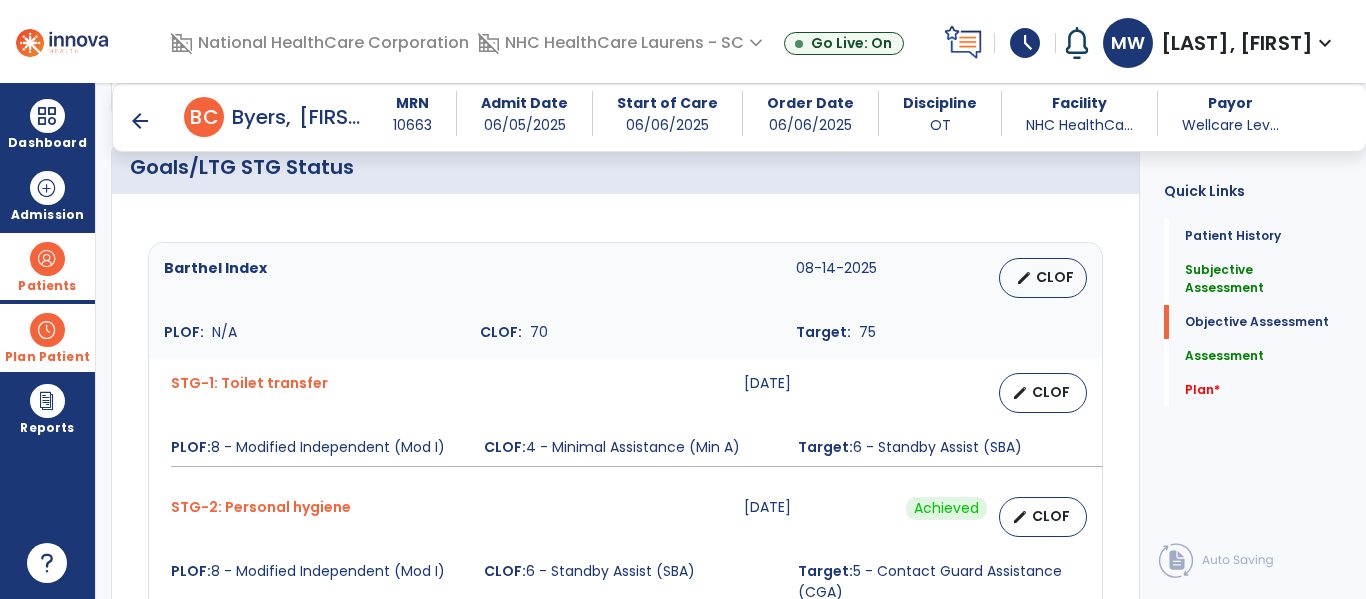 click on "Barthel Index  [DATE]   edit   CLOF PLOF:    N/A CLOF:    70 Target:    75 STG-1: Toilet transfer  [DATE]   edit   CLOF PLOF:  8 - Modified Independent (Mod I)  CLOF:  4 - Minimal Assistance (Min A)  Target:  6 - Standby Assist (SBA)  STG-2: Personal hygiene  [DATE]  Achieved  edit   CLOF PLOF:  8 - Modified Independent (Mod I)  CLOF:  6 - Standby Assist (SBA)  Target:  5 - Contact Guard Assistance (CGA)  STG-3: Upper body dressing  [DATE]  Achieved  edit   CLOF PLOF:  8 - Modified Independent (Mod I)  CLOF:  7 - Set-up or clean-up assistance  Target:  5 - Contact Guard Assistance (CGA)  add  Add Short Term Goal  Cooking and Meal Preparation  [DATE]   edit   CLOF PLOF:    9 - Modified Independent (Mod I) CLOF:    4 - Minimal Assistance (Min A) Target:    6 - Standby Assist (SBA) STG-1: Balance  Dynamic Standing Balance  [DATE]   edit   CLOF PLOF:  N/A  CLOF:  FAIR +  Target:  GOOD-  add  Add Short Term Goal" 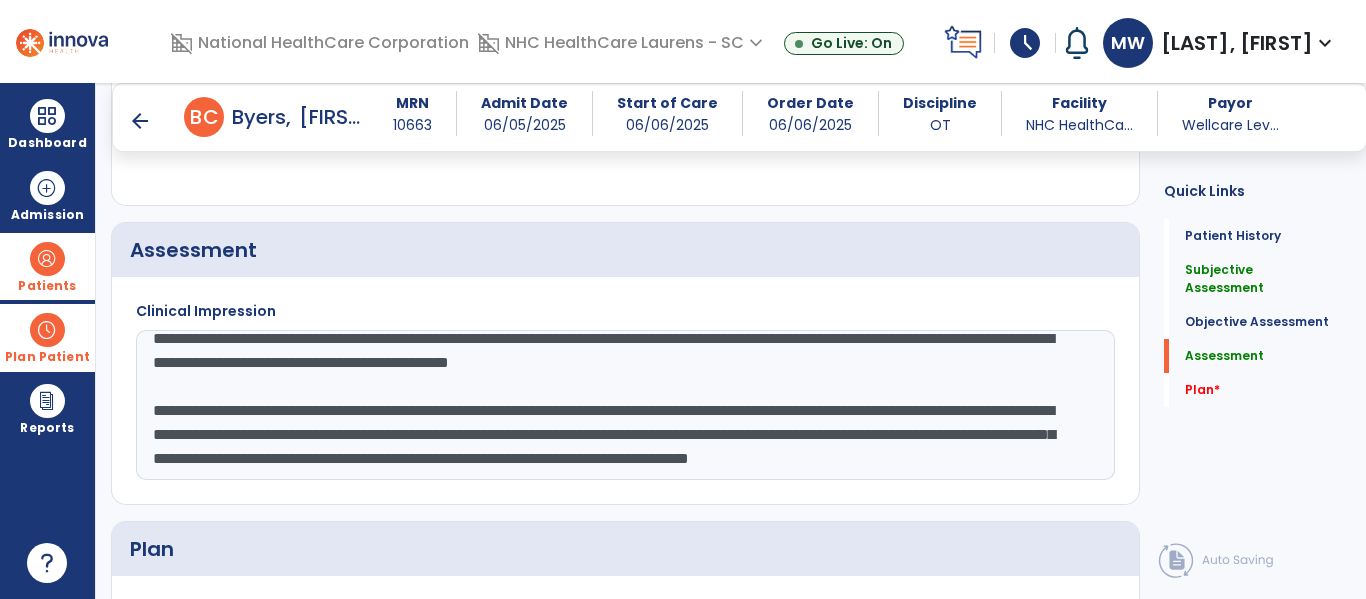 scroll, scrollTop: 2408, scrollLeft: 0, axis: vertical 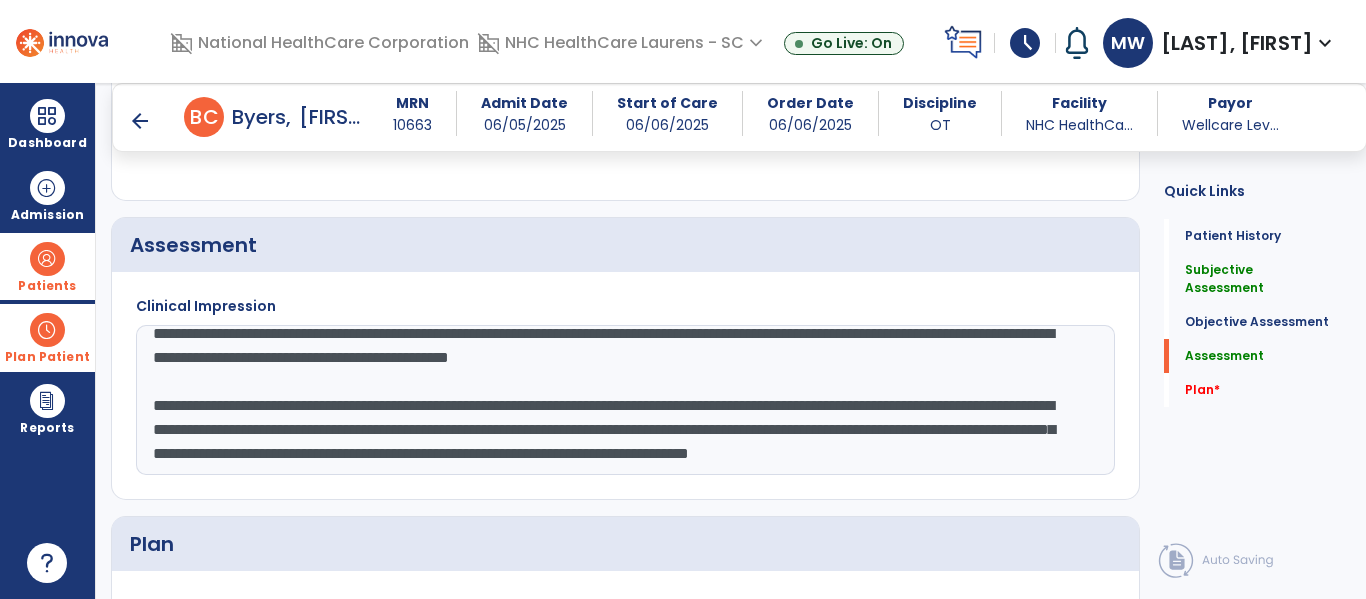 drag, startPoint x: 464, startPoint y: 382, endPoint x: 700, endPoint y: 461, distance: 248.87146 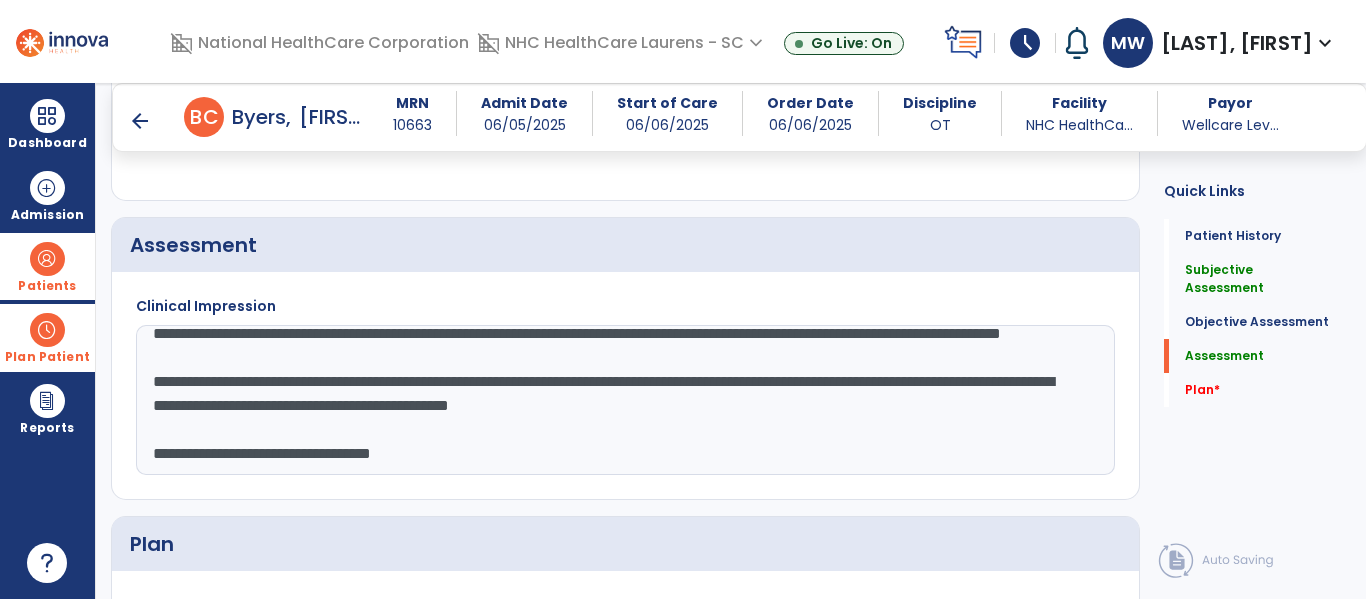scroll, scrollTop: 144, scrollLeft: 0, axis: vertical 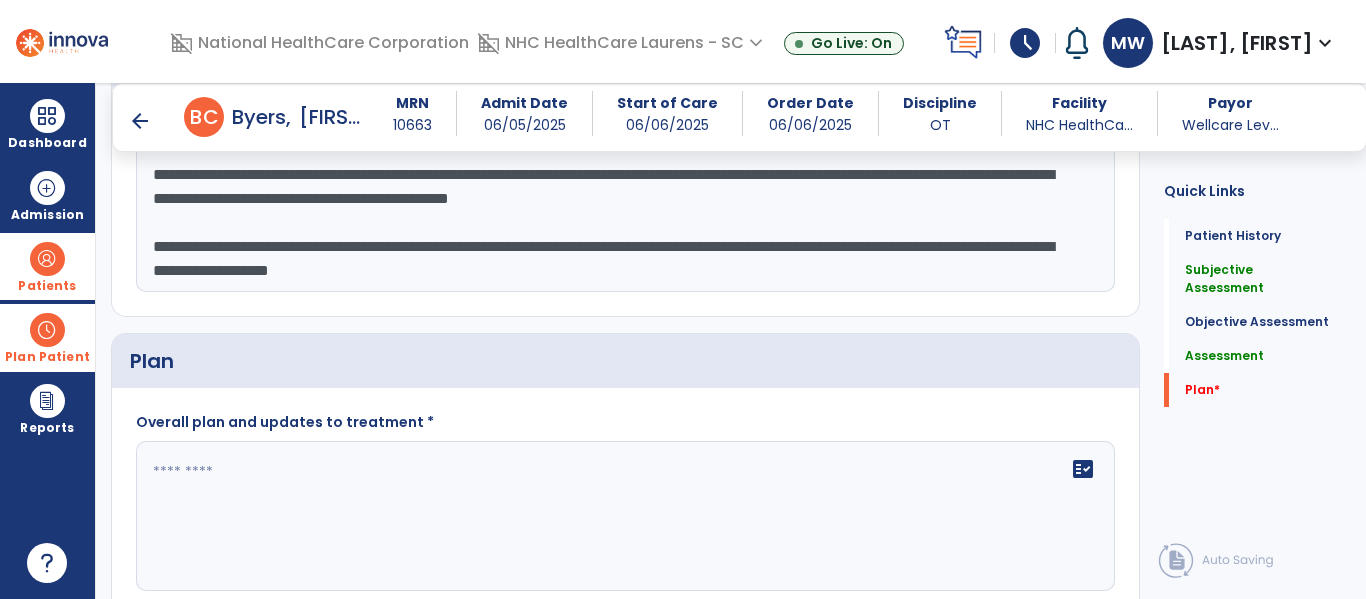 type on "**********" 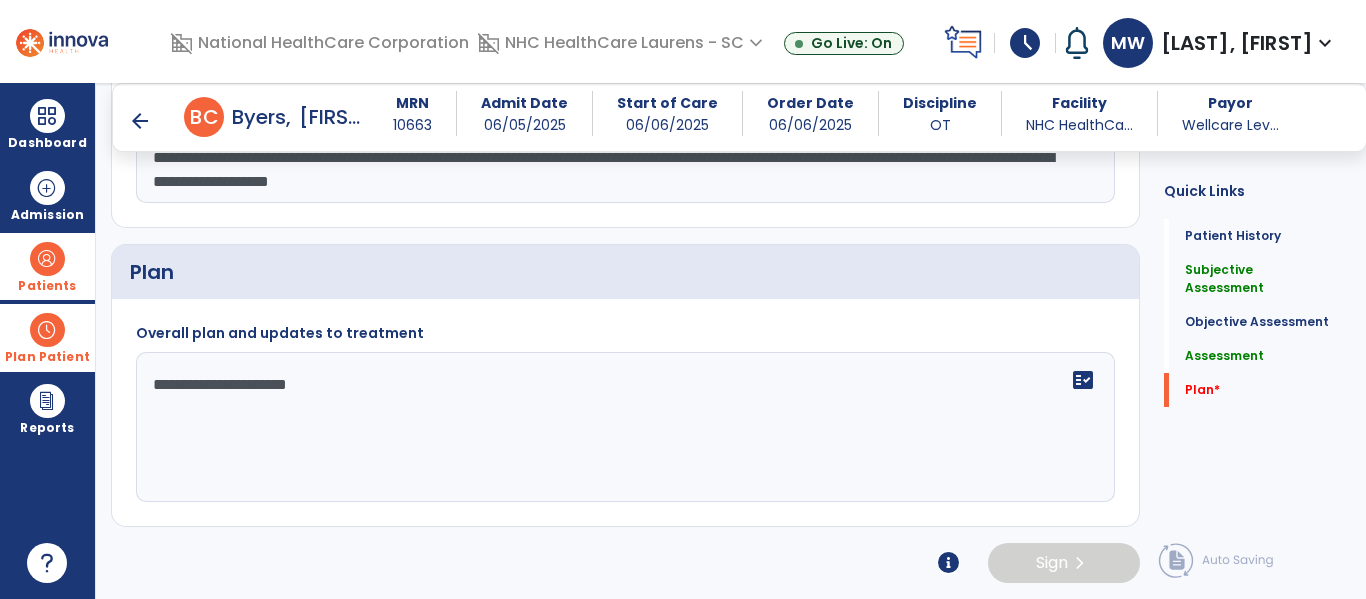 scroll, scrollTop: 2682, scrollLeft: 0, axis: vertical 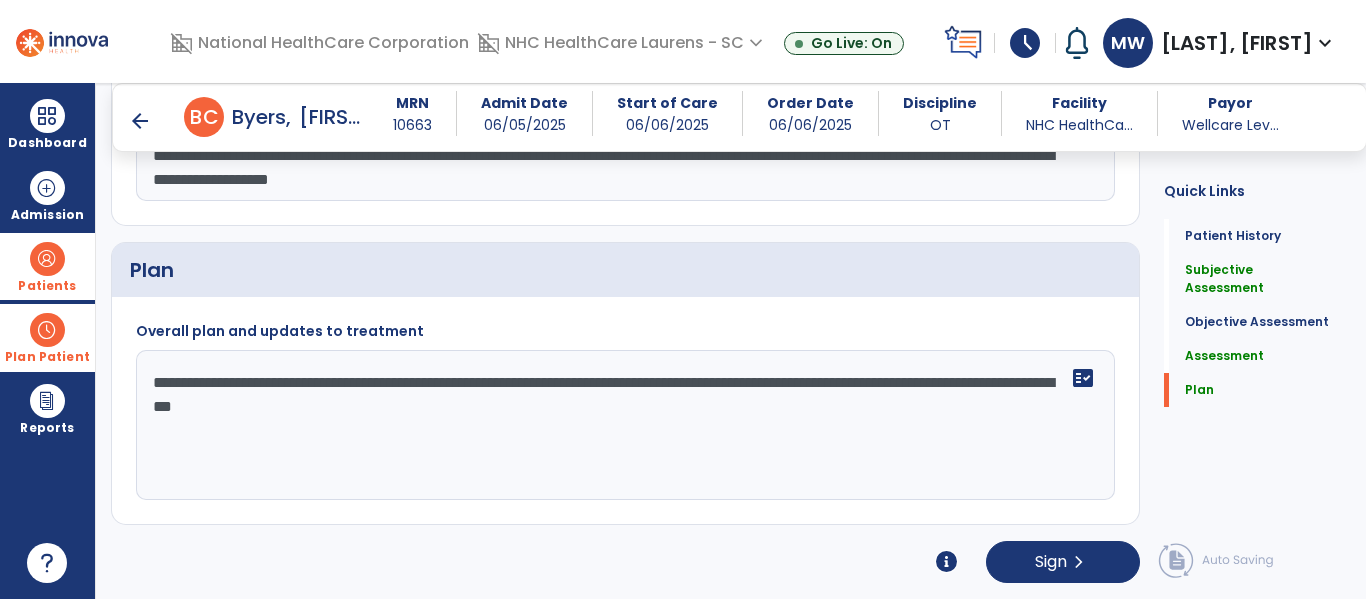 click on "**********" 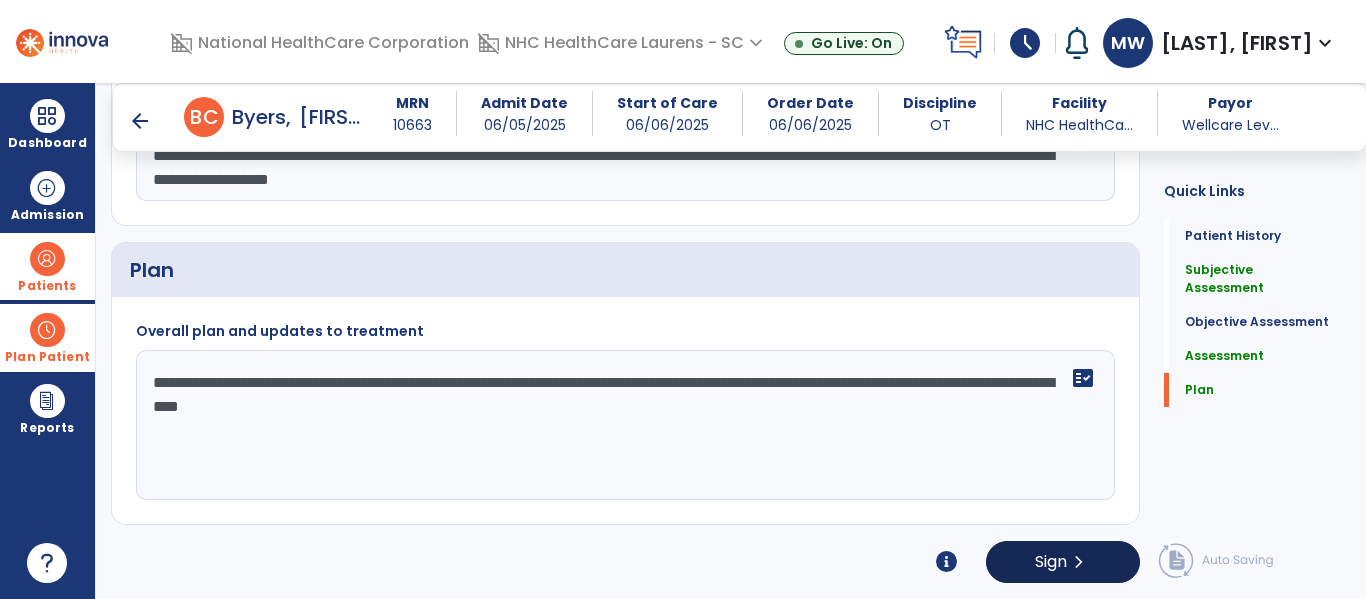 type on "**********" 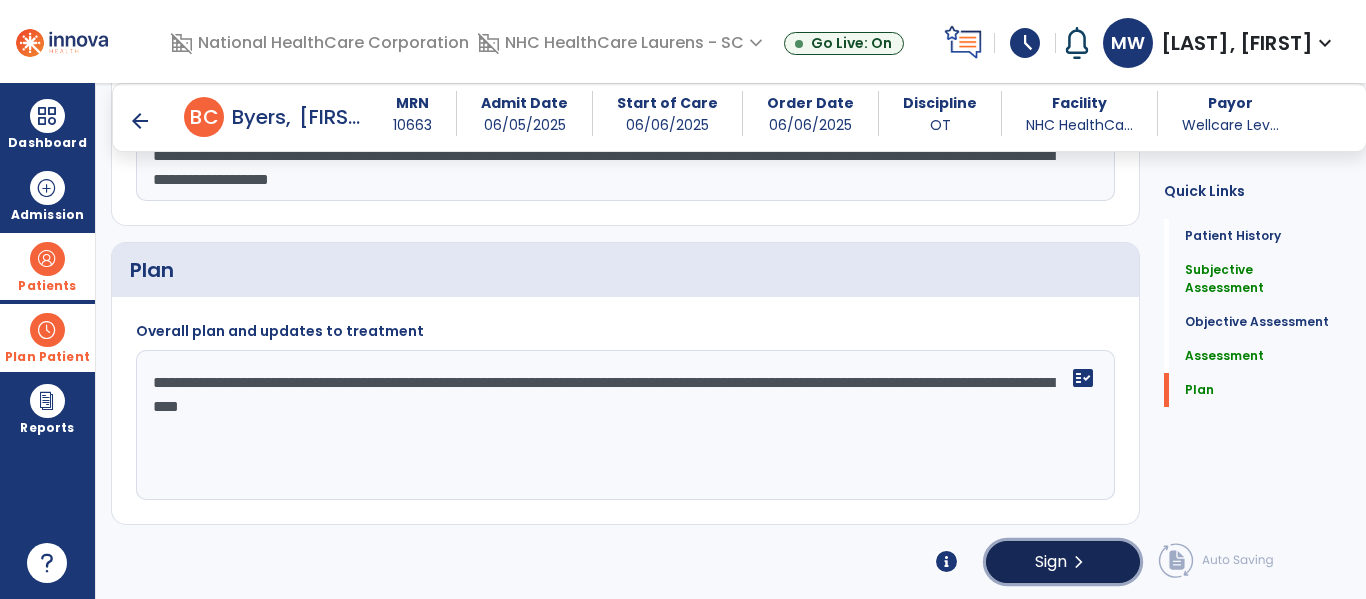 click on "Sign  chevron_right" 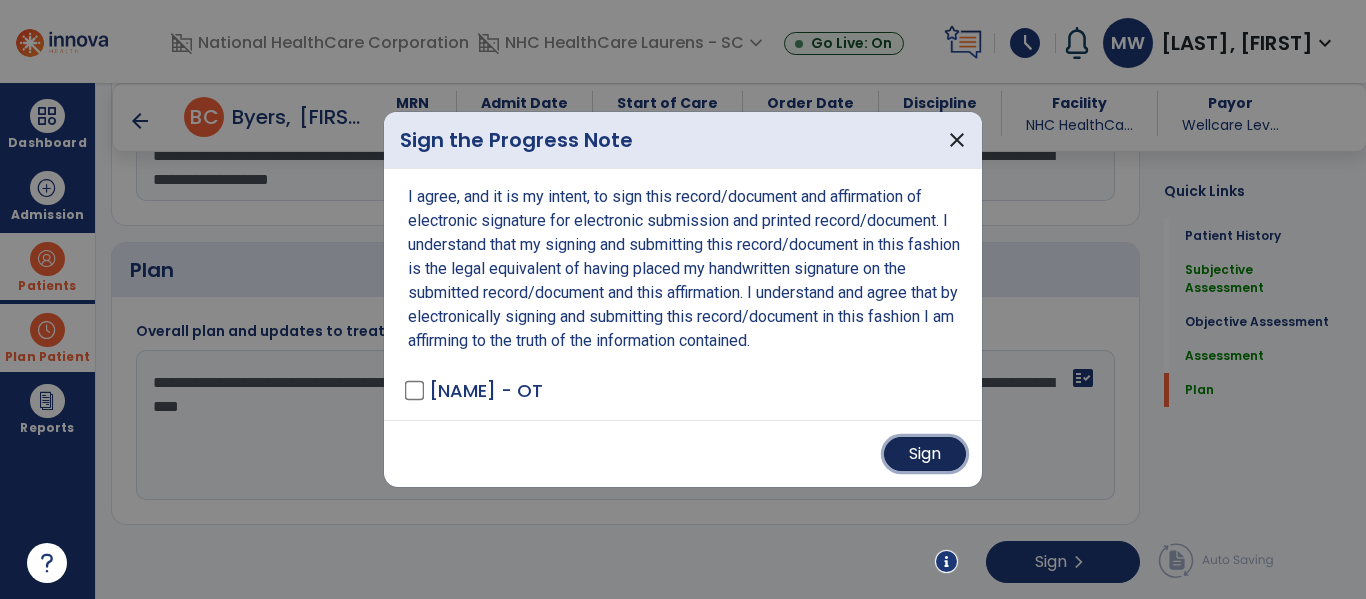click on "Sign" at bounding box center [925, 454] 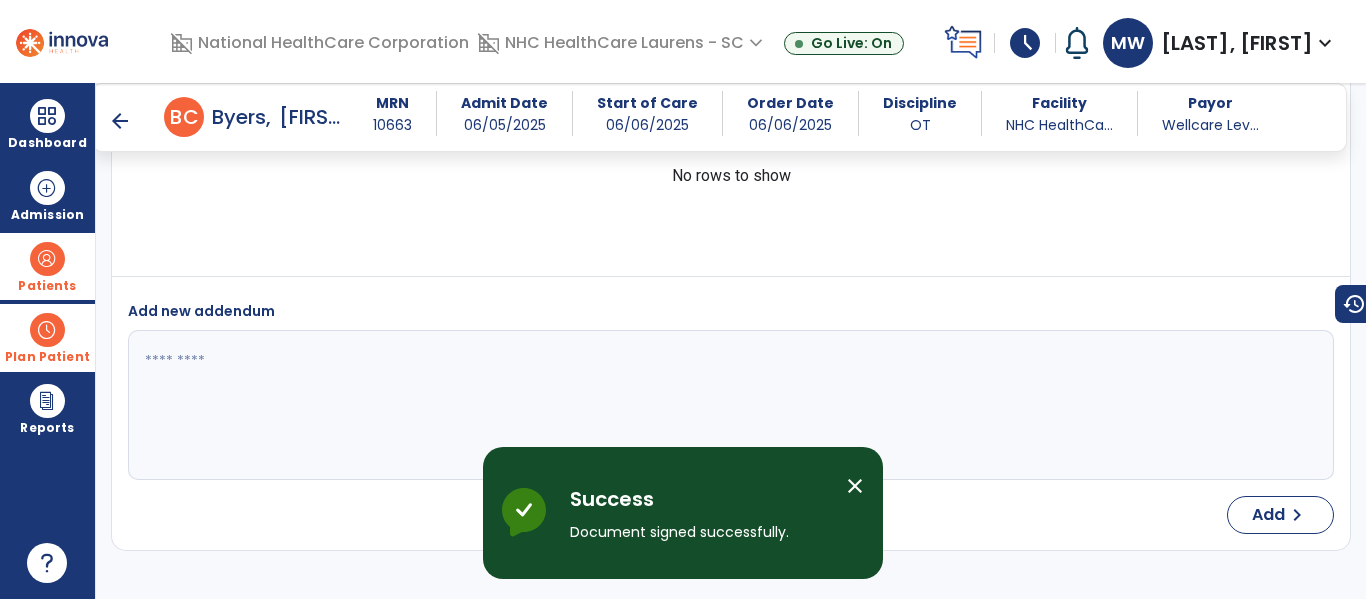 scroll, scrollTop: 4067, scrollLeft: 0, axis: vertical 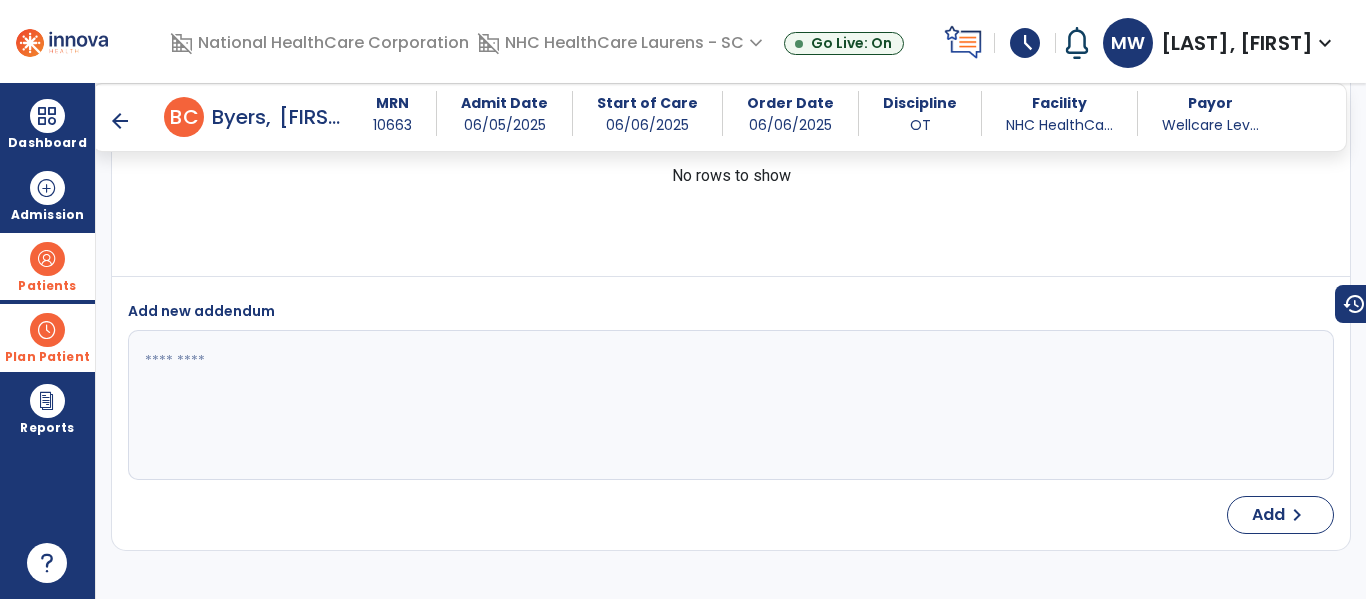 click on "Add new addendum" at bounding box center [731, 378] 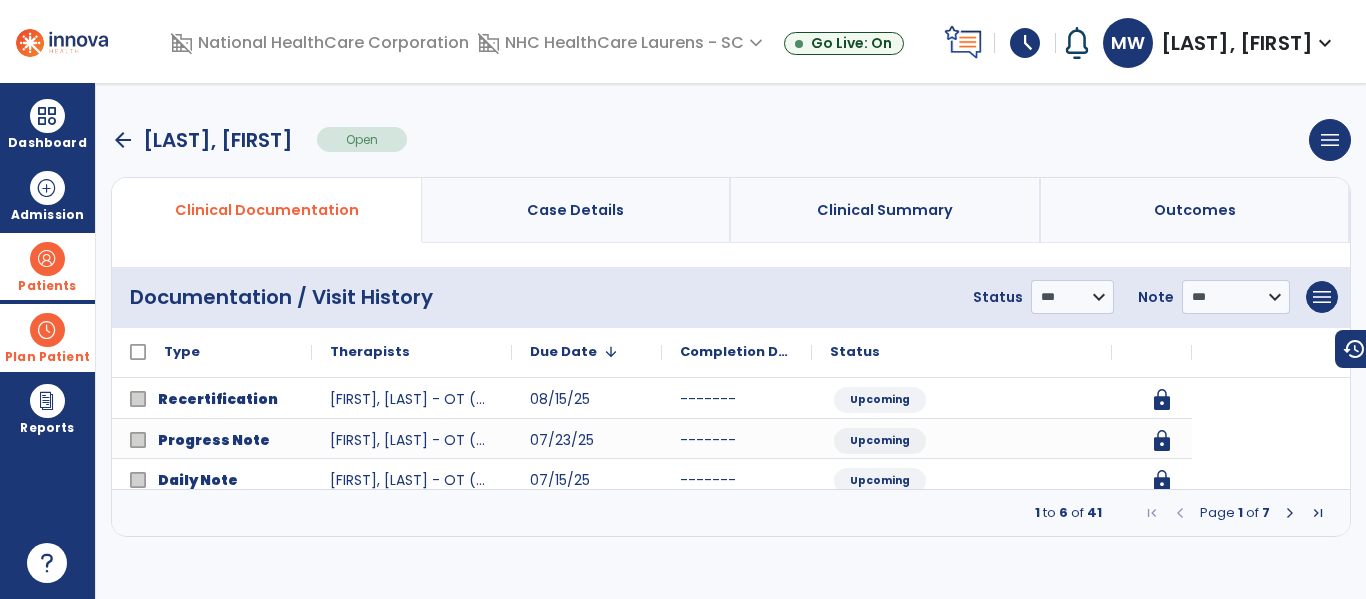scroll, scrollTop: 0, scrollLeft: 0, axis: both 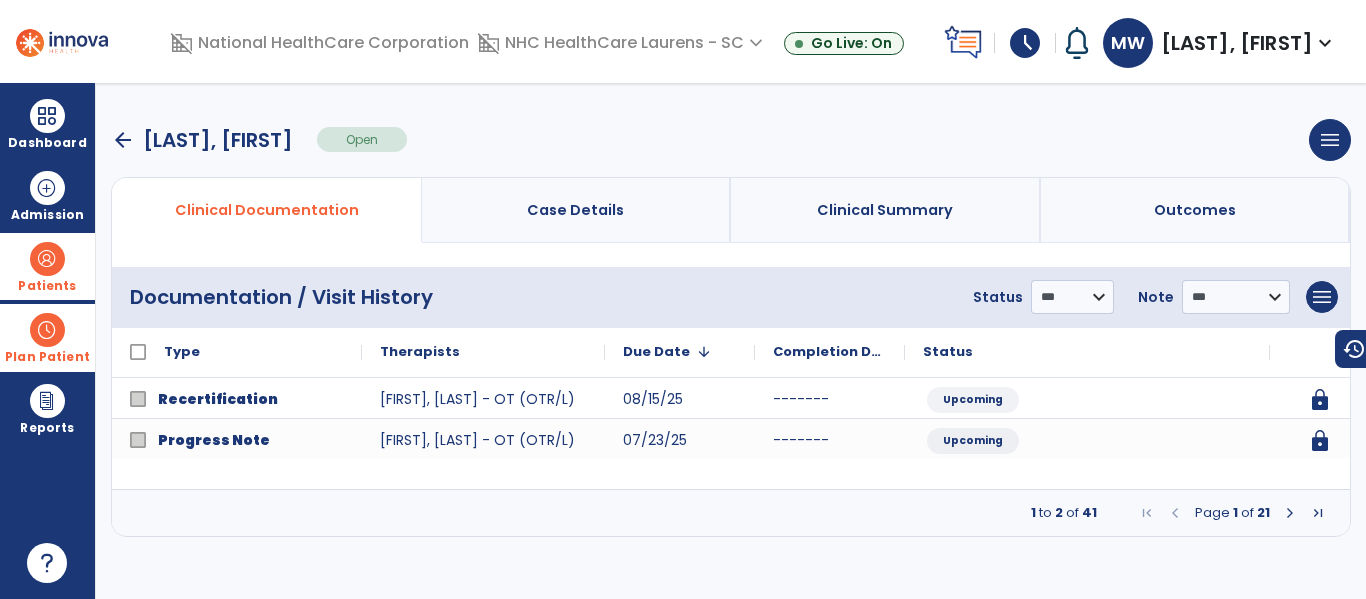 click on "arrow_back   [NAME], [NAME]  Open  menu   Edit Therapy Case   Delete Therapy Case   Close Therapy Case" at bounding box center [731, 140] 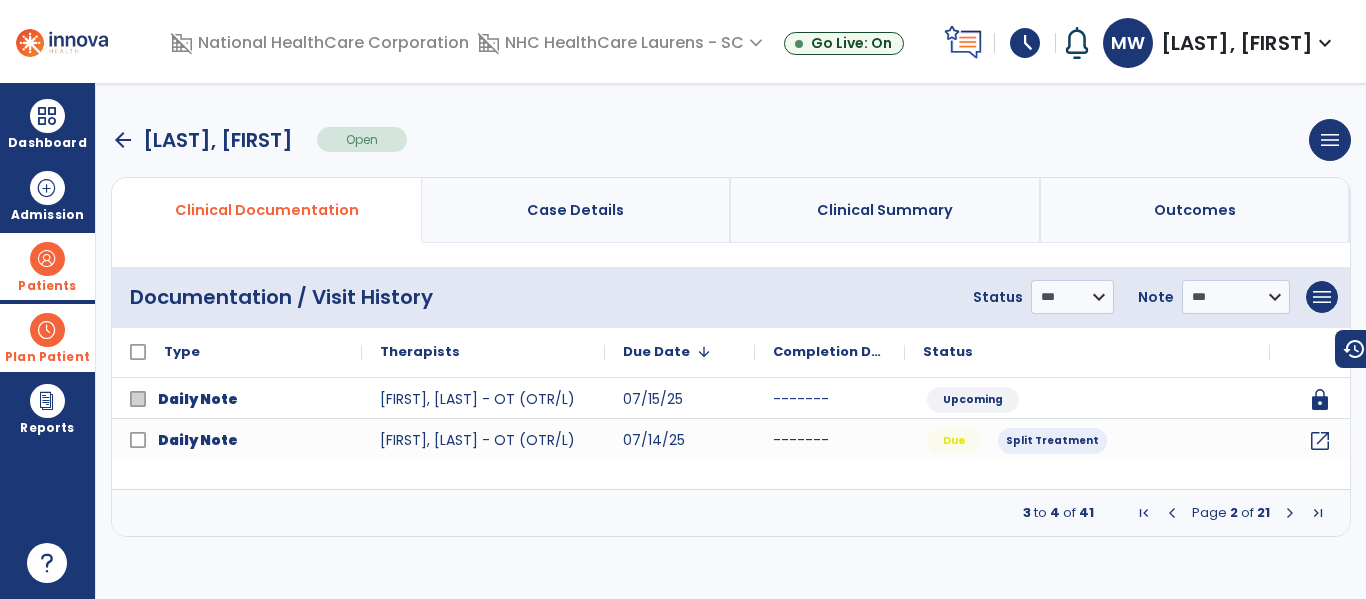 click at bounding box center [1290, 513] 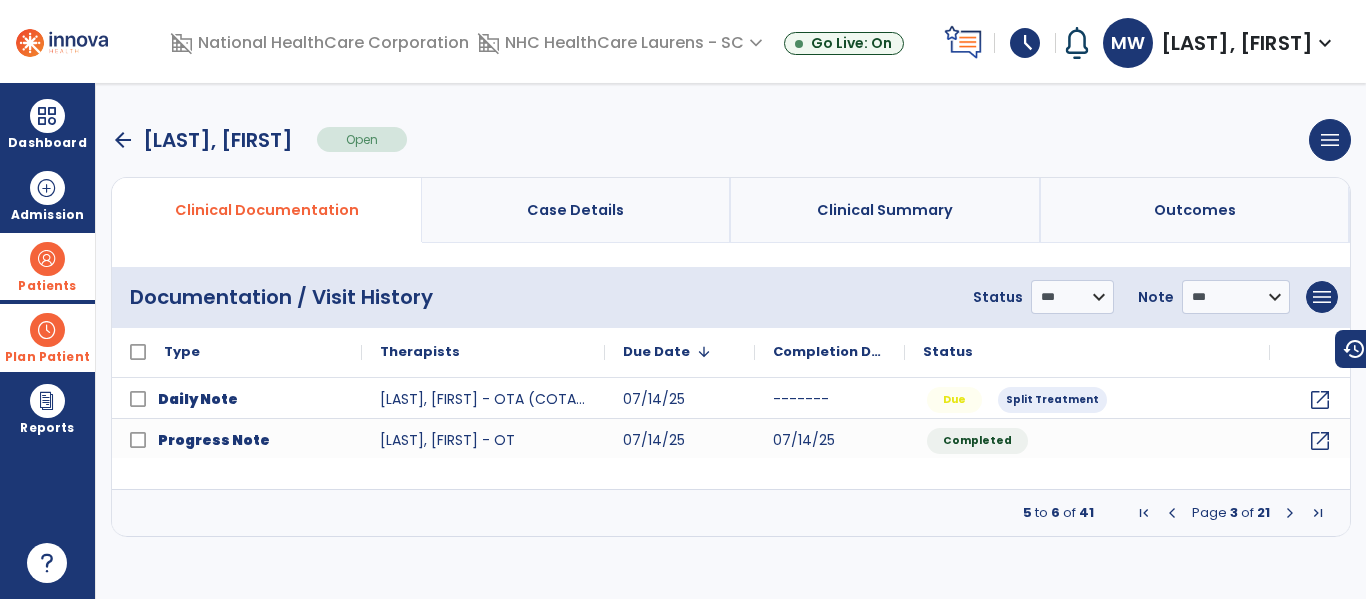 click at bounding box center (1290, 513) 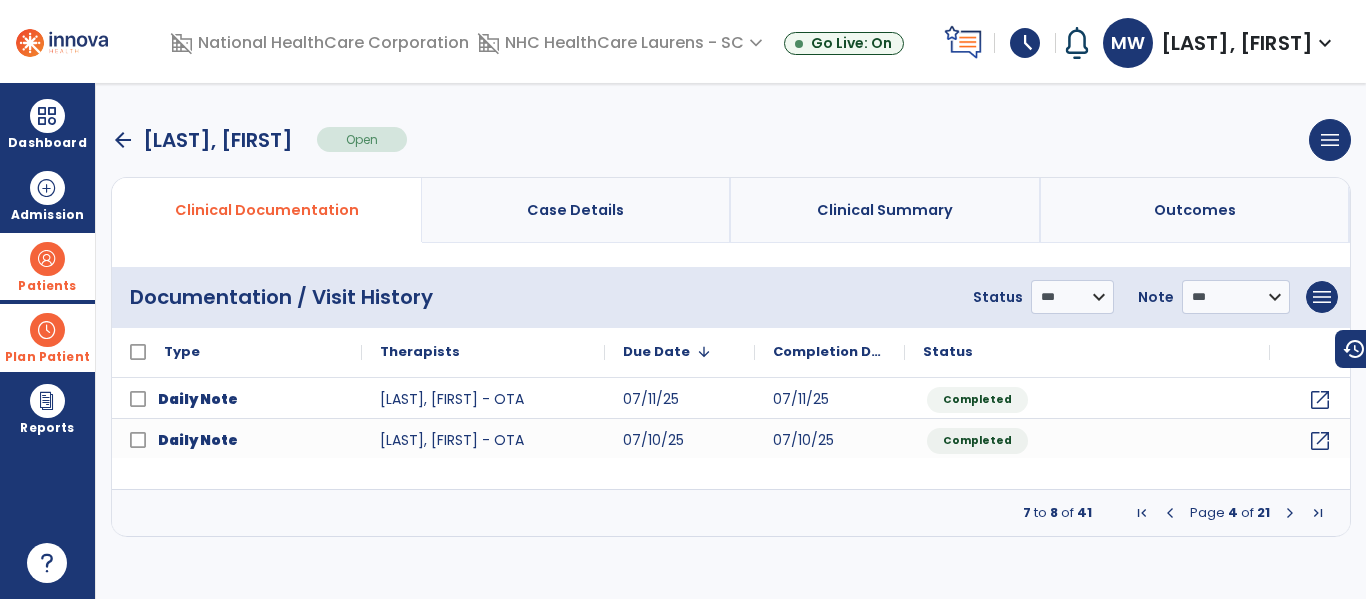 click at bounding box center [1170, 513] 